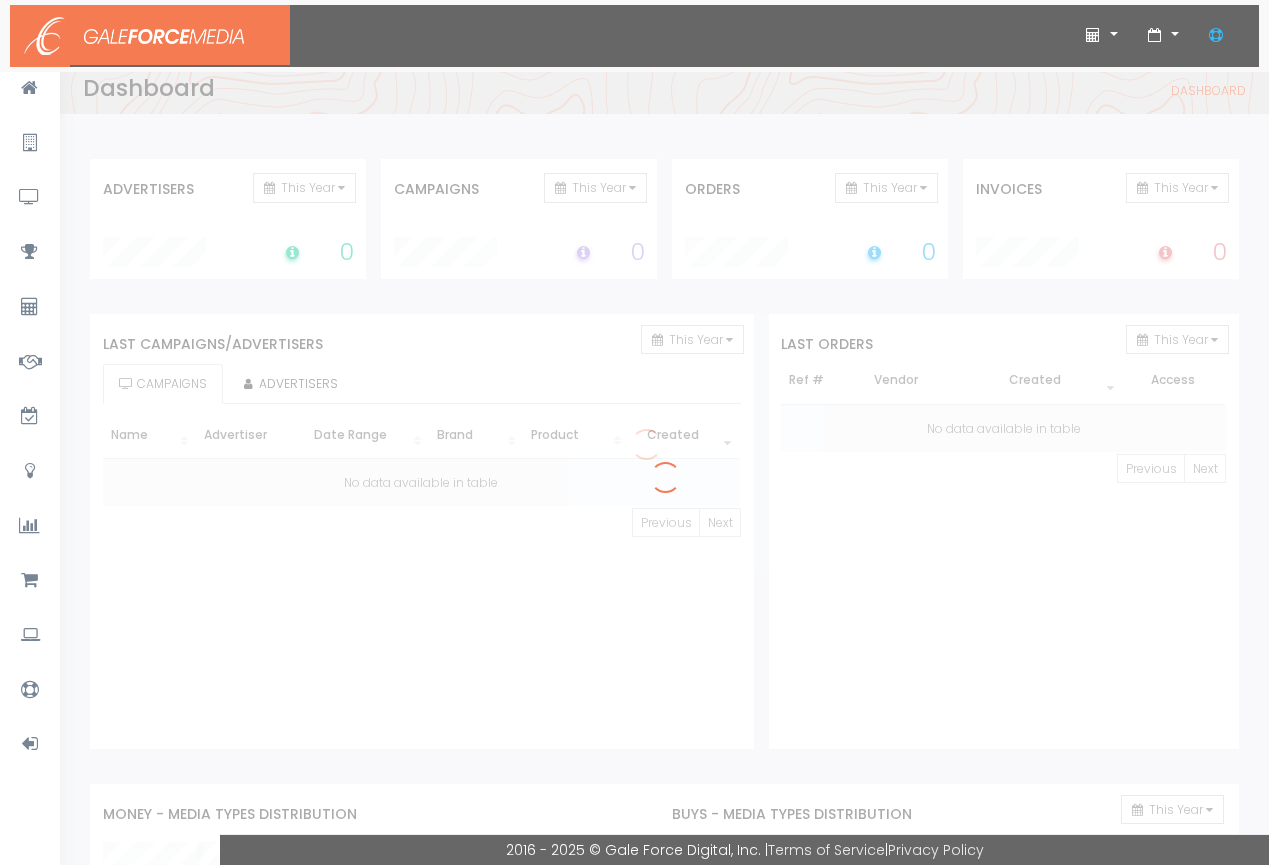 scroll, scrollTop: 0, scrollLeft: 0, axis: both 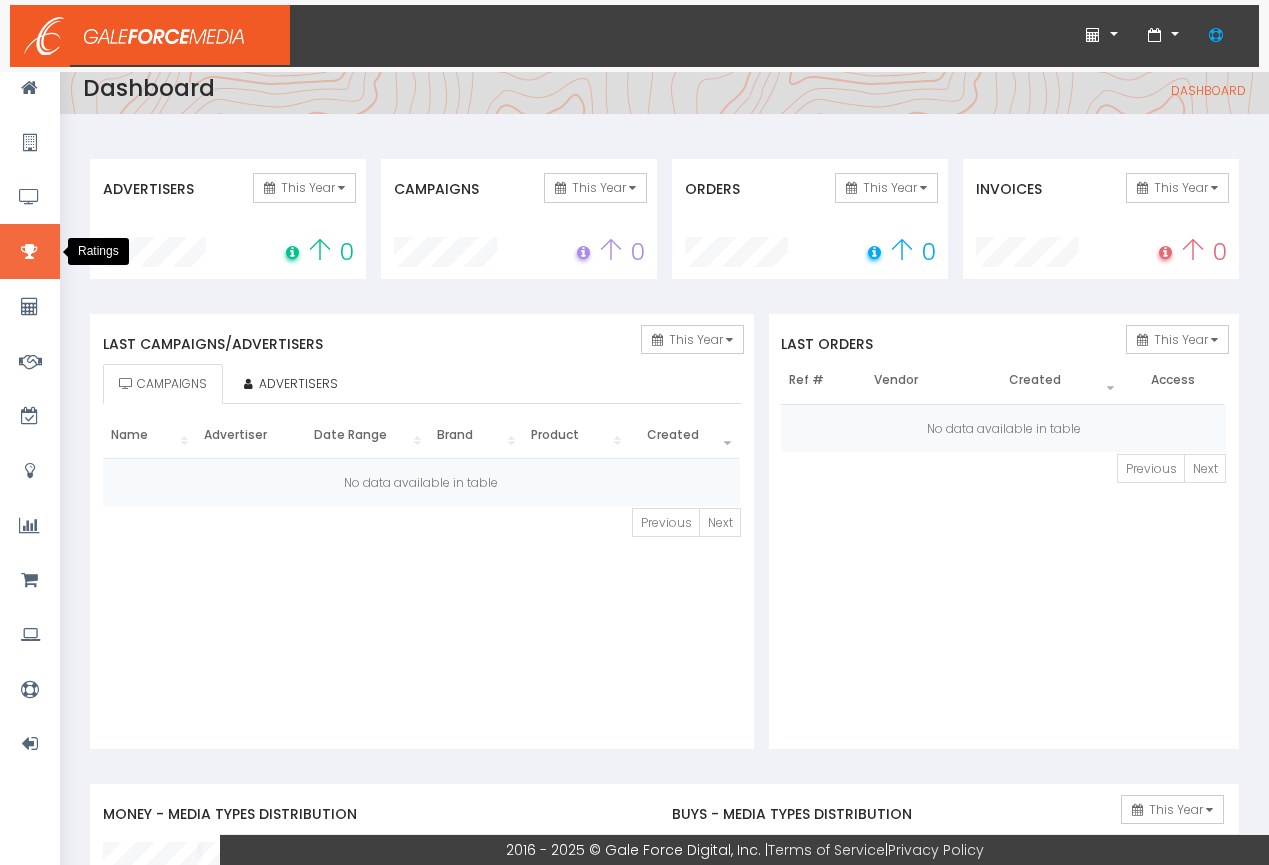 click at bounding box center [30, 251] 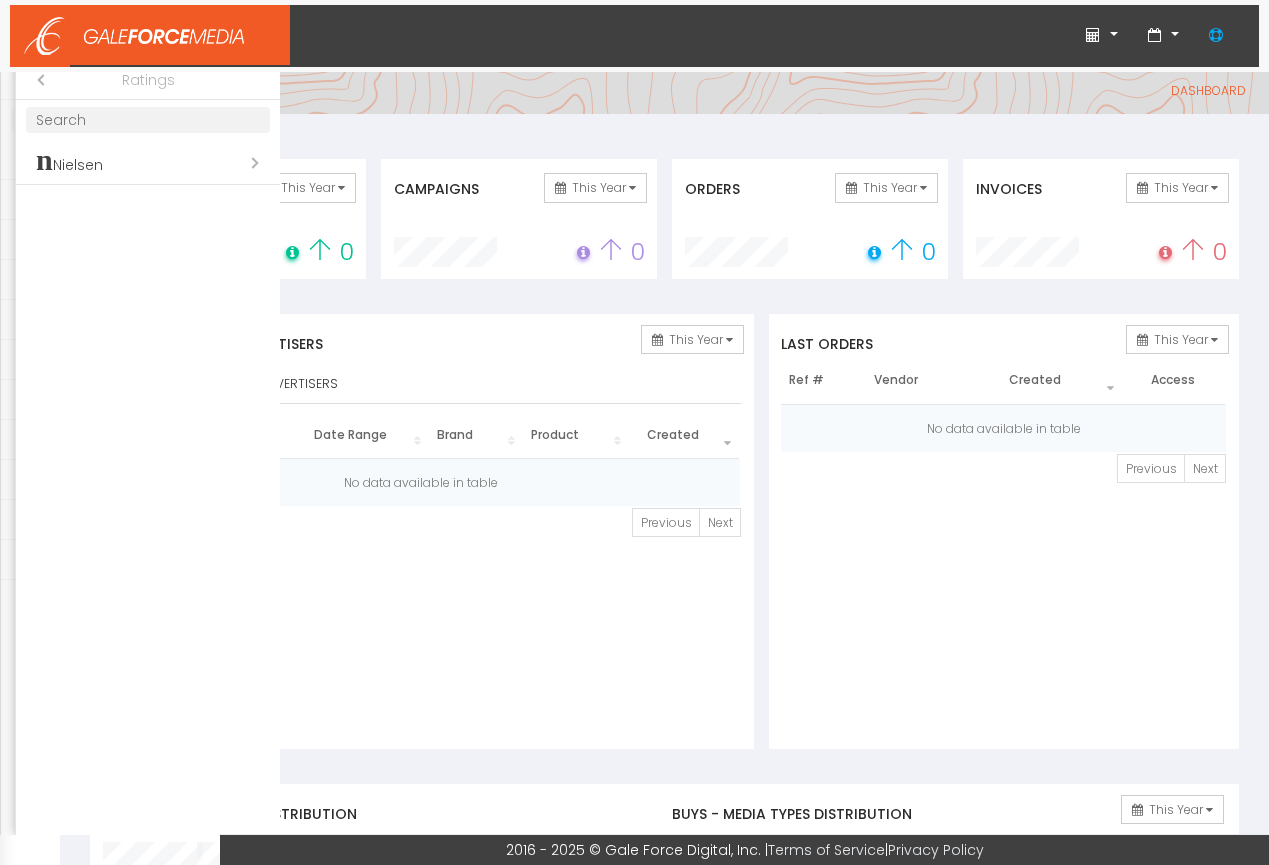 click on "Open submenu (n   Nielsen)" at bounding box center [148, 162] 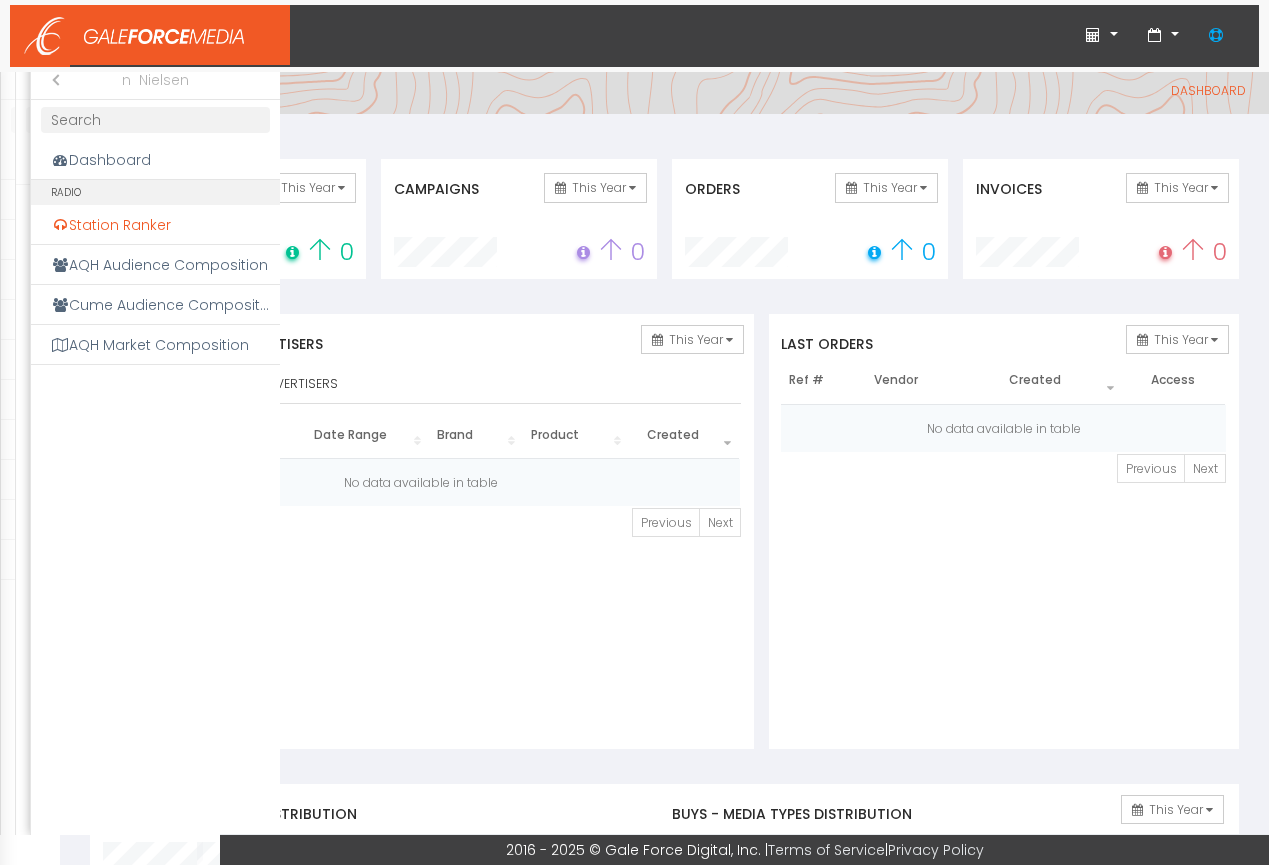 click on "Station Ranker" at bounding box center (155, 225) 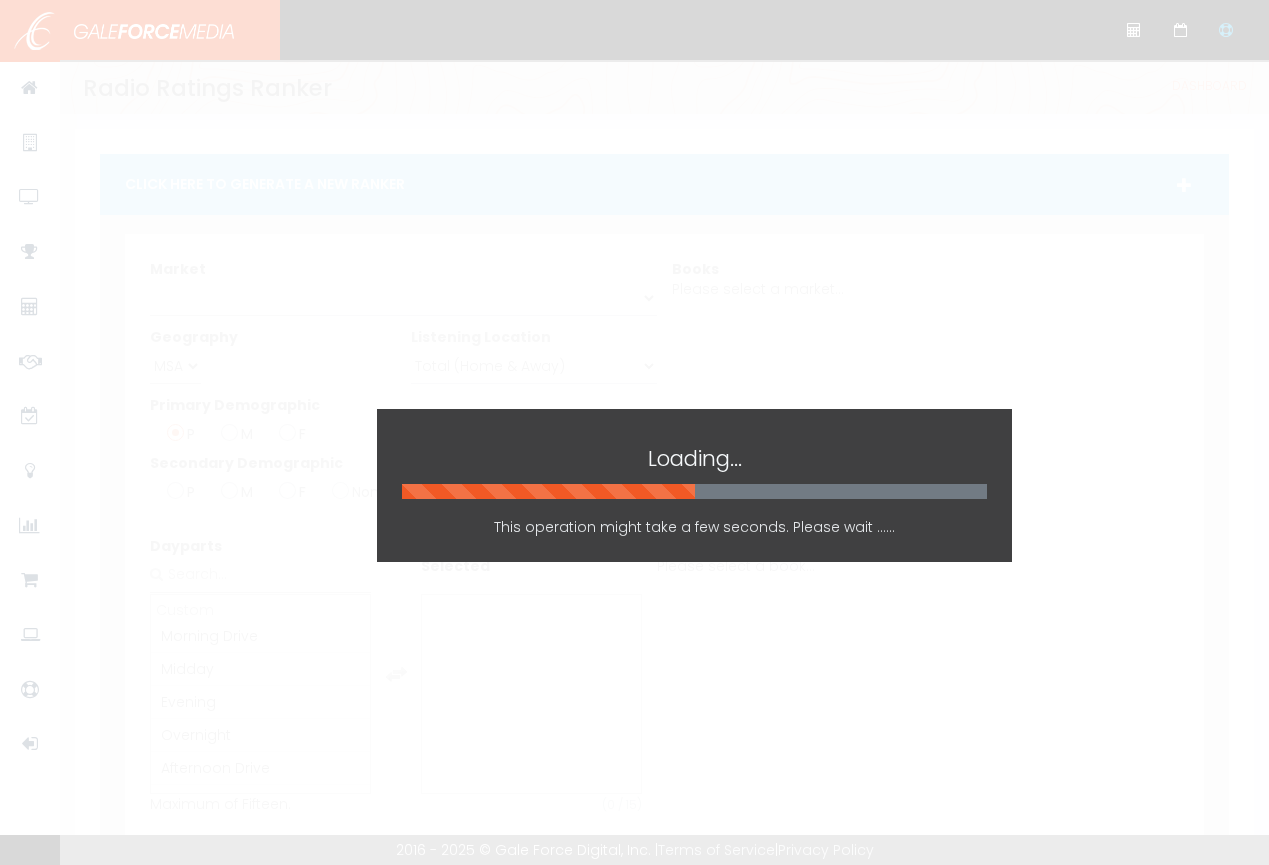 scroll, scrollTop: 0, scrollLeft: 0, axis: both 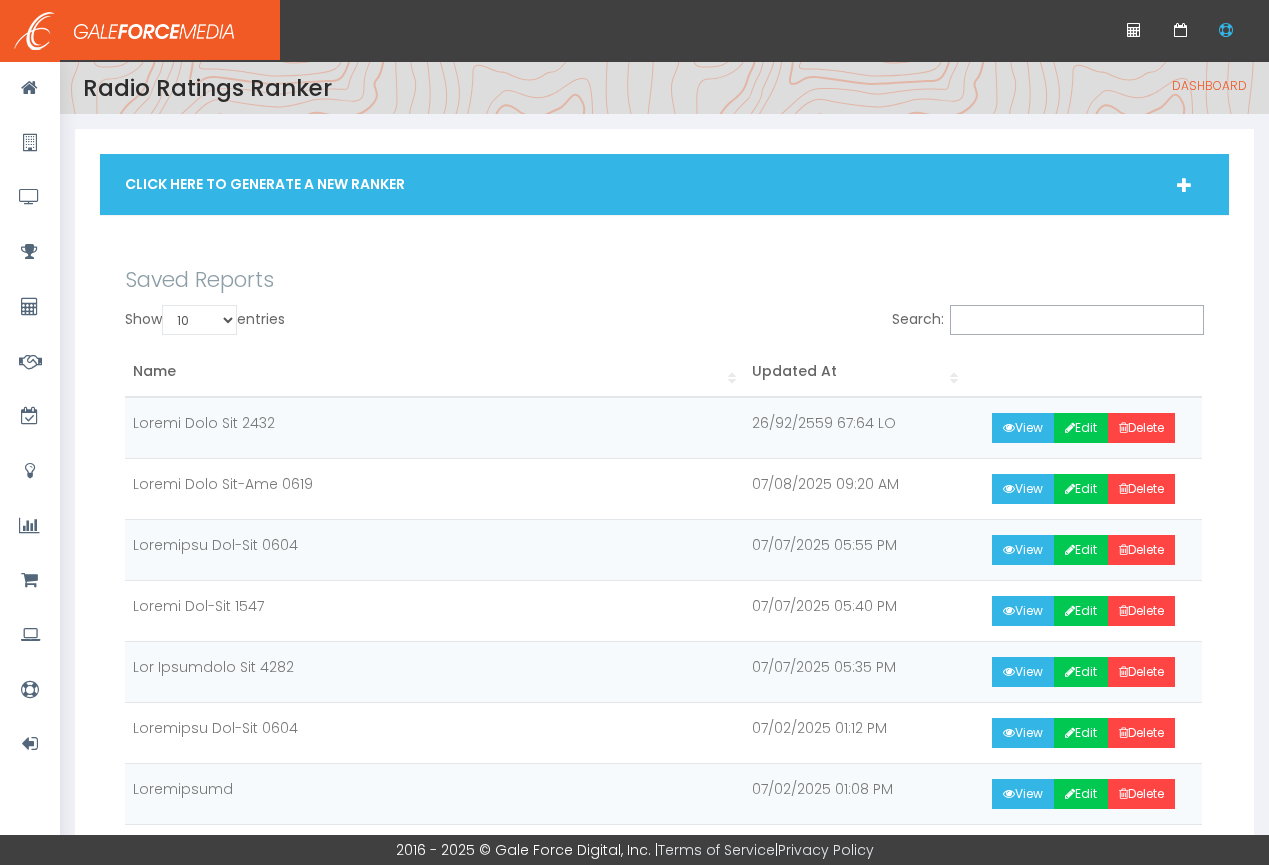 click at bounding box center (1184, 185) 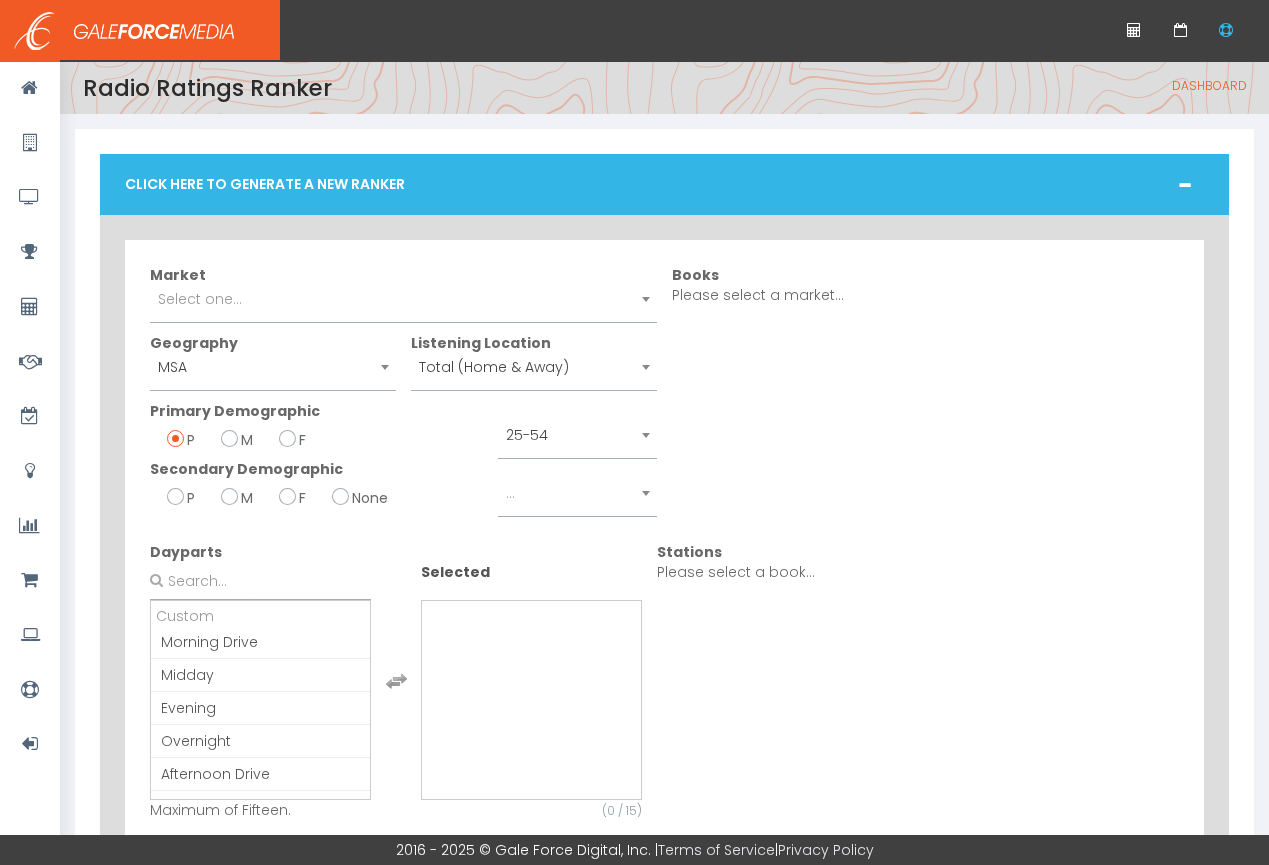 click on "Select one..." at bounding box center [200, 299] 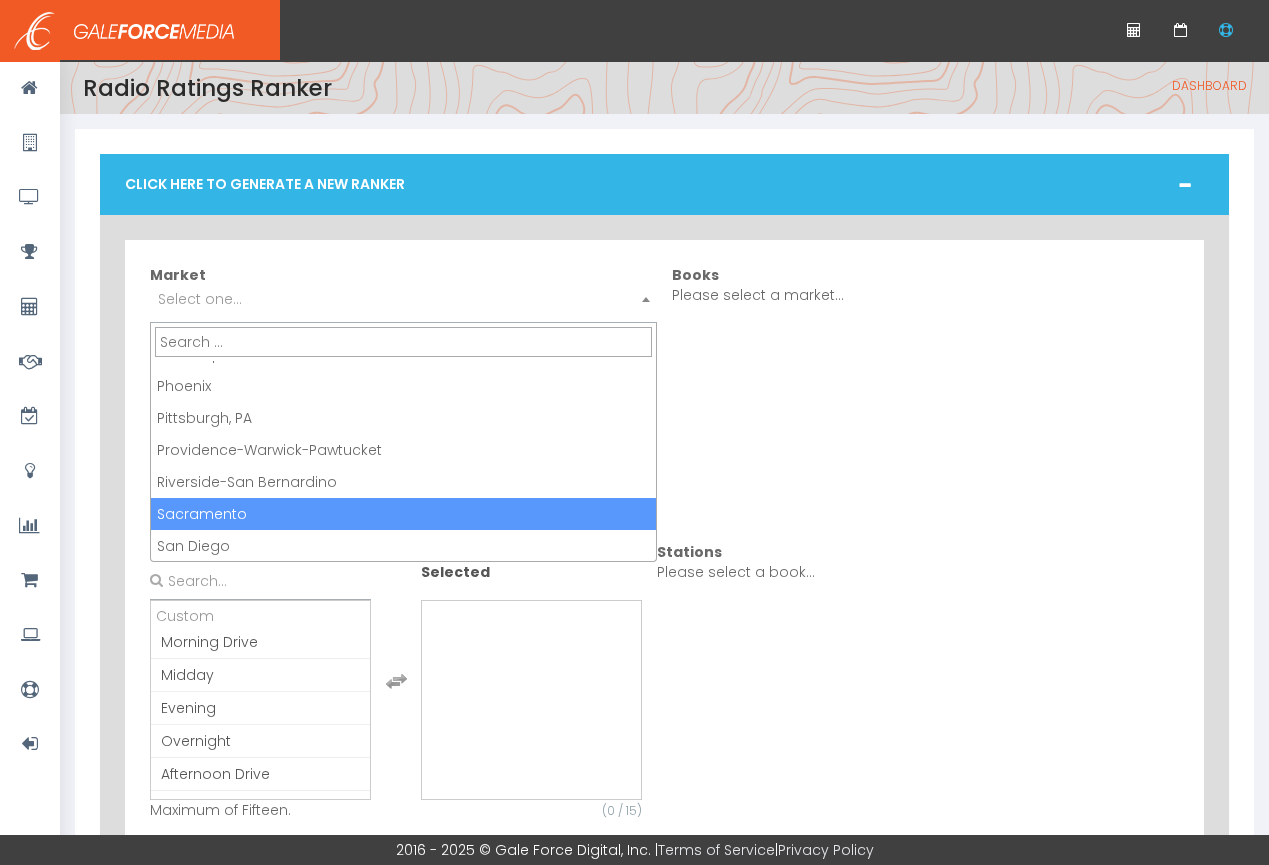 scroll, scrollTop: 0, scrollLeft: 0, axis: both 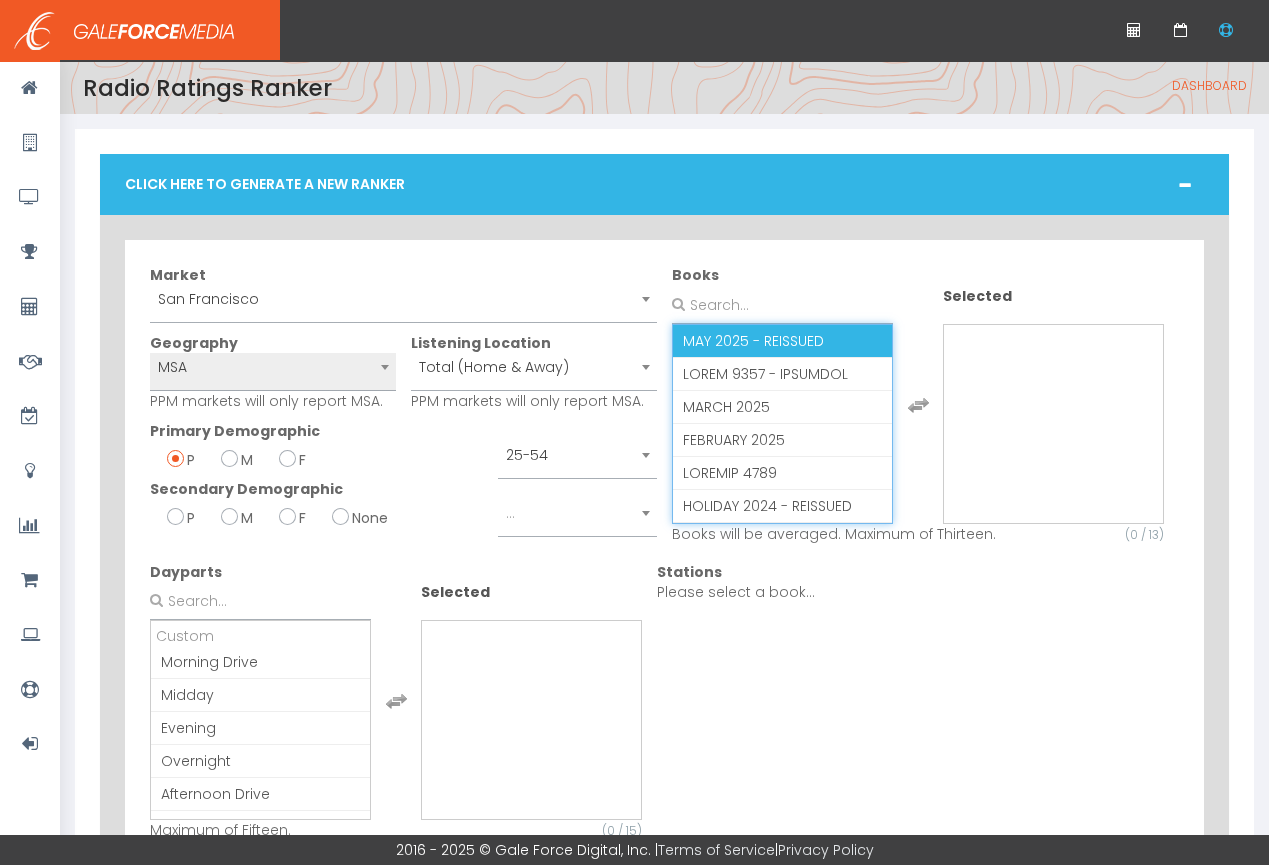 click on "MAY 2025 - REISSUED" at bounding box center [753, 341] 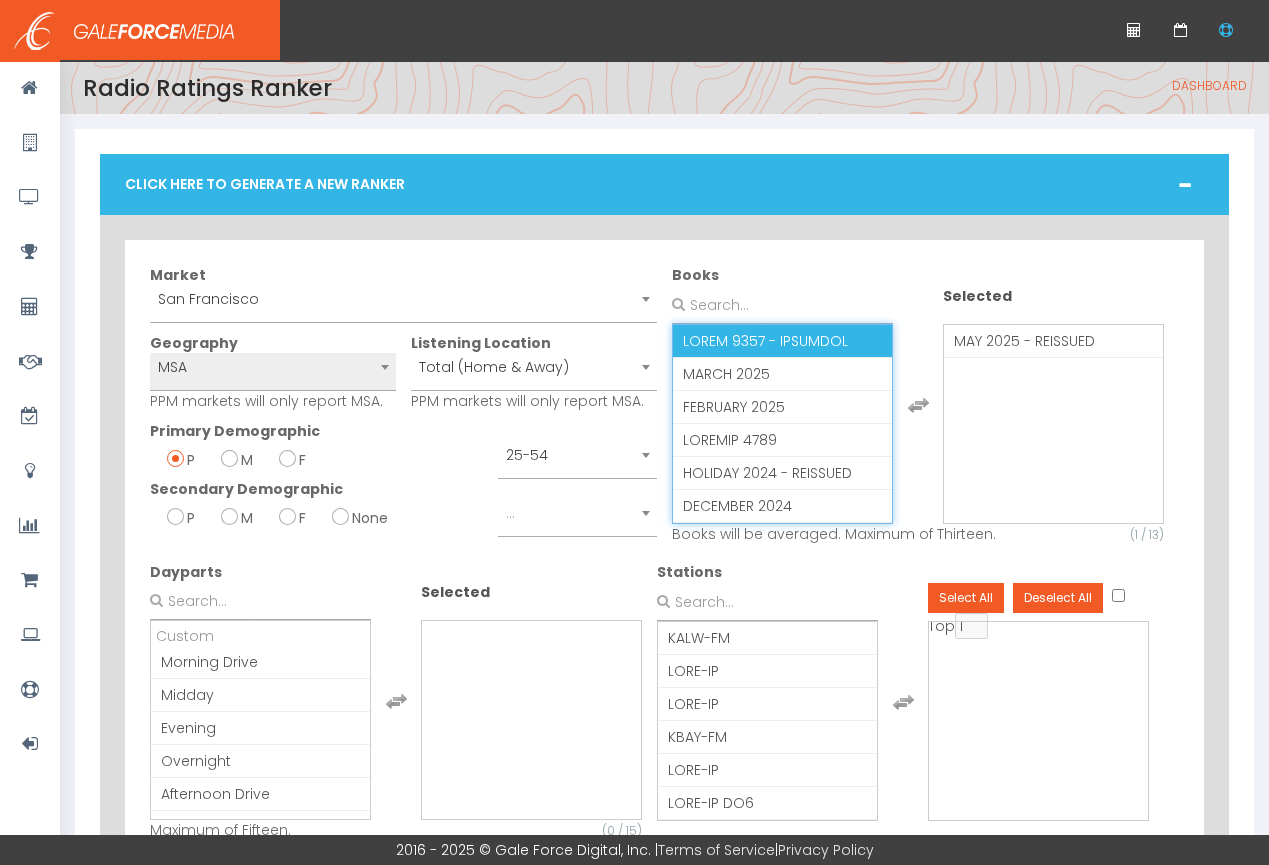 click on "LOREM 9357 - IPSUMDOL" at bounding box center [765, 341] 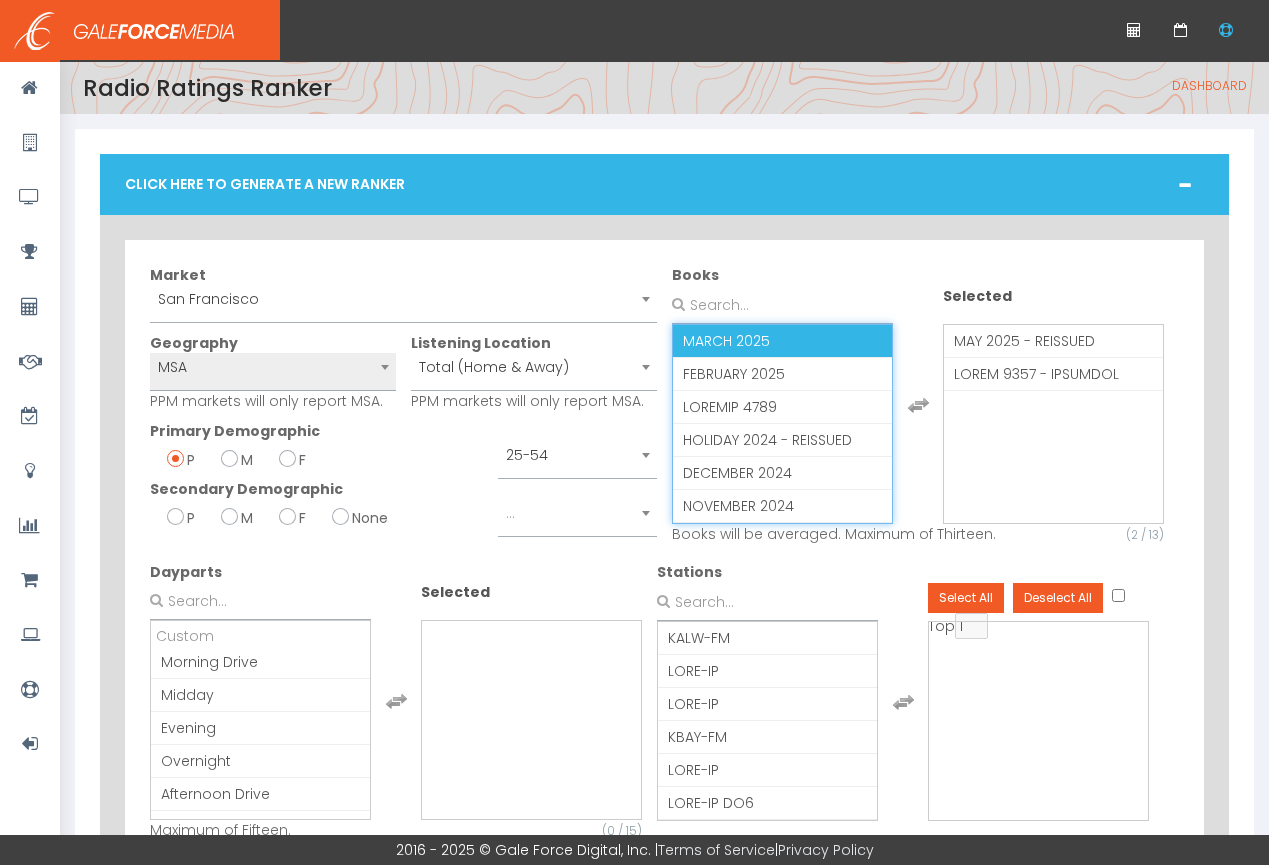 click on "MARCH 2025" at bounding box center (782, 341) 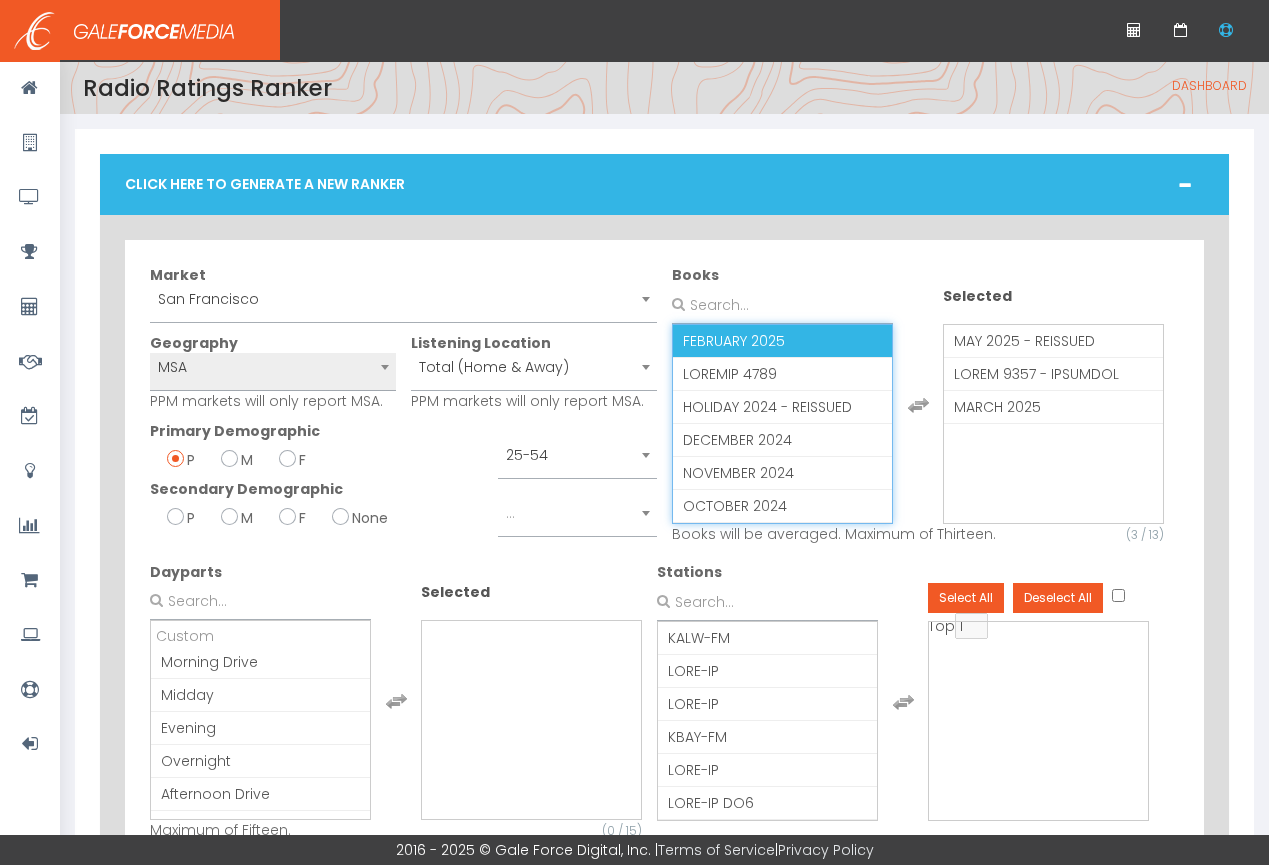click on "FEBRUARY 2025" at bounding box center [734, 341] 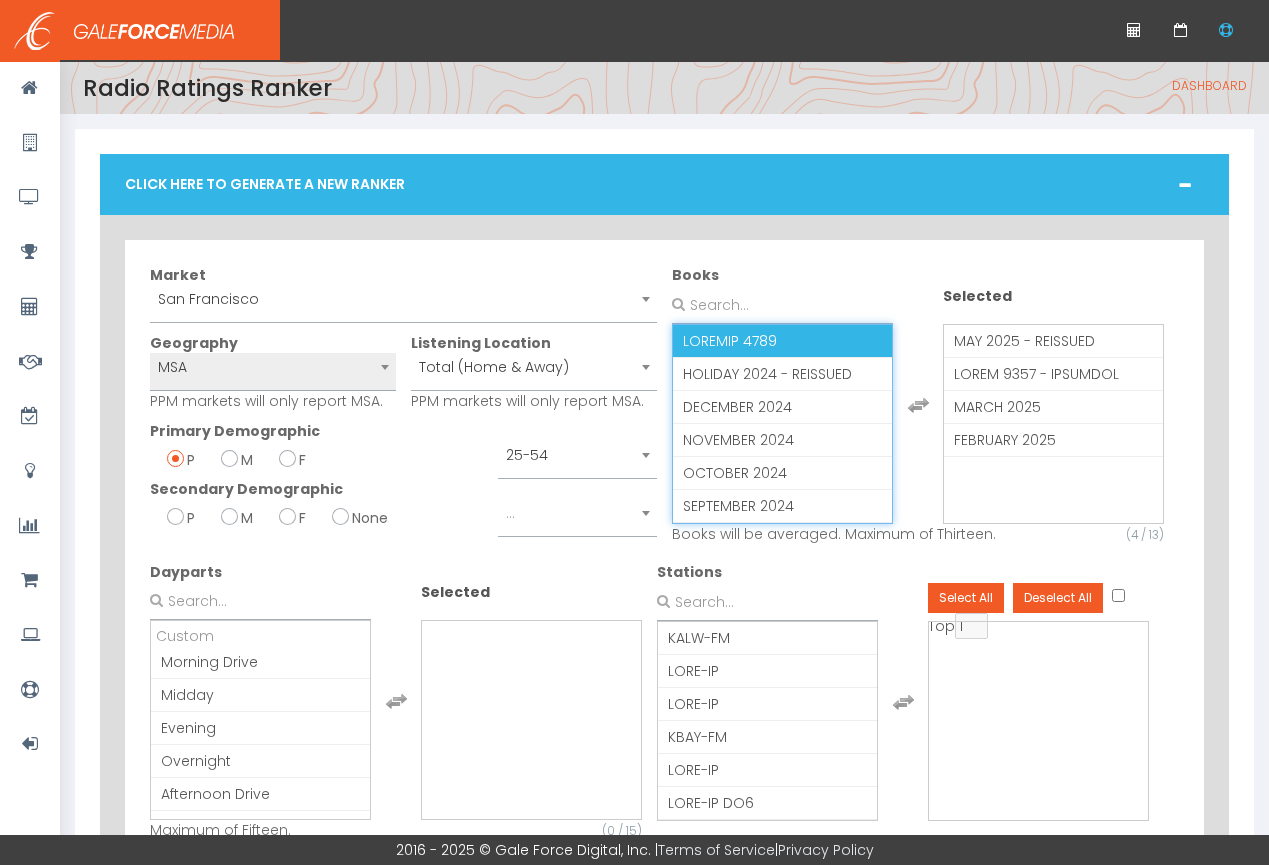 click on "LOREMIP 4789" at bounding box center (730, 341) 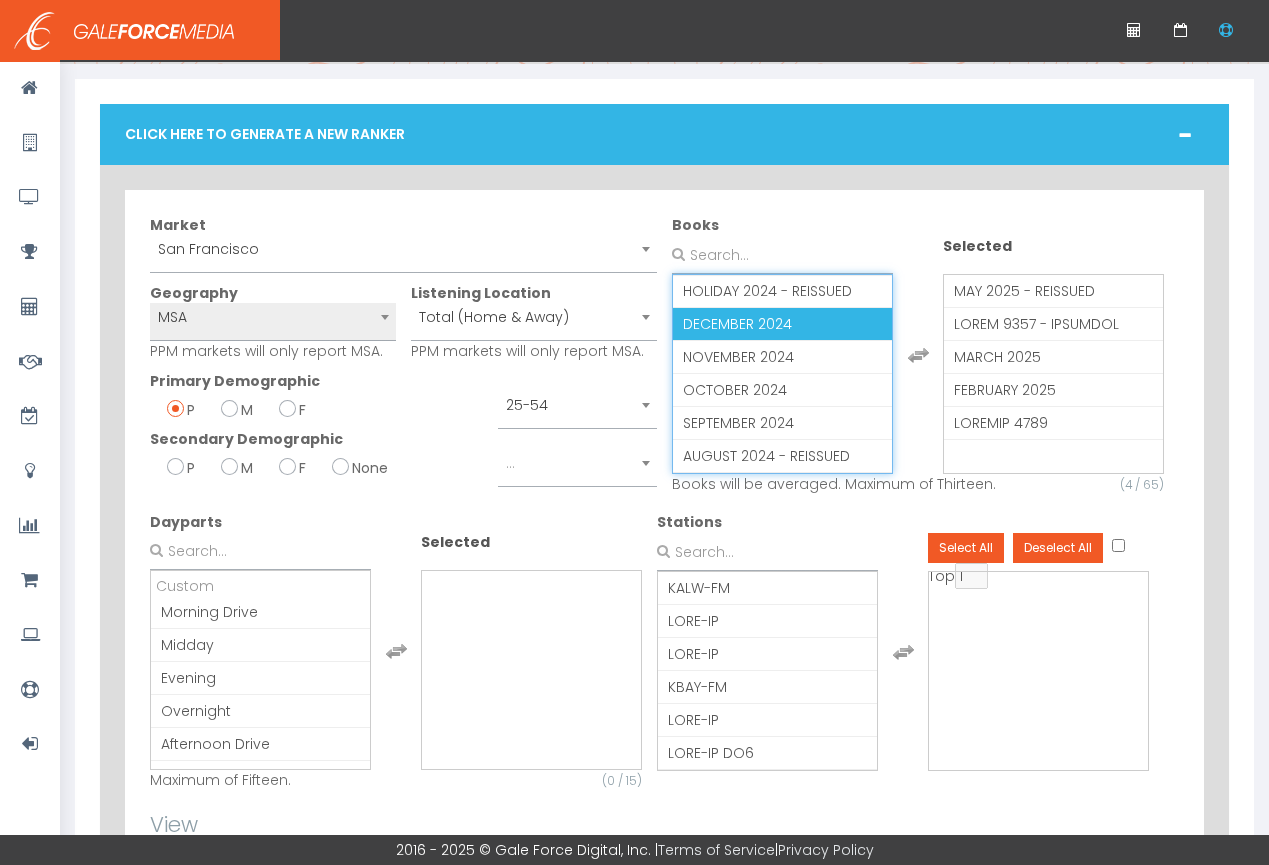 scroll, scrollTop: 101, scrollLeft: 0, axis: vertical 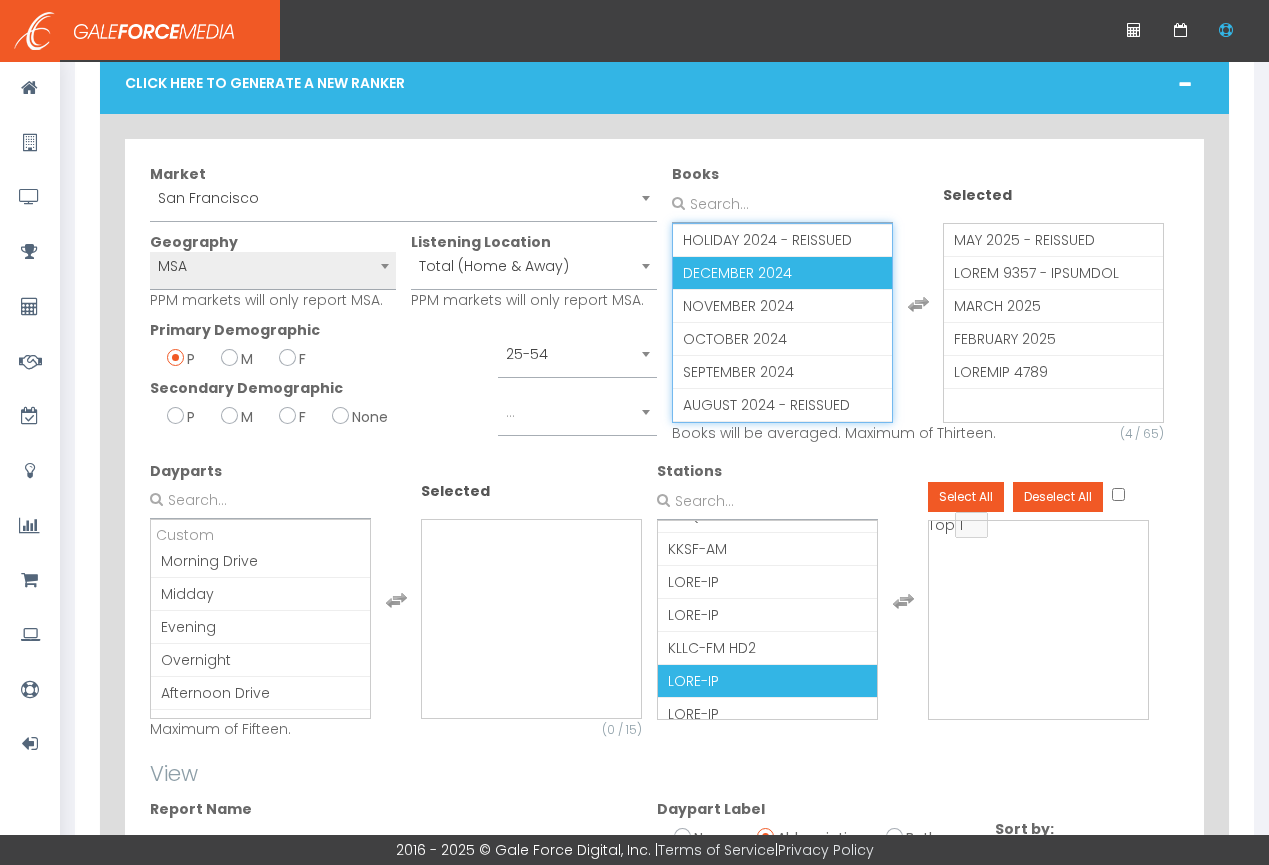 click on "LORE-IP" at bounding box center (693, 681) 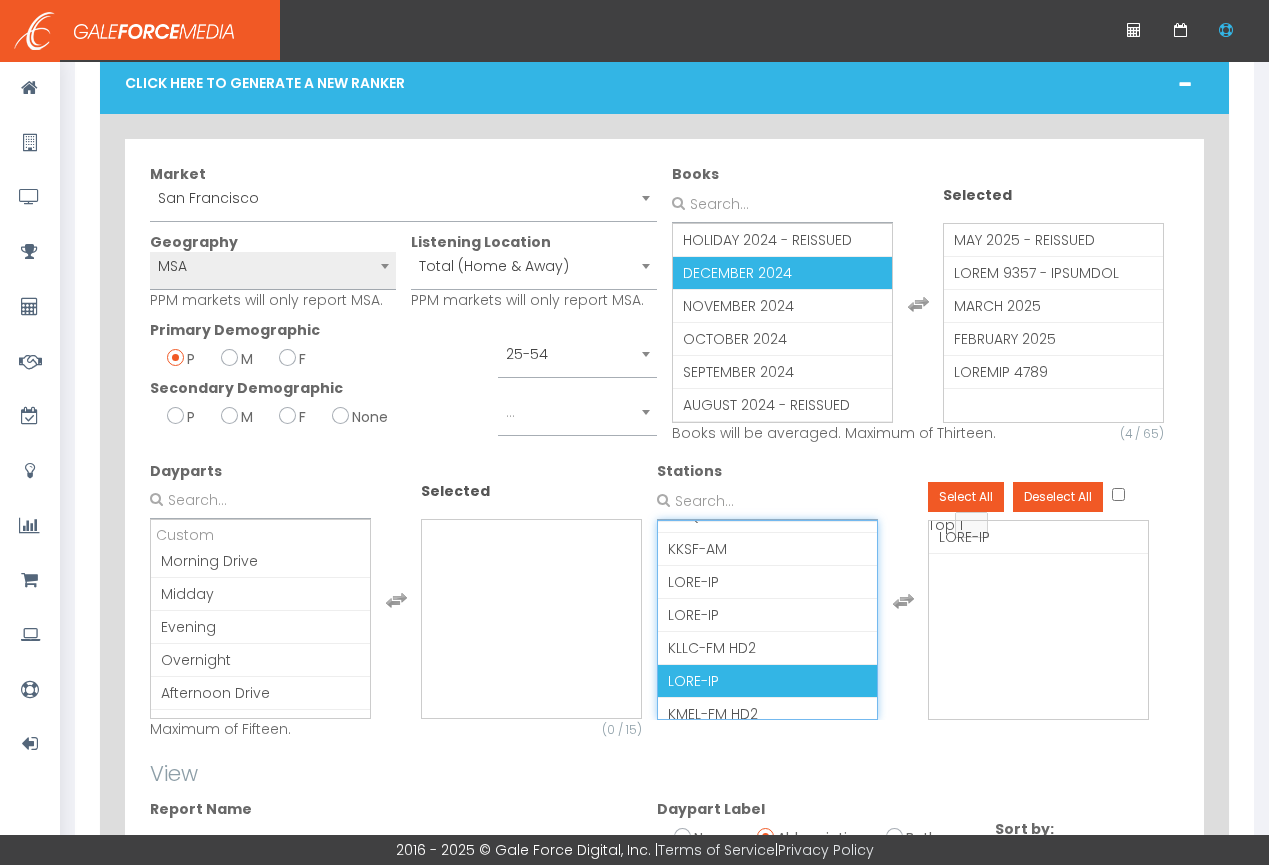 scroll, scrollTop: 484, scrollLeft: 0, axis: vertical 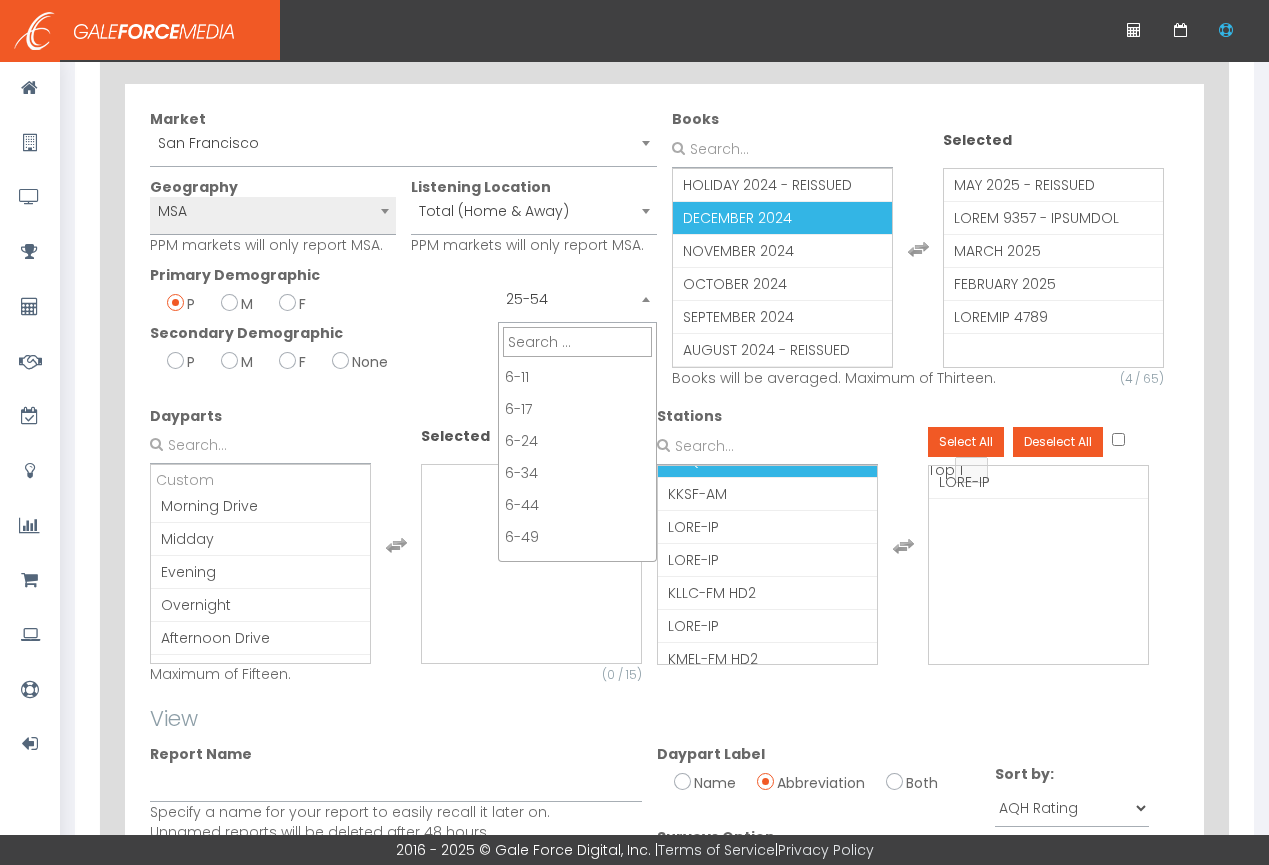 click at bounding box center (646, 299) 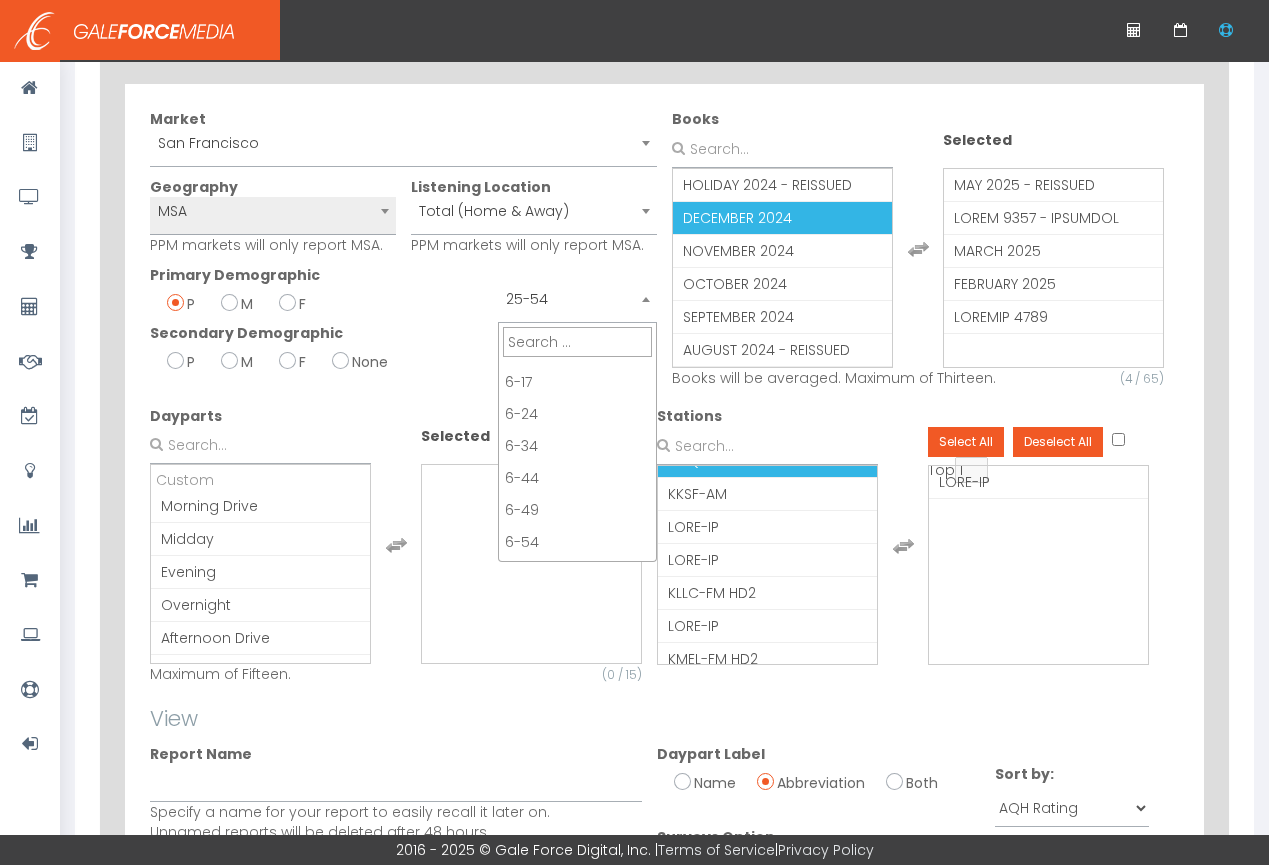 scroll, scrollTop: 0, scrollLeft: 0, axis: both 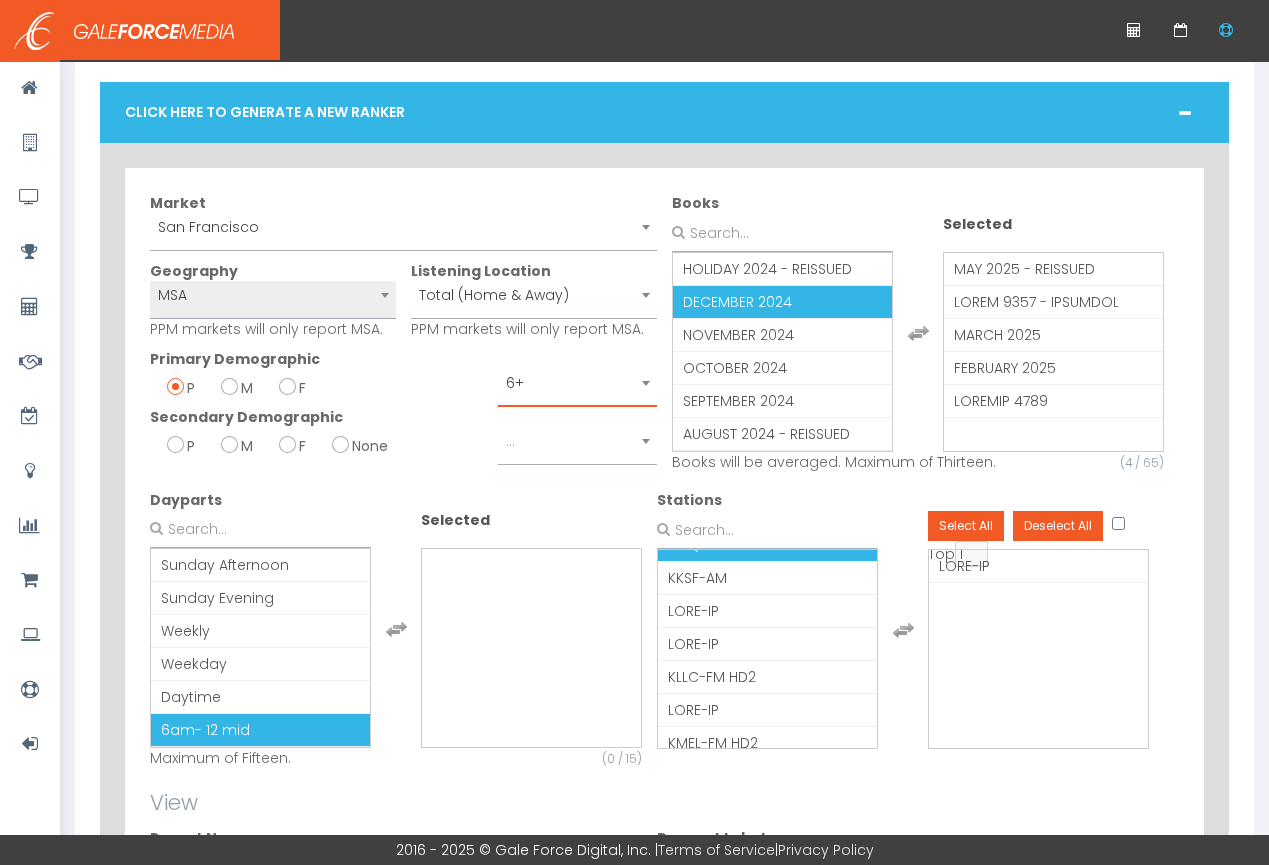 click on "6am- 12 mid" at bounding box center (205, 730) 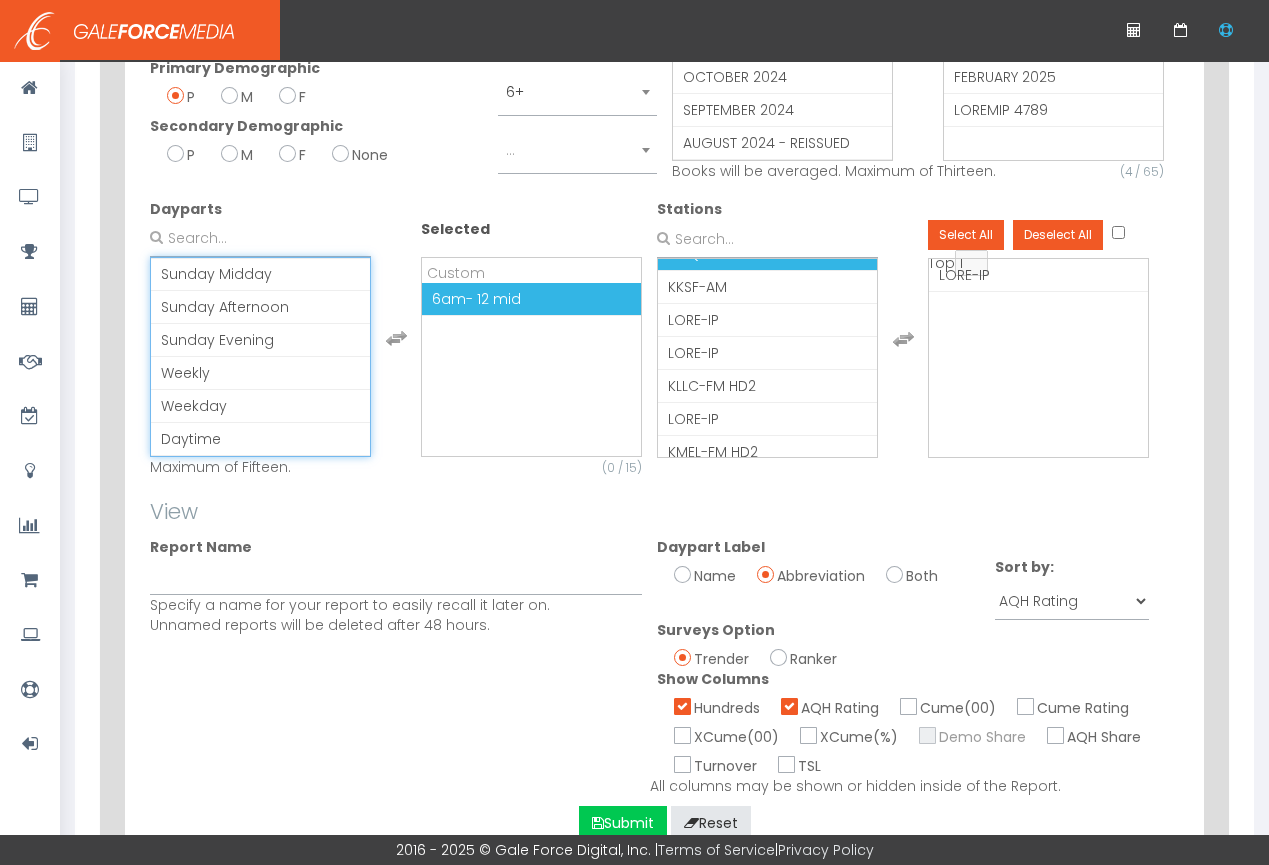 scroll, scrollTop: 364, scrollLeft: 0, axis: vertical 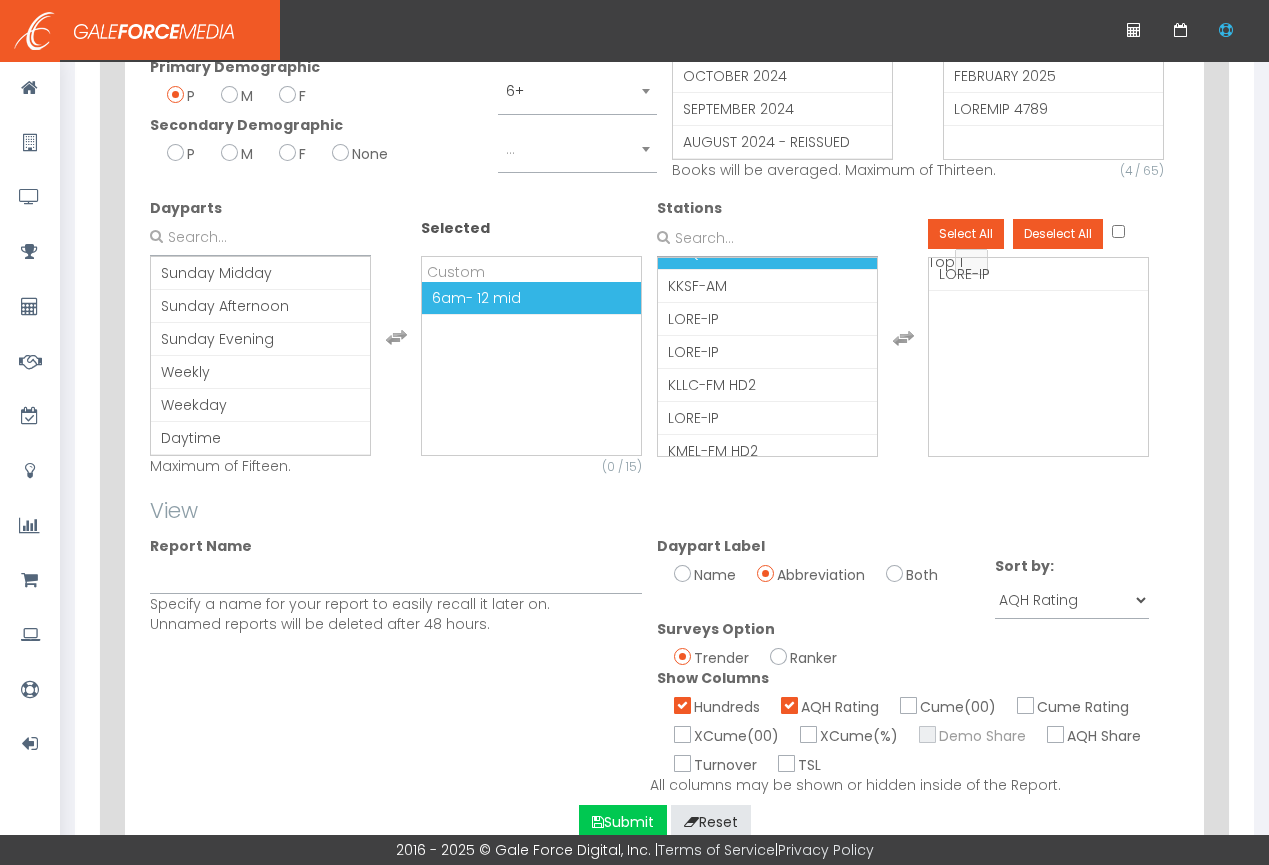 click on "Cume(00)" at bounding box center (909, 705) 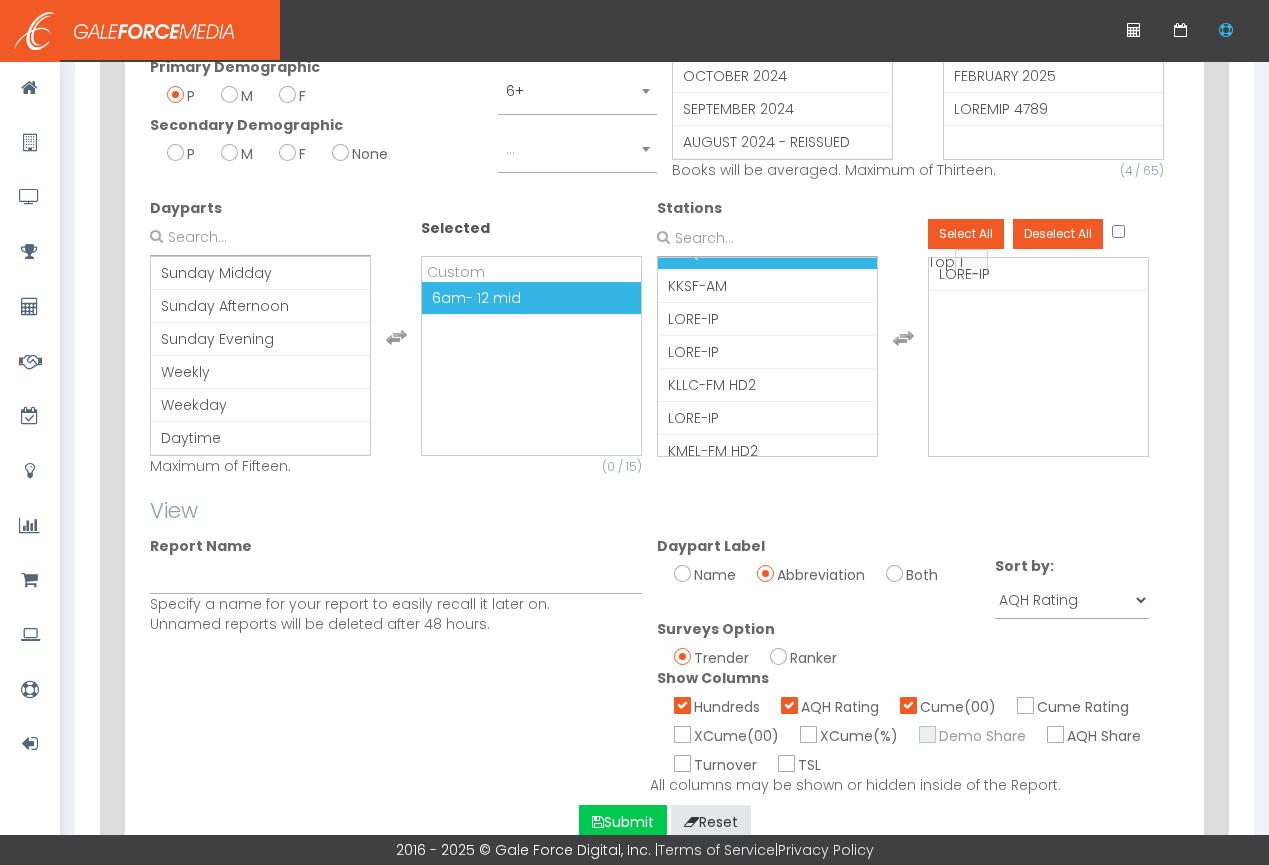 click at bounding box center [790, 705] 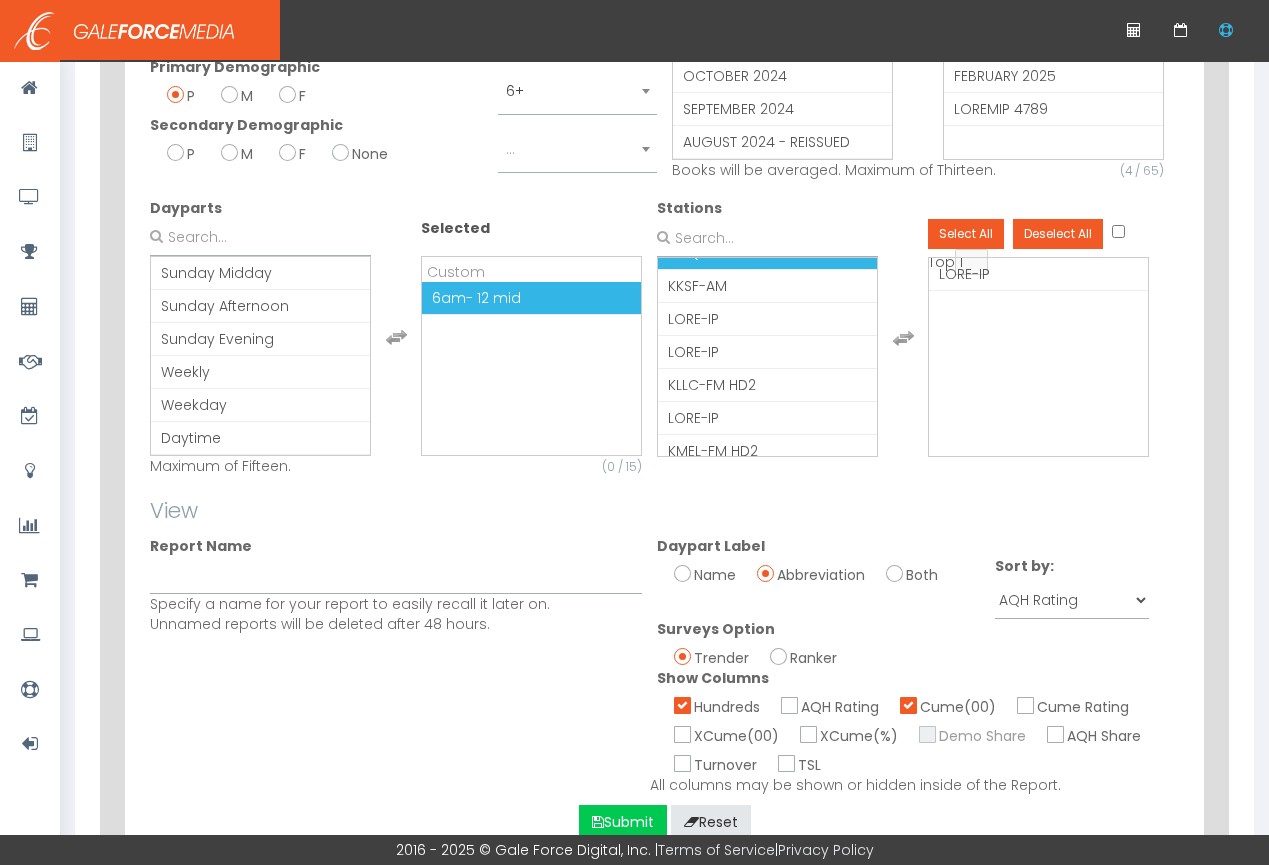 click on "Hundreds" at bounding box center [708, 702] 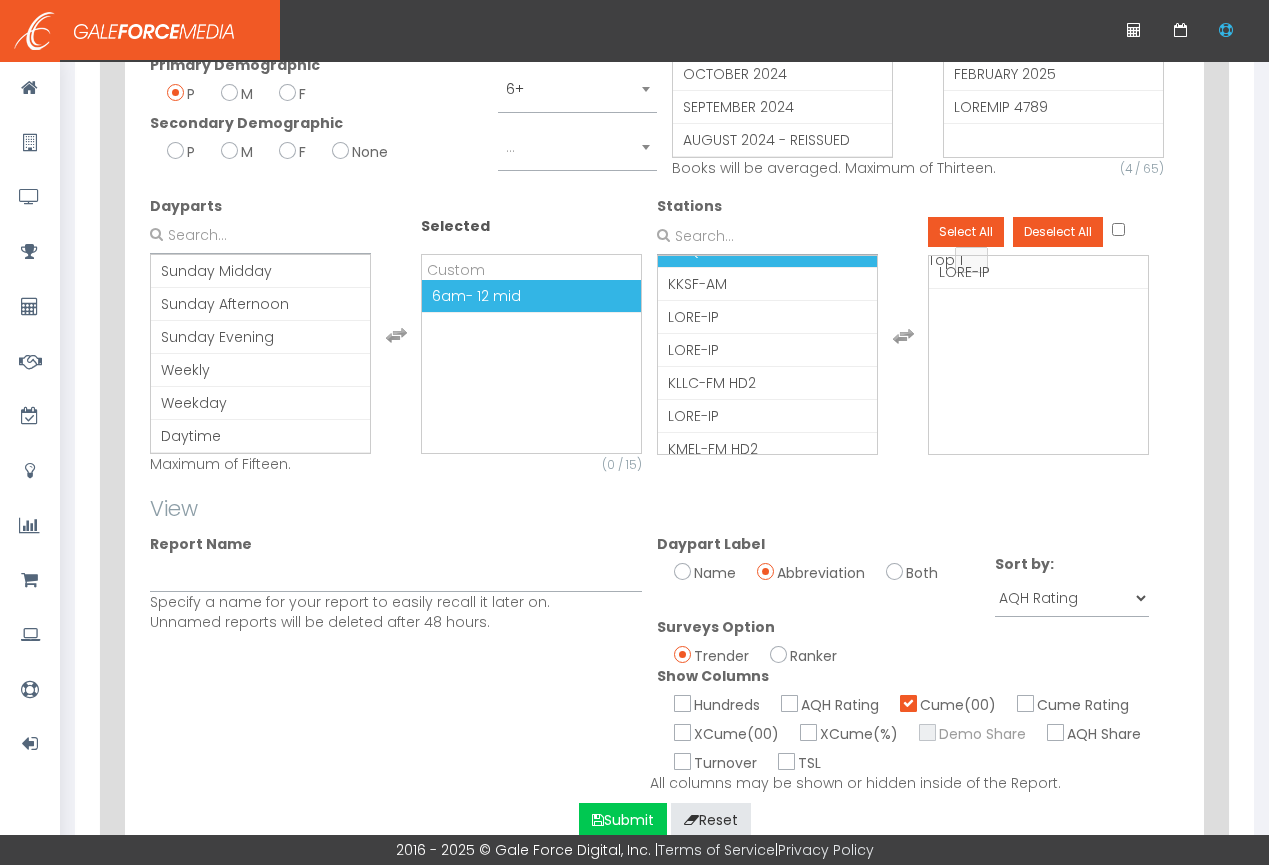 scroll, scrollTop: 368, scrollLeft: 0, axis: vertical 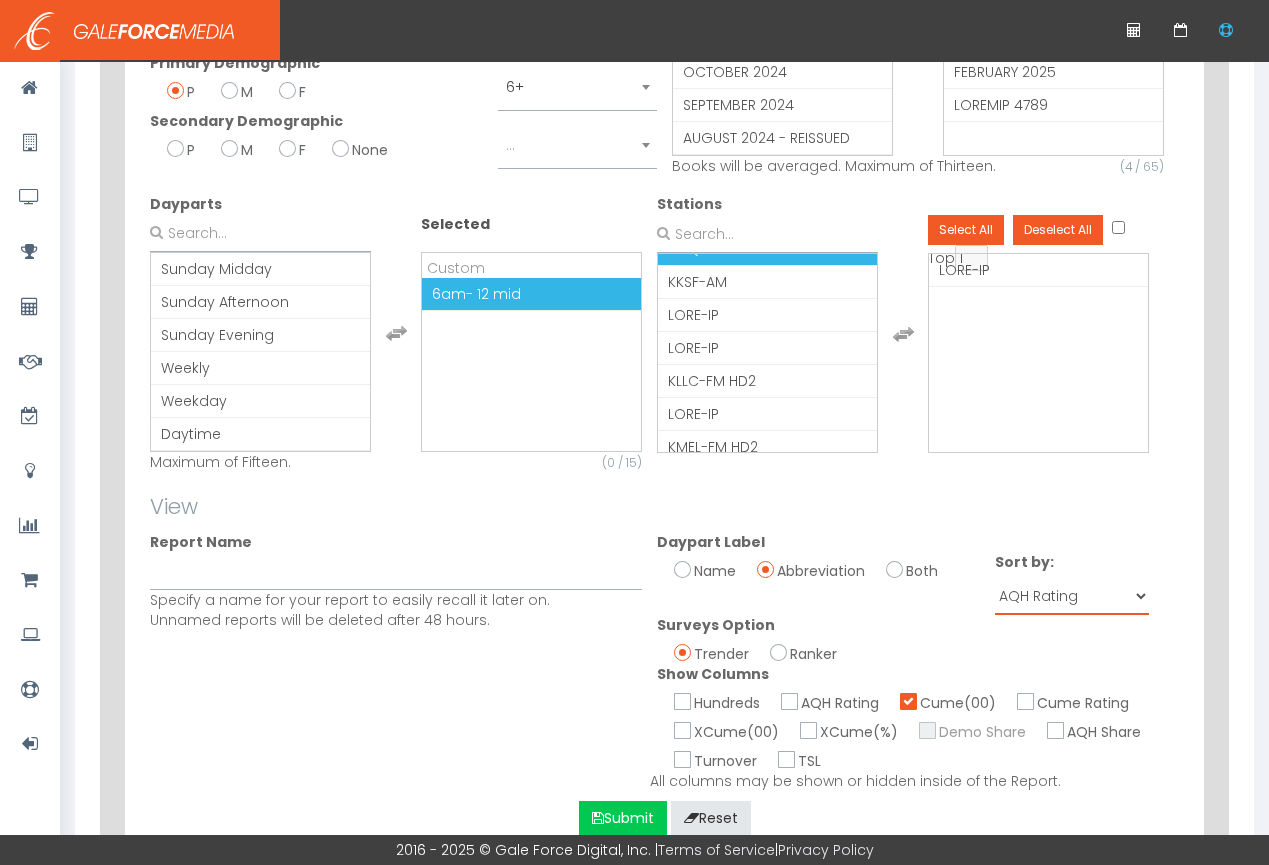 click on "- Select -
Alphabetical (Station)
Hundreds
AQH Rating
Cume
Cume(00)
Cume Rating
XCume (00)
XCume (%)
Share" at bounding box center (1072, 596) 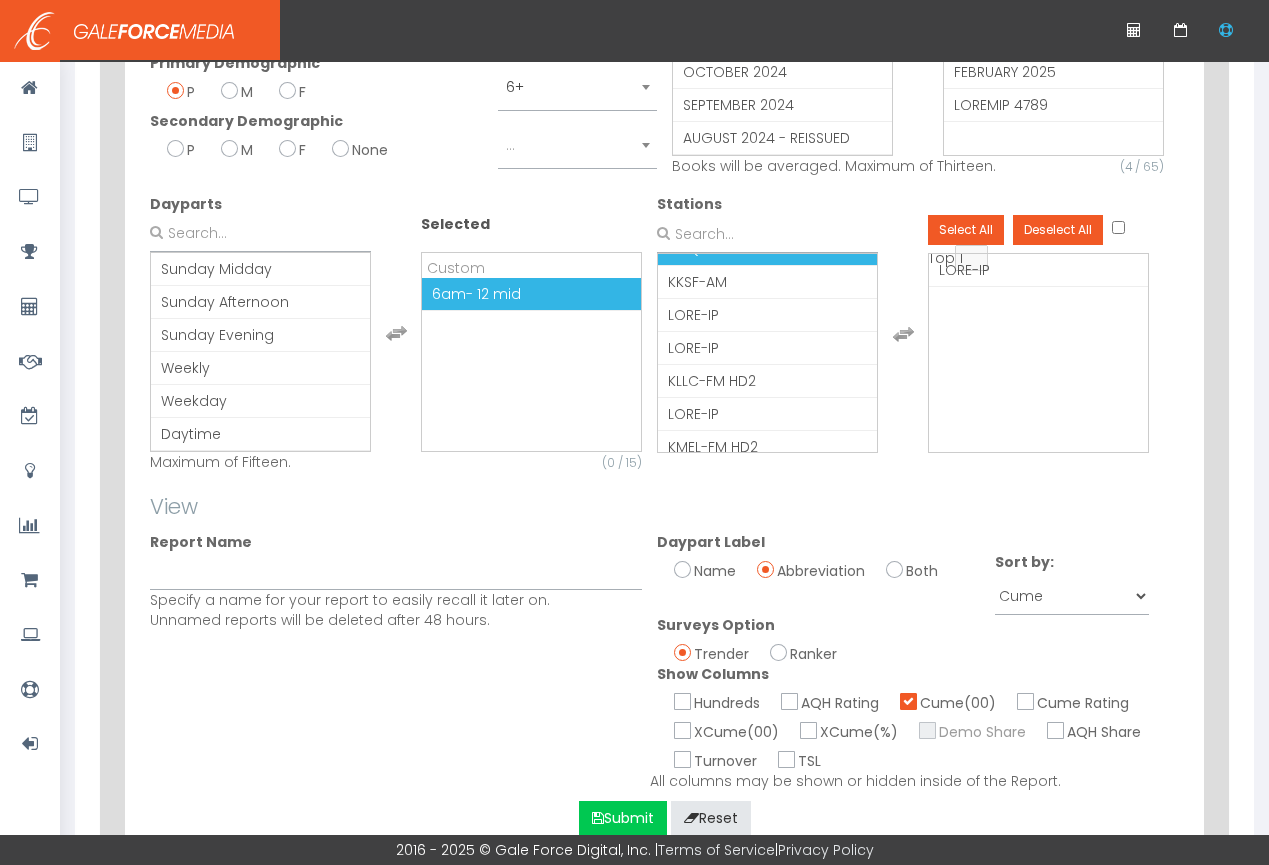 click on "AQH Share" at bounding box center (1056, 730) 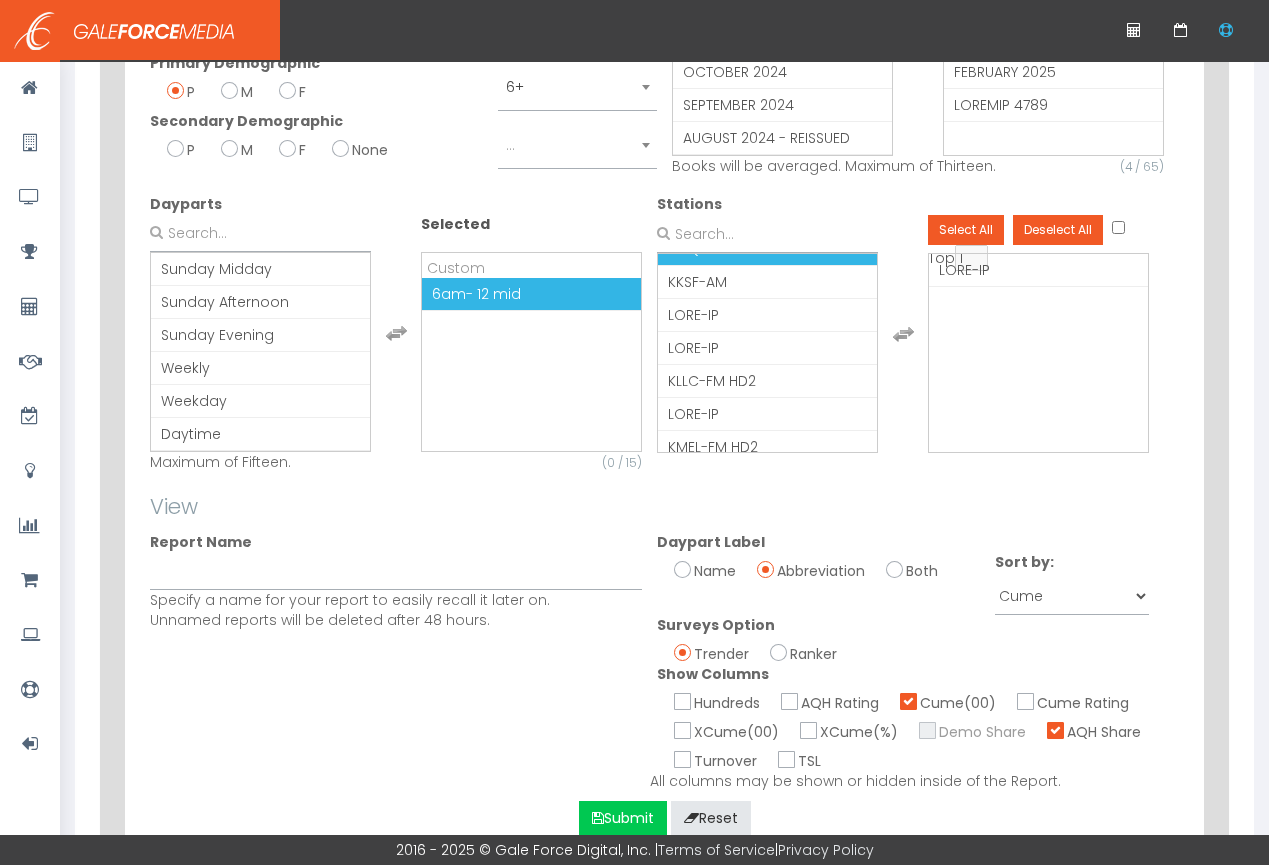 click on "TSL" at bounding box center [809, 761] 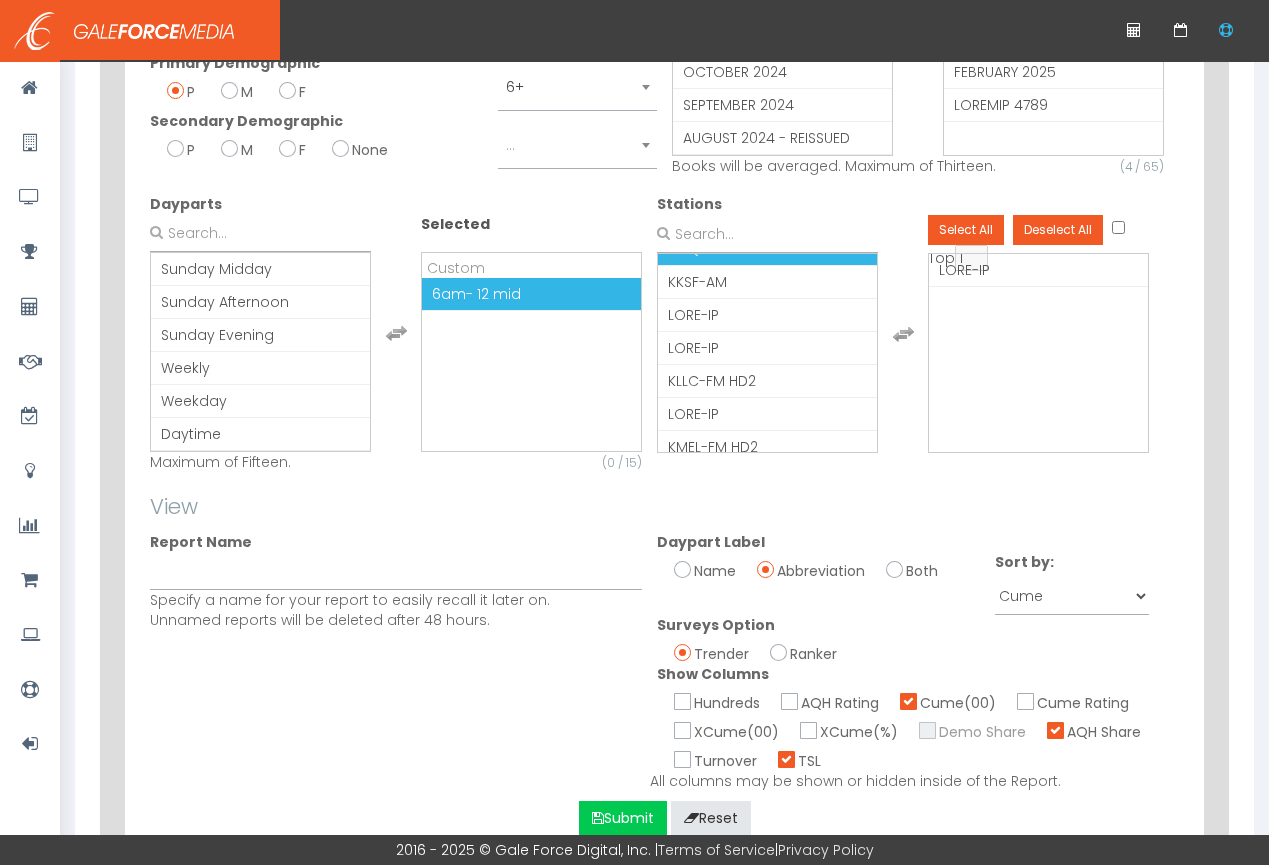 scroll, scrollTop: 372, scrollLeft: 0, axis: vertical 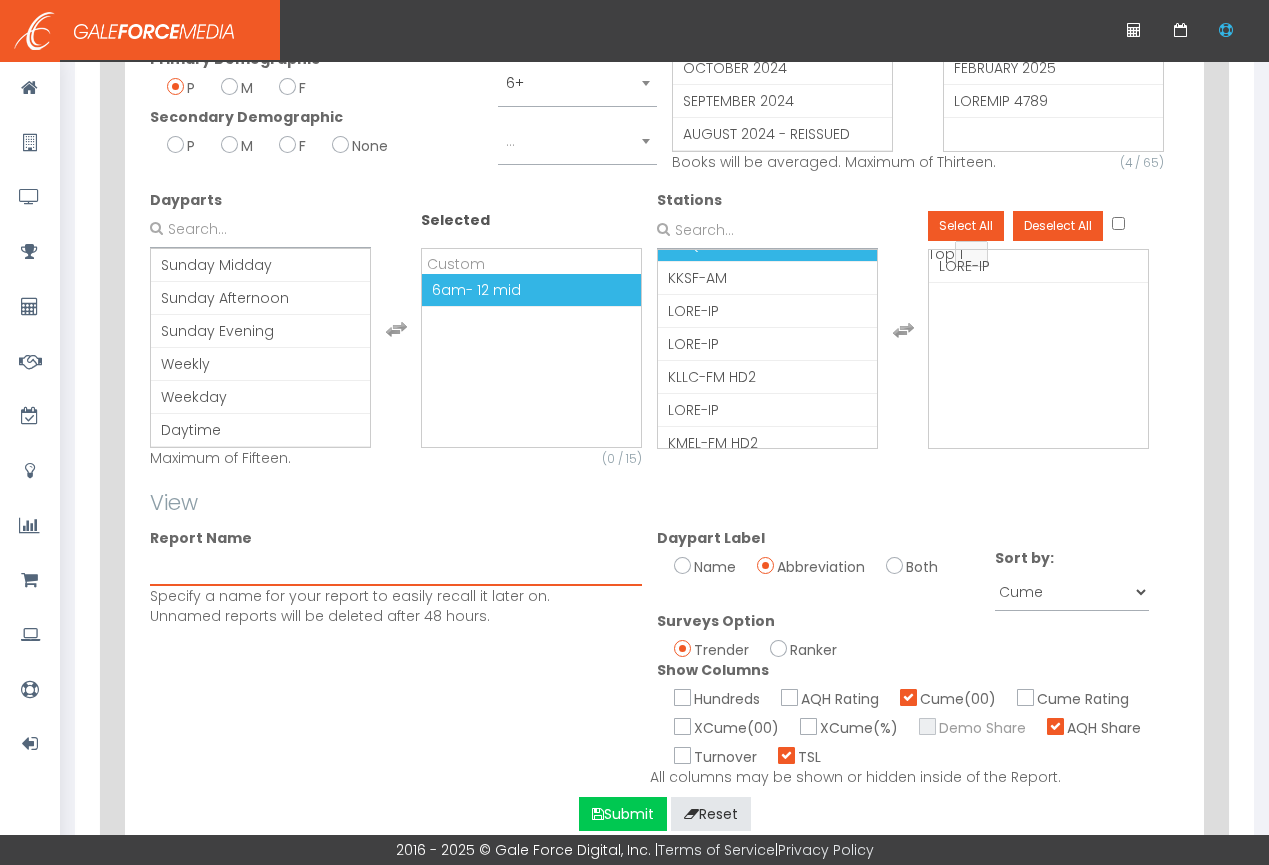 click at bounding box center (396, 567) 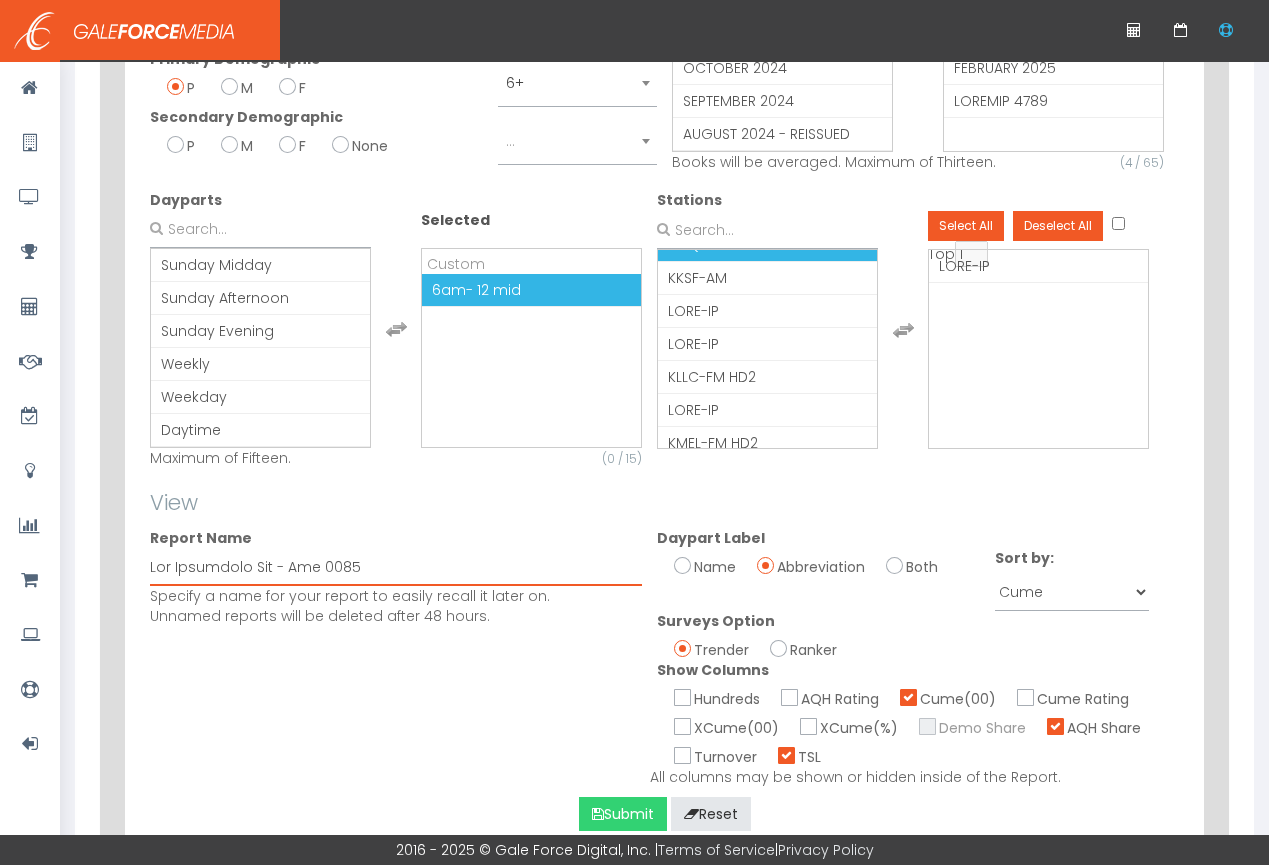 type on "San Francisco Jan - May 2025" 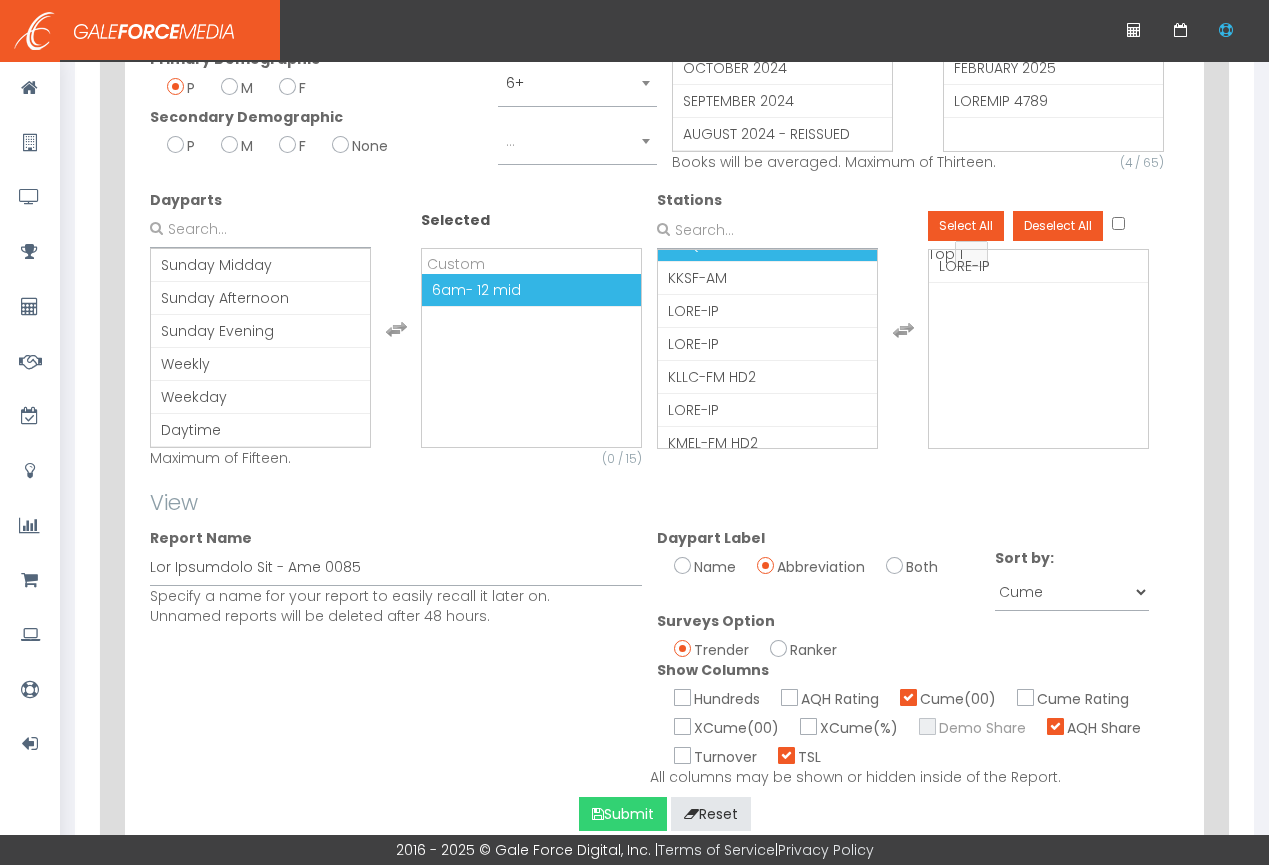 click on "Submit" at bounding box center [623, 814] 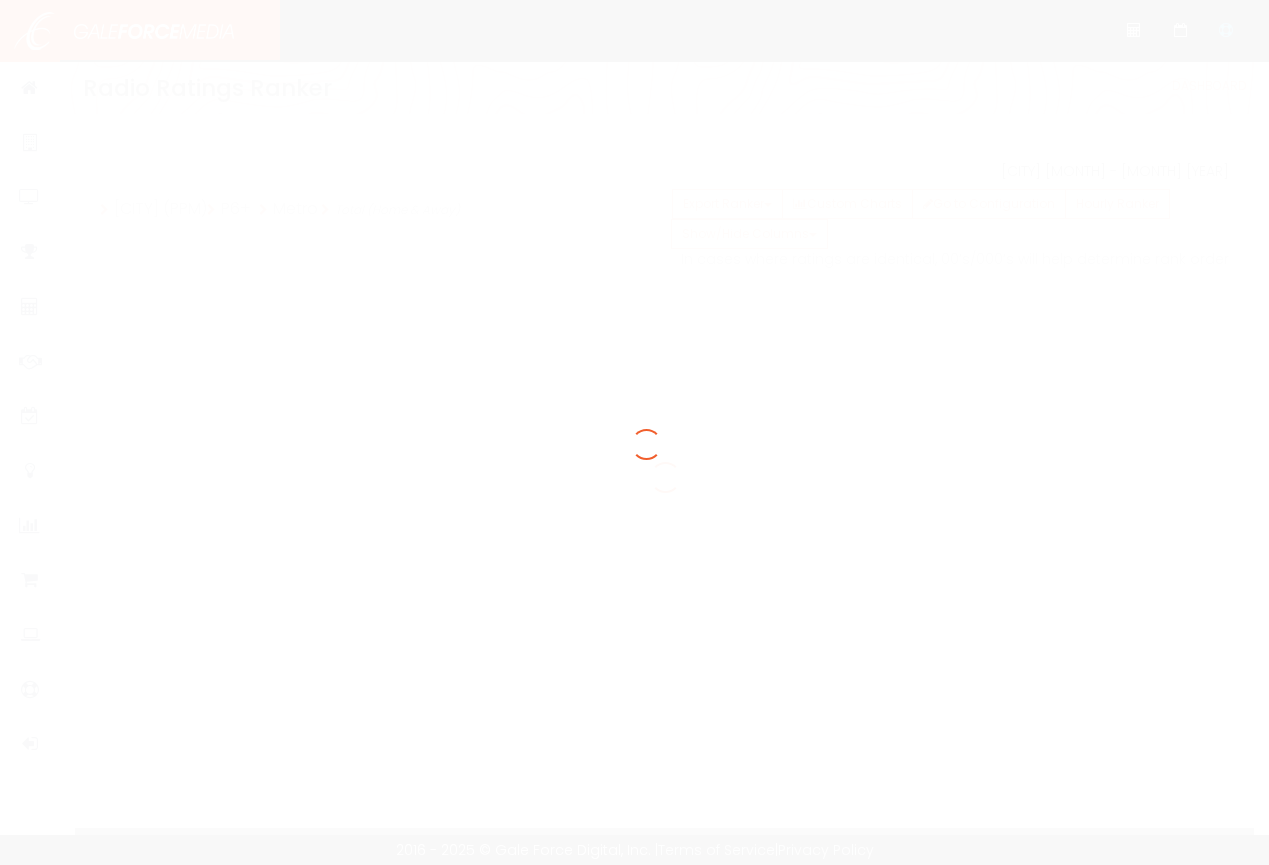 scroll, scrollTop: 0, scrollLeft: 0, axis: both 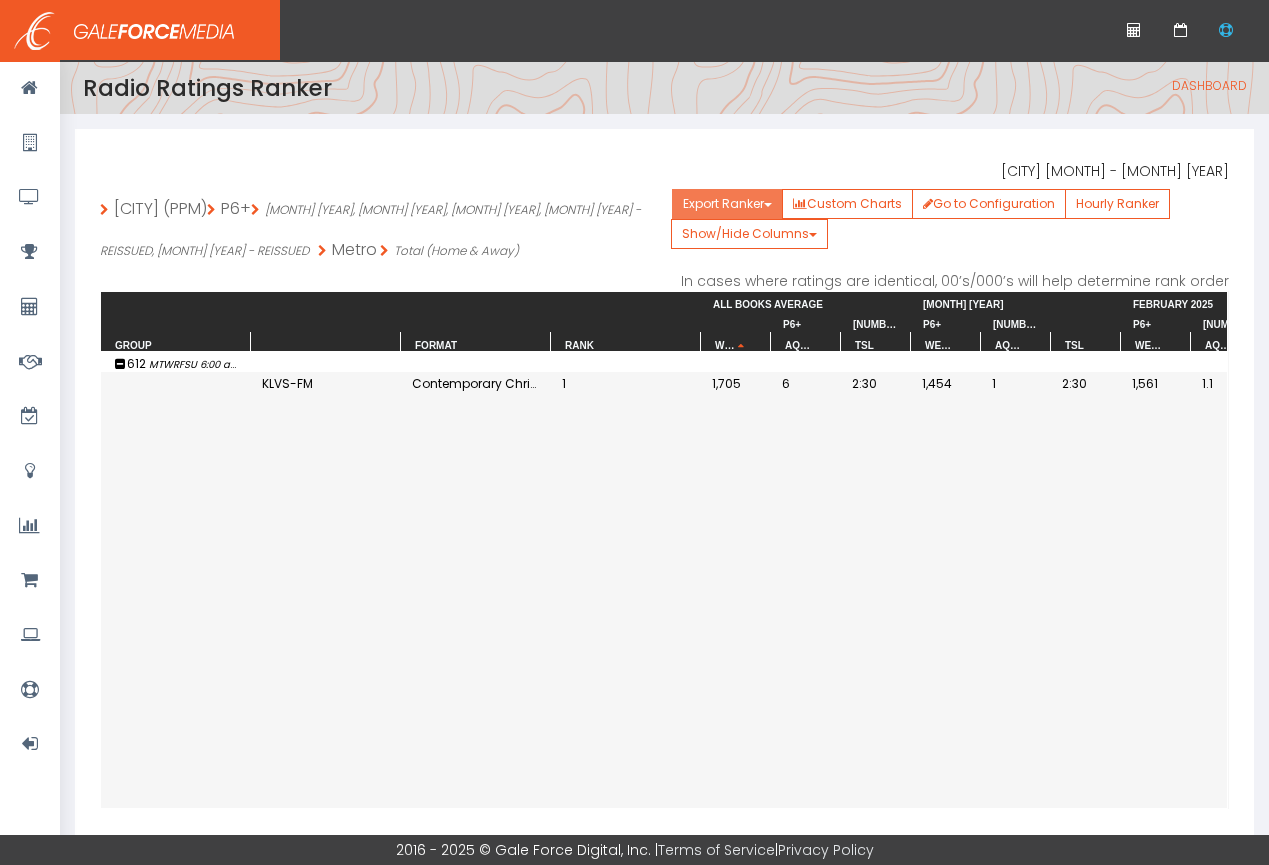 click on "Export Ranker" at bounding box center (727, 204) 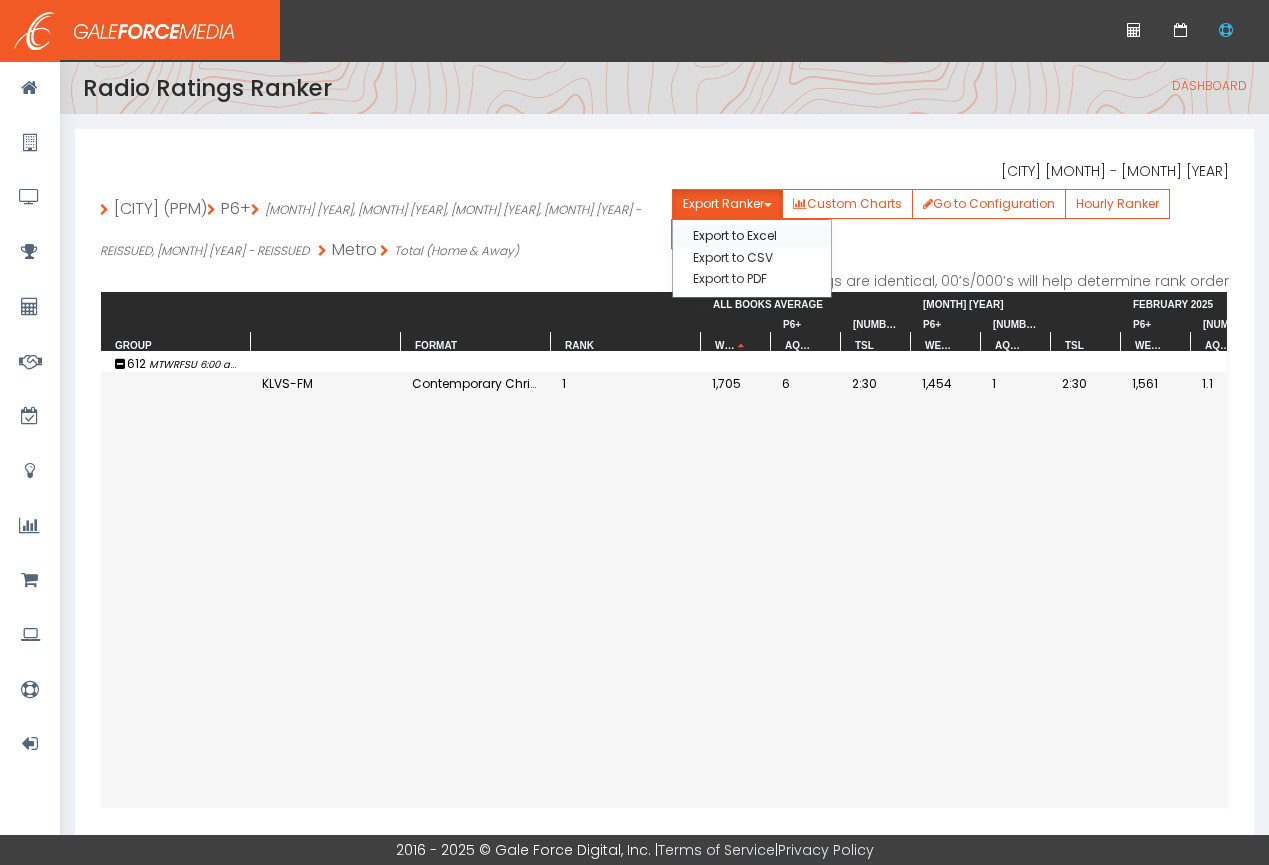 click on "Export to Excel" at bounding box center [752, 235] 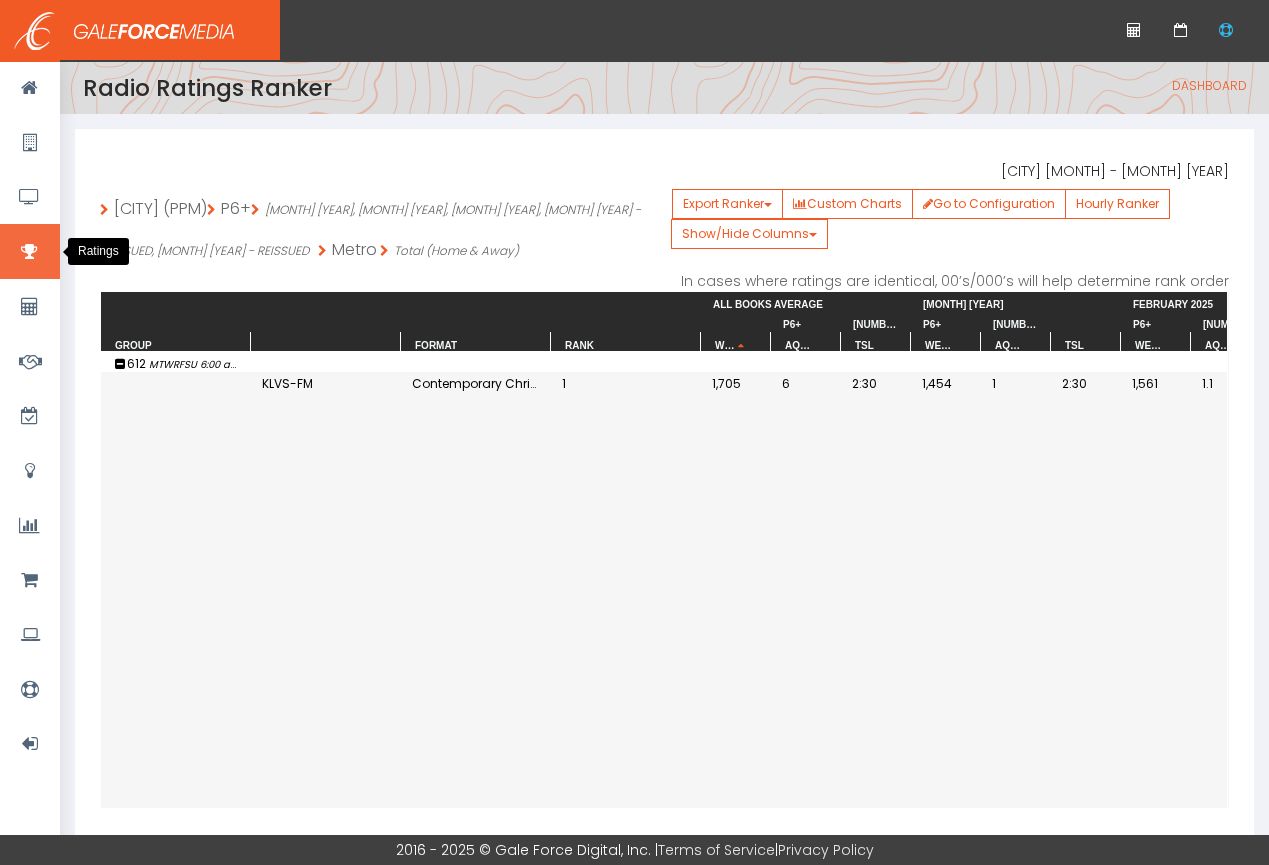 click at bounding box center (29, 252) 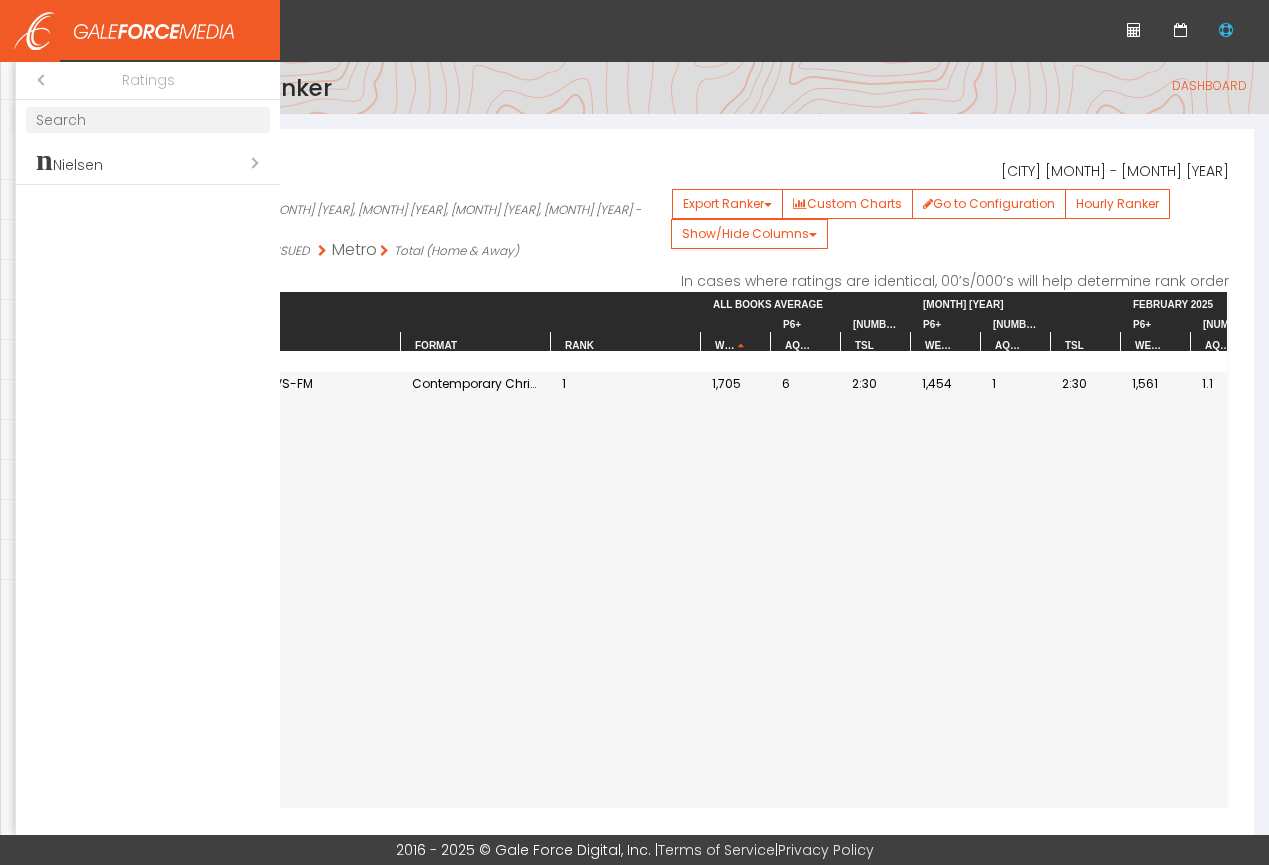 click on "Open submenu (n   Nielsen)" at bounding box center (148, 162) 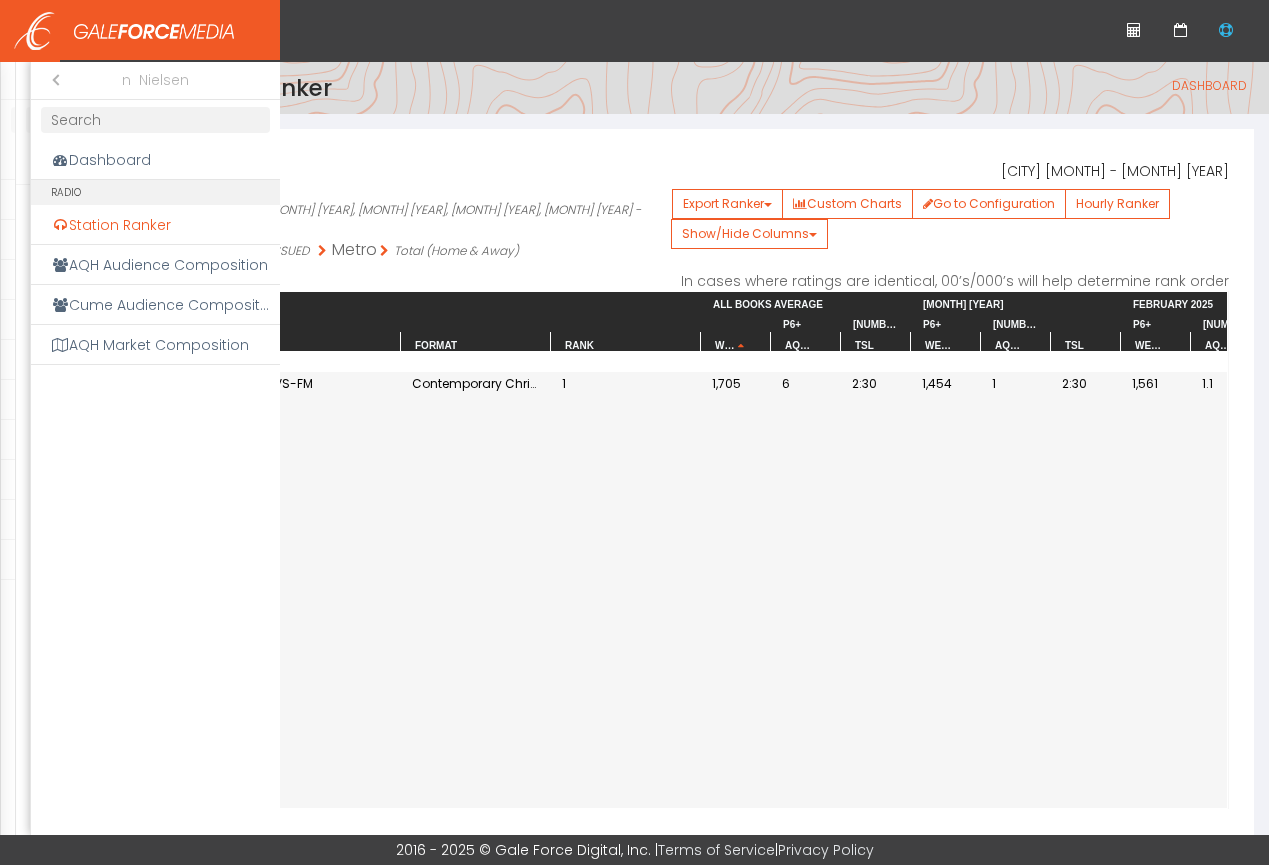 click on "Station Ranker" at bounding box center (155, 225) 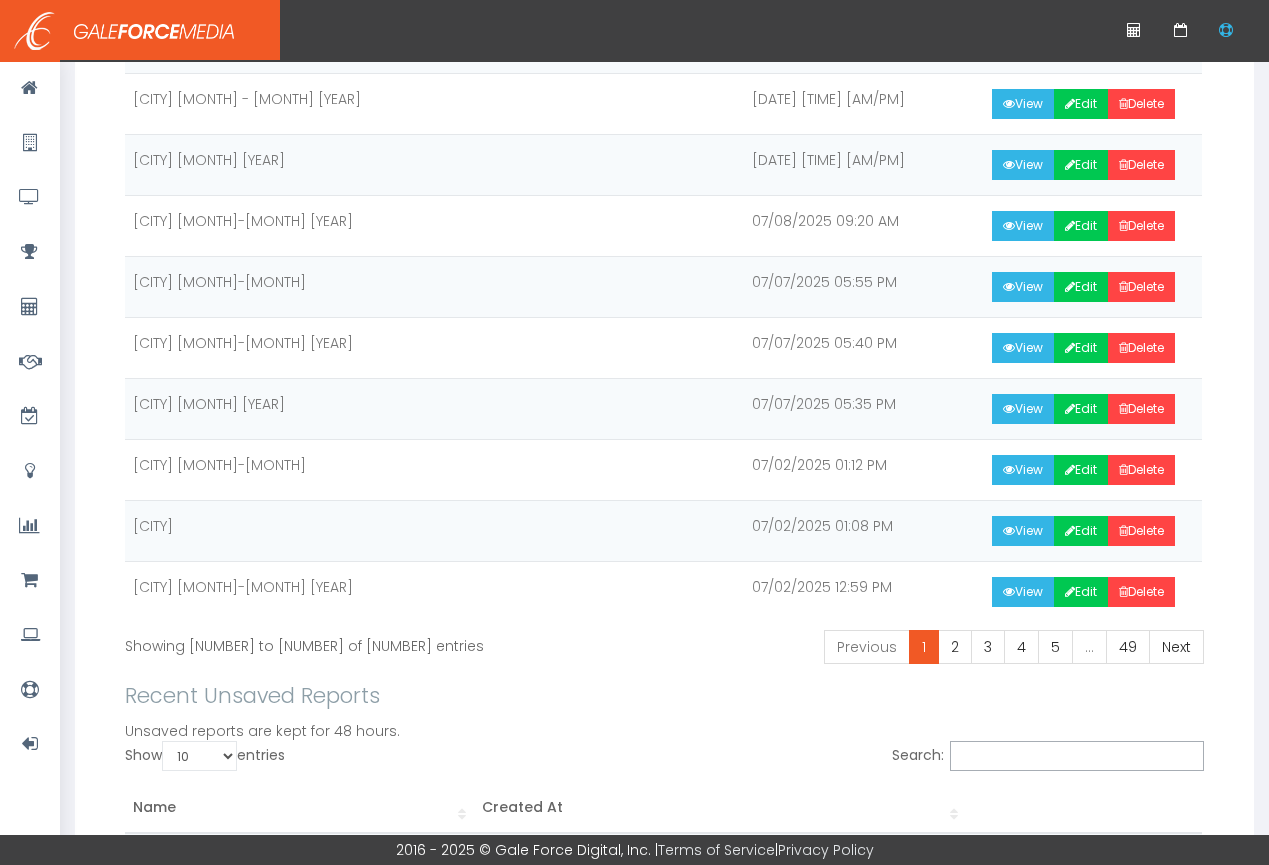 scroll, scrollTop: 384, scrollLeft: 0, axis: vertical 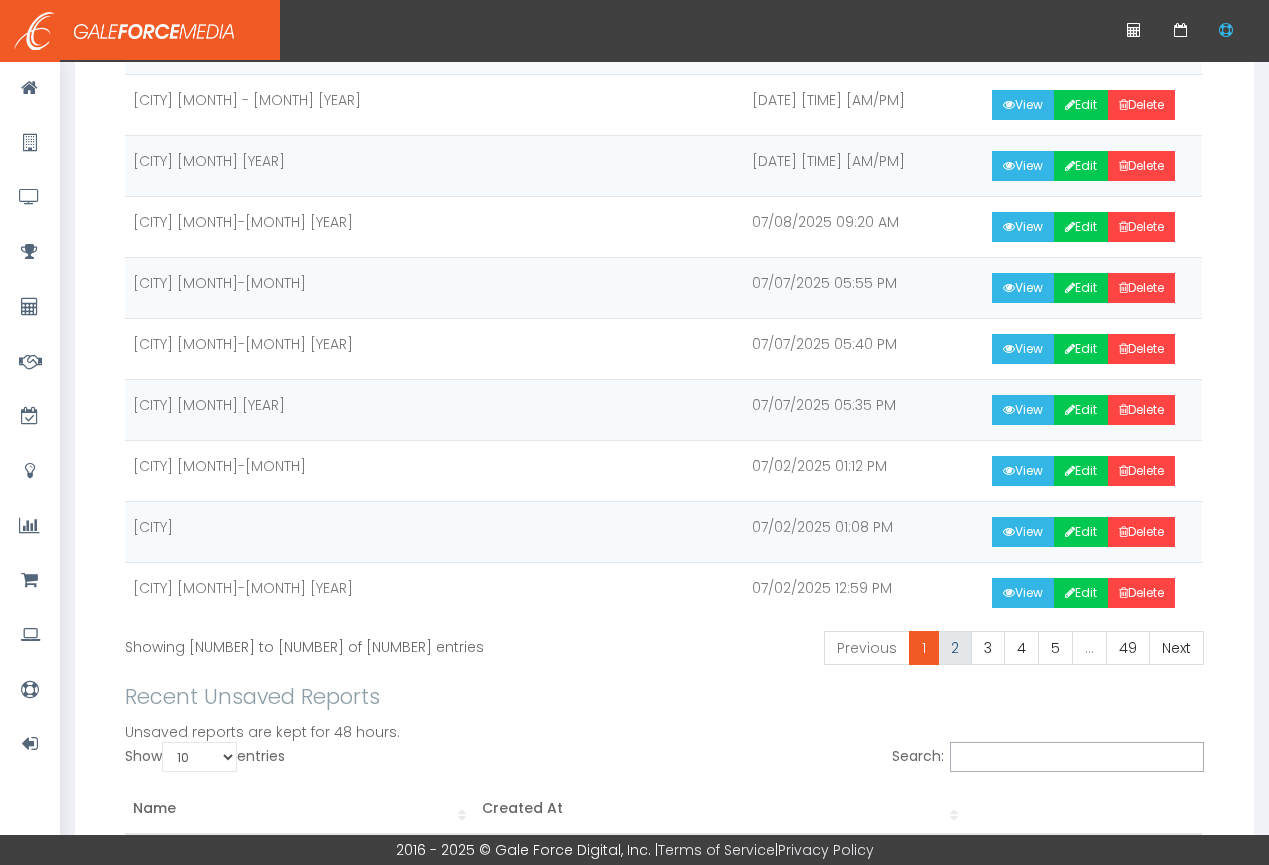 click on "2" at bounding box center [955, 648] 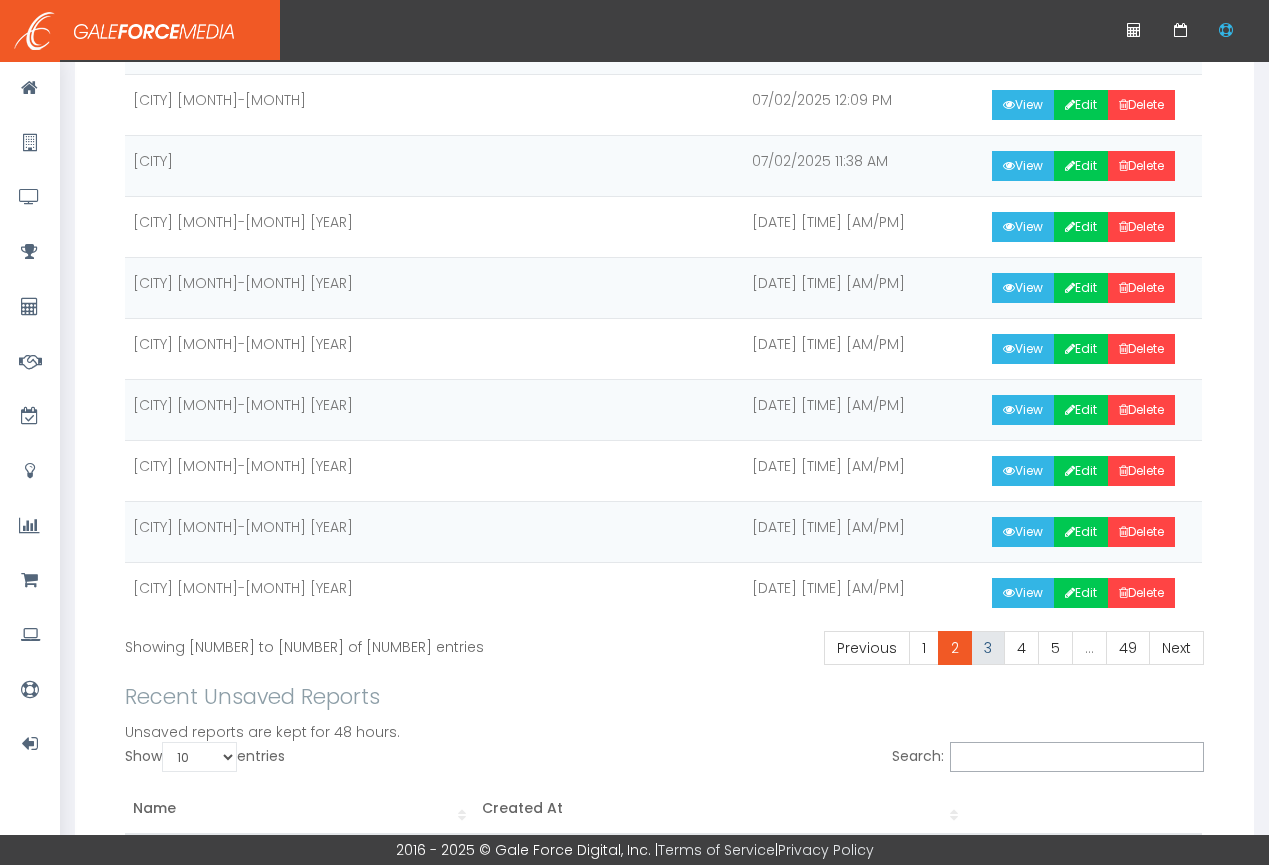 click on "3" at bounding box center (867, 648) 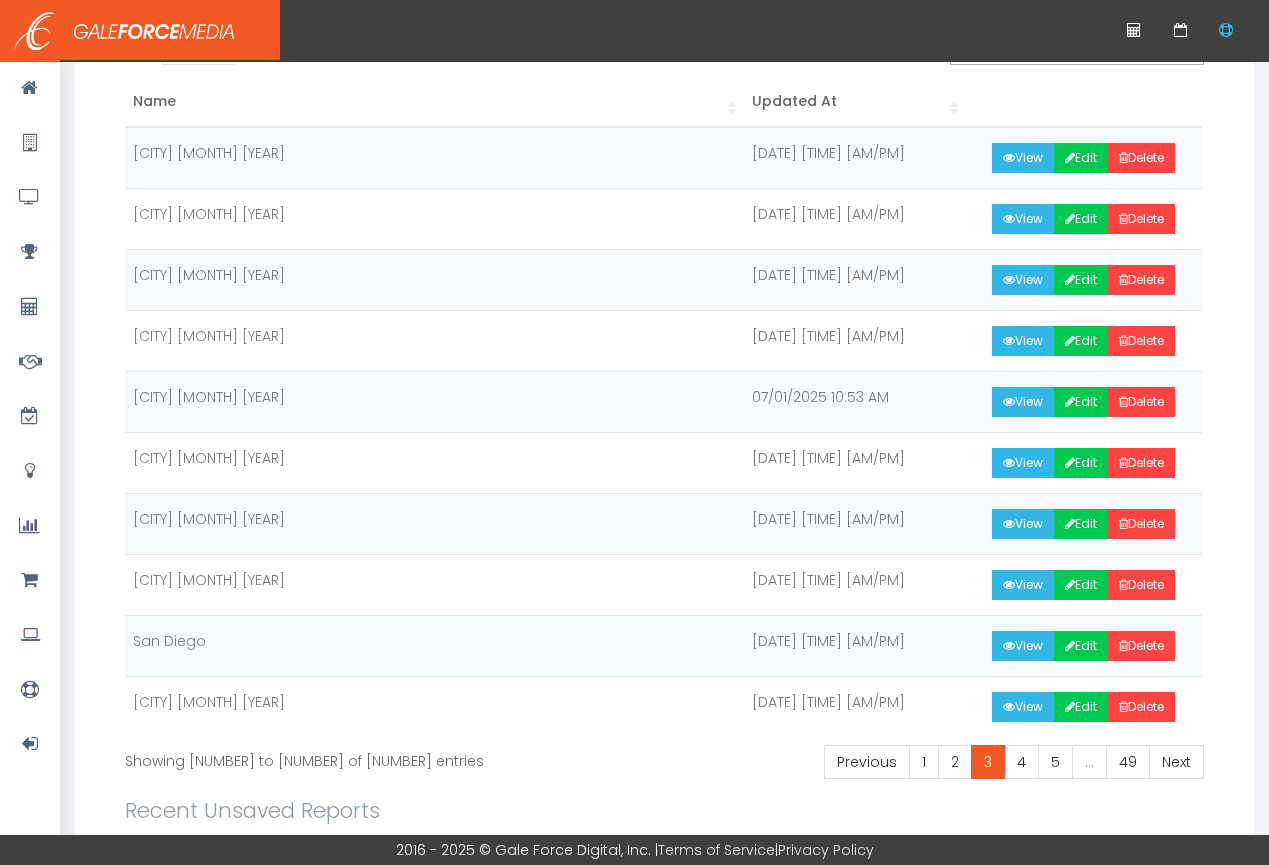 scroll, scrollTop: 269, scrollLeft: 0, axis: vertical 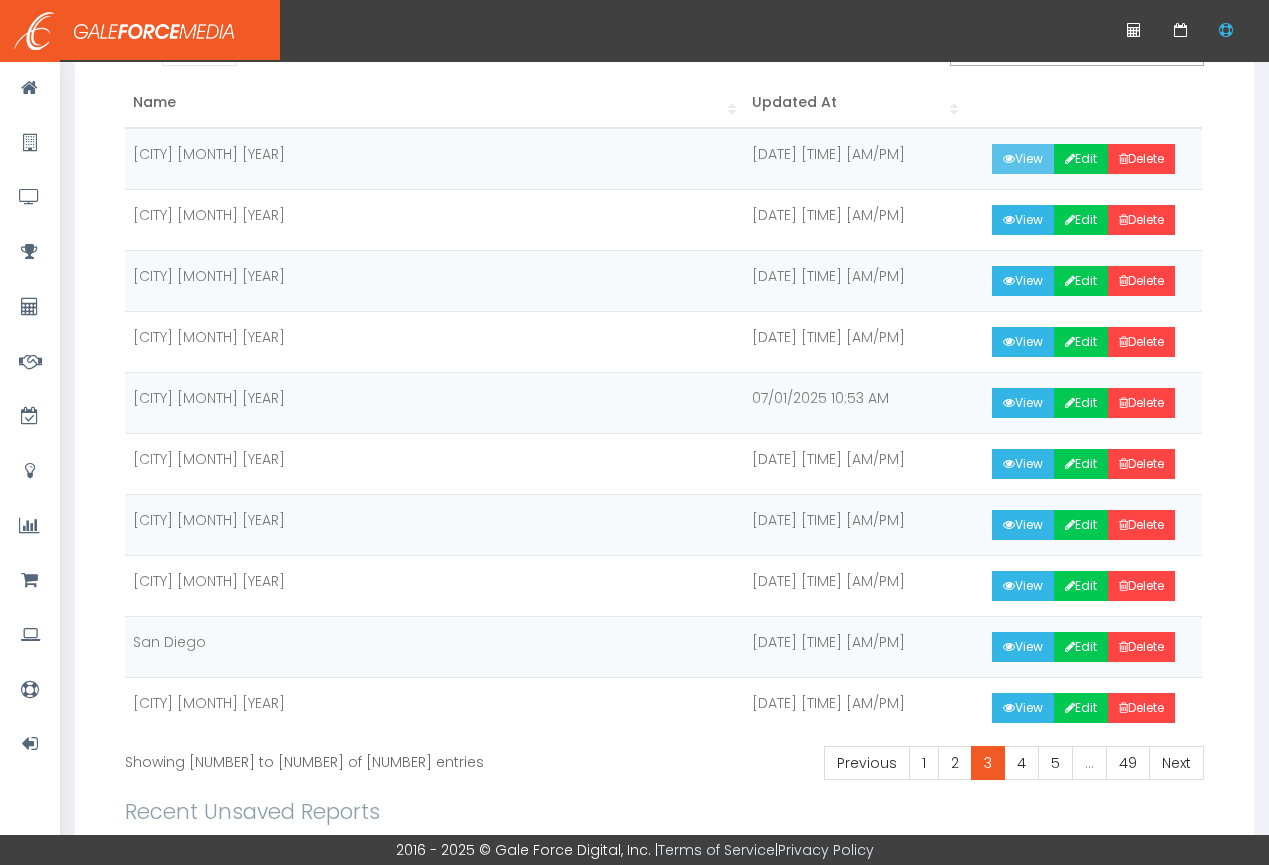 click on "View" at bounding box center [1023, 159] 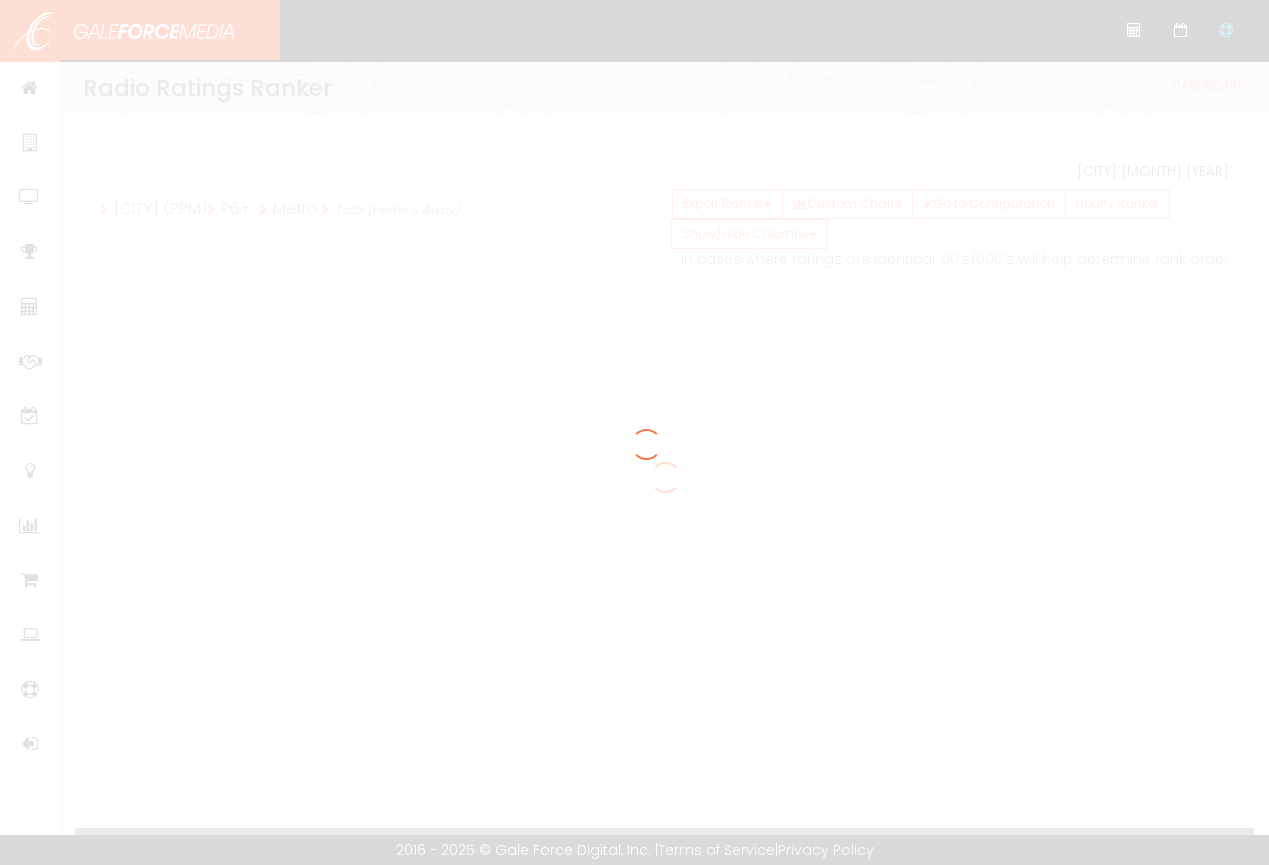 scroll, scrollTop: 0, scrollLeft: 0, axis: both 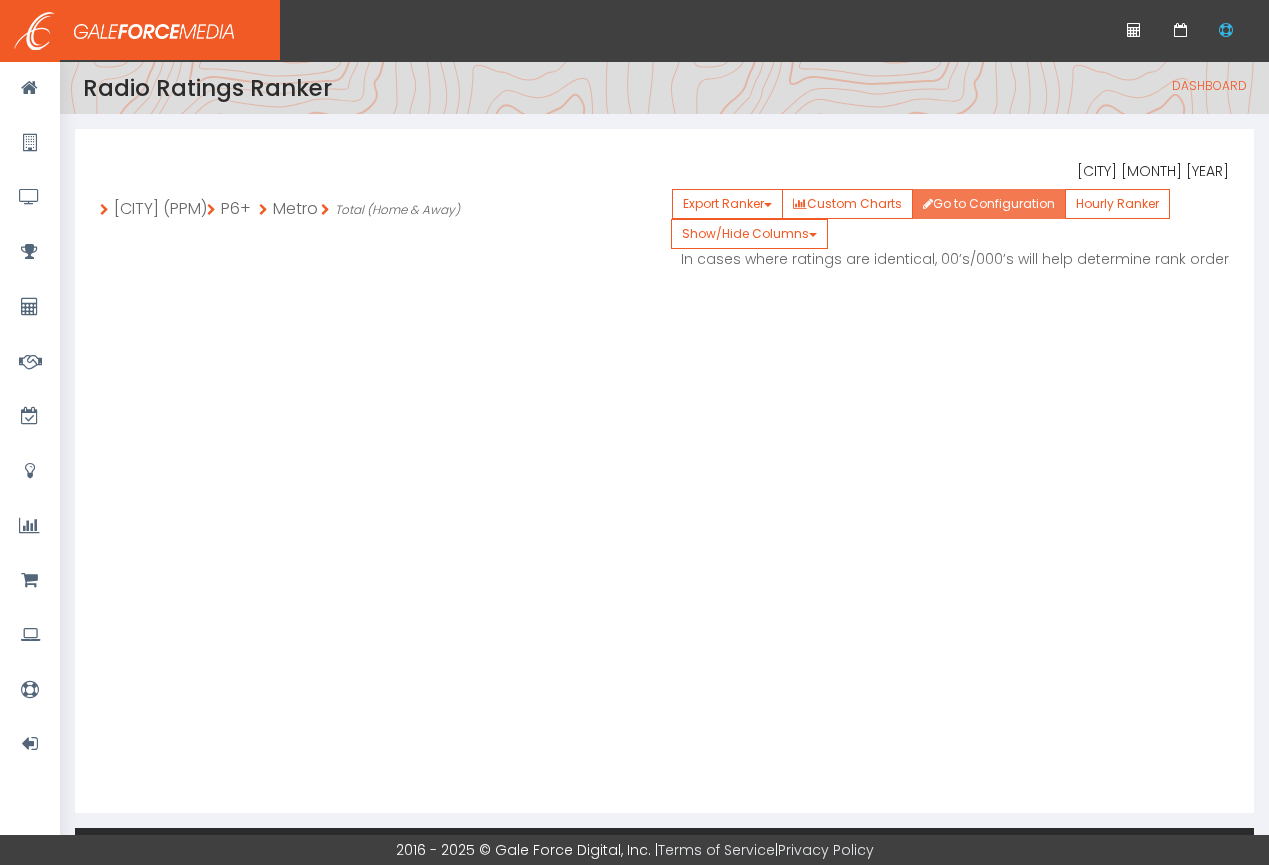 click on "Go to Configuration" at bounding box center (989, 204) 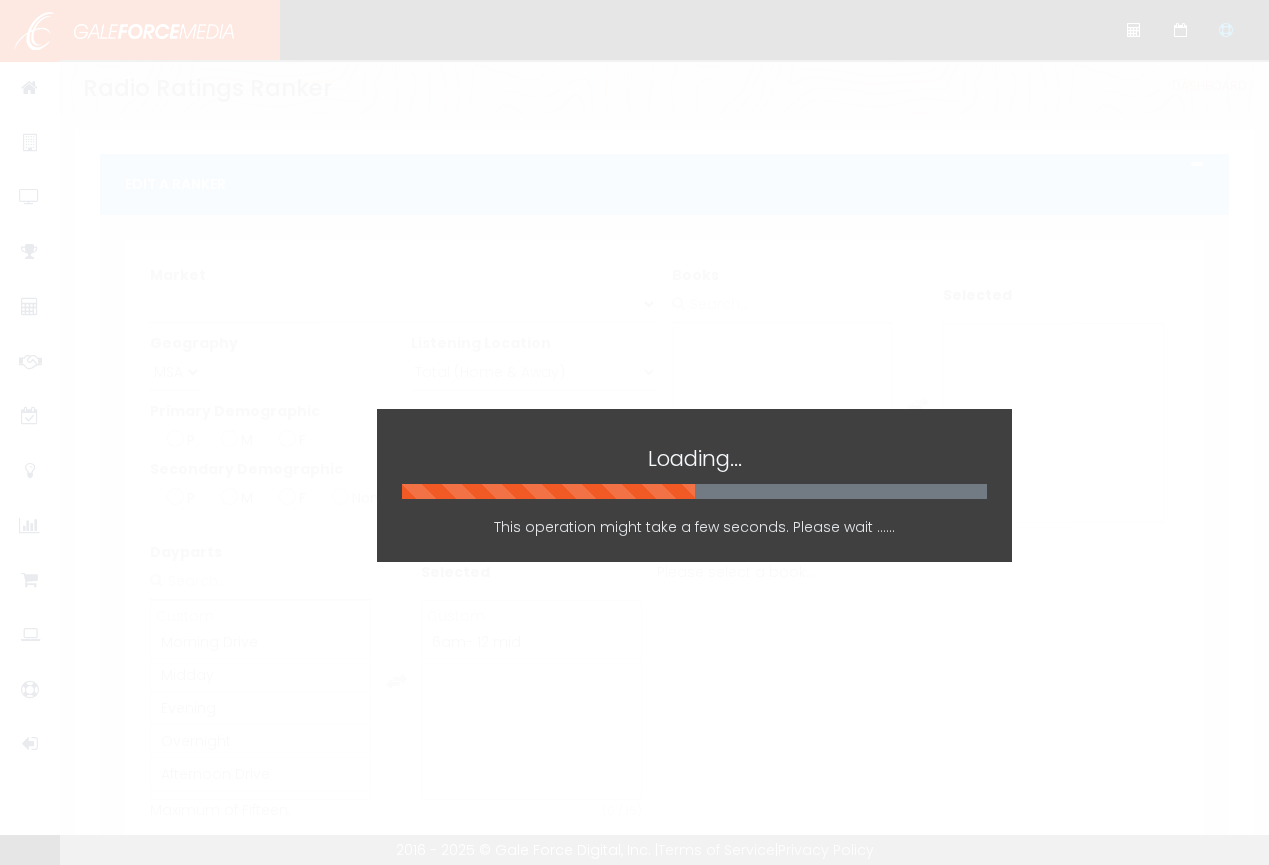 scroll, scrollTop: 0, scrollLeft: 0, axis: both 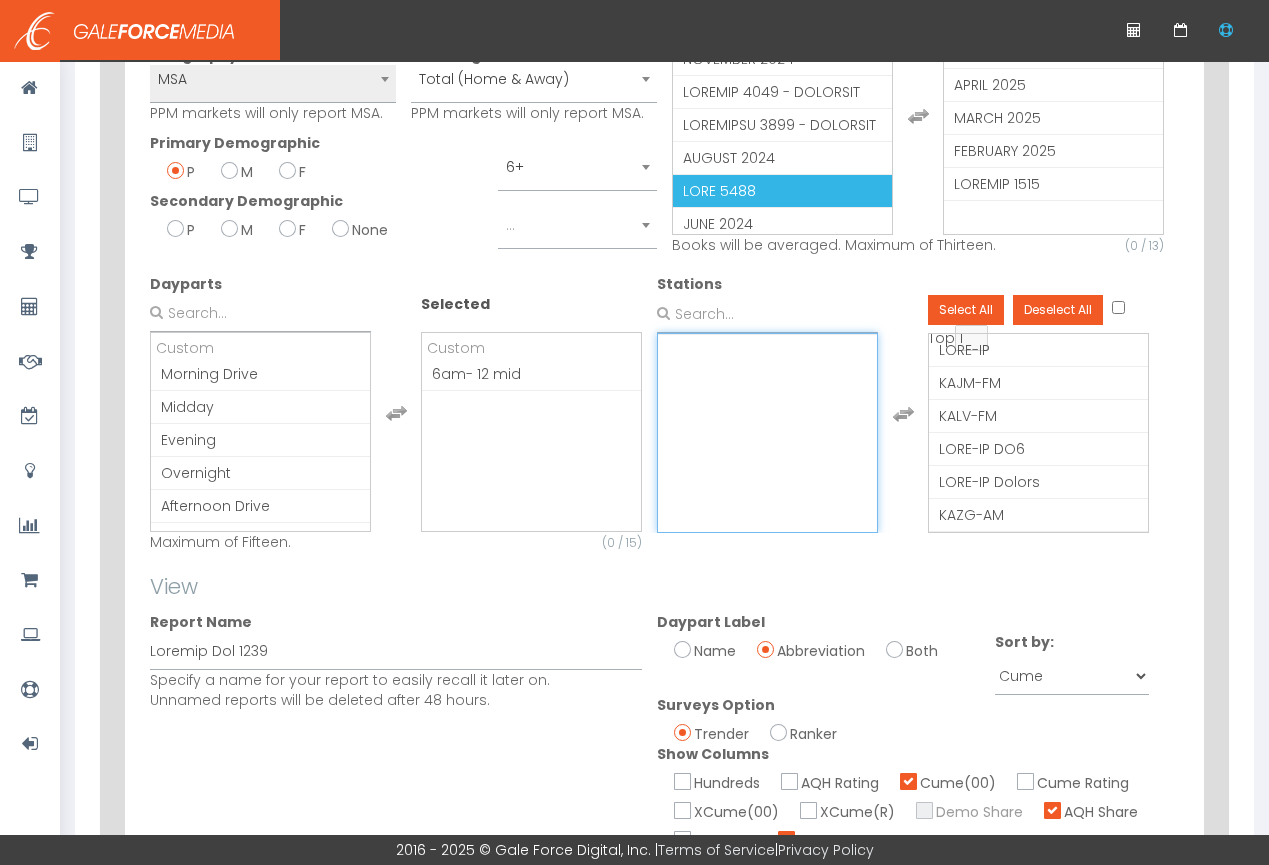 click on "LORE-IP DOLO-SI AMET-CO ADIP-EL SE3 DOEI-TE Incidi UTLA-ET DOLO-MA ALIQ-EN AD5 MINI-VE QUIS-NO EXER-UL LABO-NI ALIQ-EX Eacomm CONS-DU AUTE-IR INRE-VO VELI-ES CILL-FU NULL-PA EXCE-SI OC5 CUPI-NO PROI-SU CULP-QU OFFI-DE MOLL-AN Idestl PERS-UN OMNI-IS NATU-ER VOLU-AC DO2 LAUD-TO REMA-EA IPSA-QU ABIL-IN VERI-QU ARCH-BE Vitaed EXP-NE ENIM-IP QUIA-VO ASPE-AU ODIT-FU CONS-MA DOLO-EO RATI-SE NESC-NE PORR-QU DOLO-AD NUMQ-EI MODI-TE" at bounding box center (767, 433) 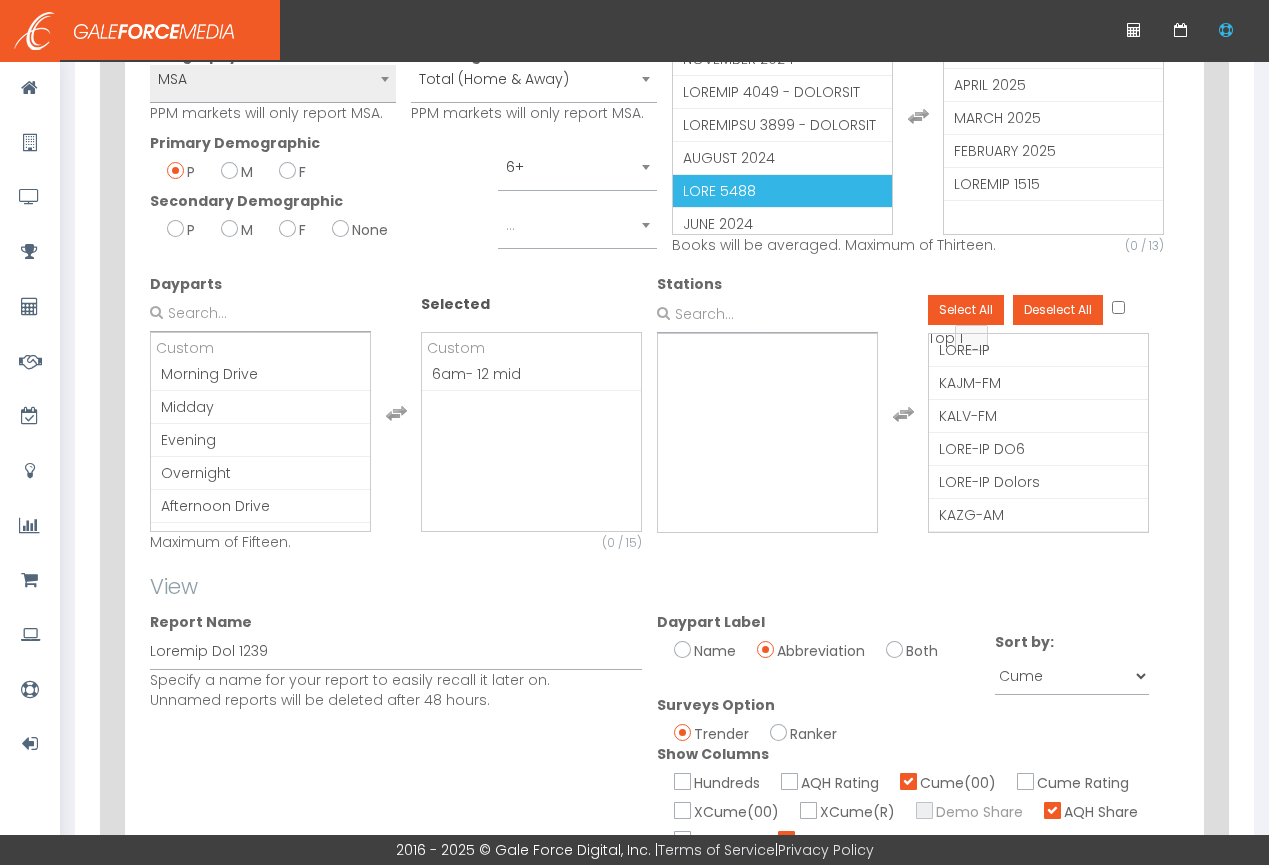 click on "LORE-IP DOLO-SI AMET-CO ADIP-EL SE5 DOEI-TE Incidi UTLA-ET DOLO-MA ALIQ-EN AD1 MINI-VE QUIS-NO EXER-UL LABO-NI ALIQ-EX Eacomm CONS-DU AUTE-IR INRE-VO VELI-ES CILL-FU NULL-PA EXCE-SI OC1 CUPI-NO PROI-SU CULP-QU OFFI-DE MOLL-AN Idestl PERS-UN OMNI-IS NATU-ER VOLU-AC DO3 LAUD-TO REMA-EA IPSA-QU ABIL-IN VERI-QU ARCH-BE Vitaed EXP-NE ENIM-IP QUIA-VO ASPE-AU ODIT-FU CONS-MA DOLO-EO RATI-SE NESC-NE PORR-QU DOLO-AD NUMQ-EI MODI-TE Incidu Mag   Quaerate Min    Sol  6   NOBI-EL OPTI-CU NIHI-IM QUOP-FA PO1 ASSU-RE Tempor AUTE-QU OFFI-DE RERU-NE SA8 EVEN-VO REPU-RE ITAQ-EA HICT-SA DELE-RE Volupt MAIO-AL PERF-DO ASPE-RE MINI-NO EXER-UL CORP-SU LABO-AL CO0 CONS-QU MAXI-MO MOLE-HA QUID-RE FACI-EX Distin NAML-TE CUMS-NO ELIG-OP CUMQ-NI IM2 MINU-QU MAXI-PL FACE-PO OMNI-LO IPSU-DO SITA-CO Adipis ELI-SE DOEI-TE INCI-UT LABO-ET DOLO-MA ALIQ-EN ADMI-VE QUIS-NO EXER-UL LABO-NI ALIQ-EX EACO-CO DUIS-AU" at bounding box center (903, 414) 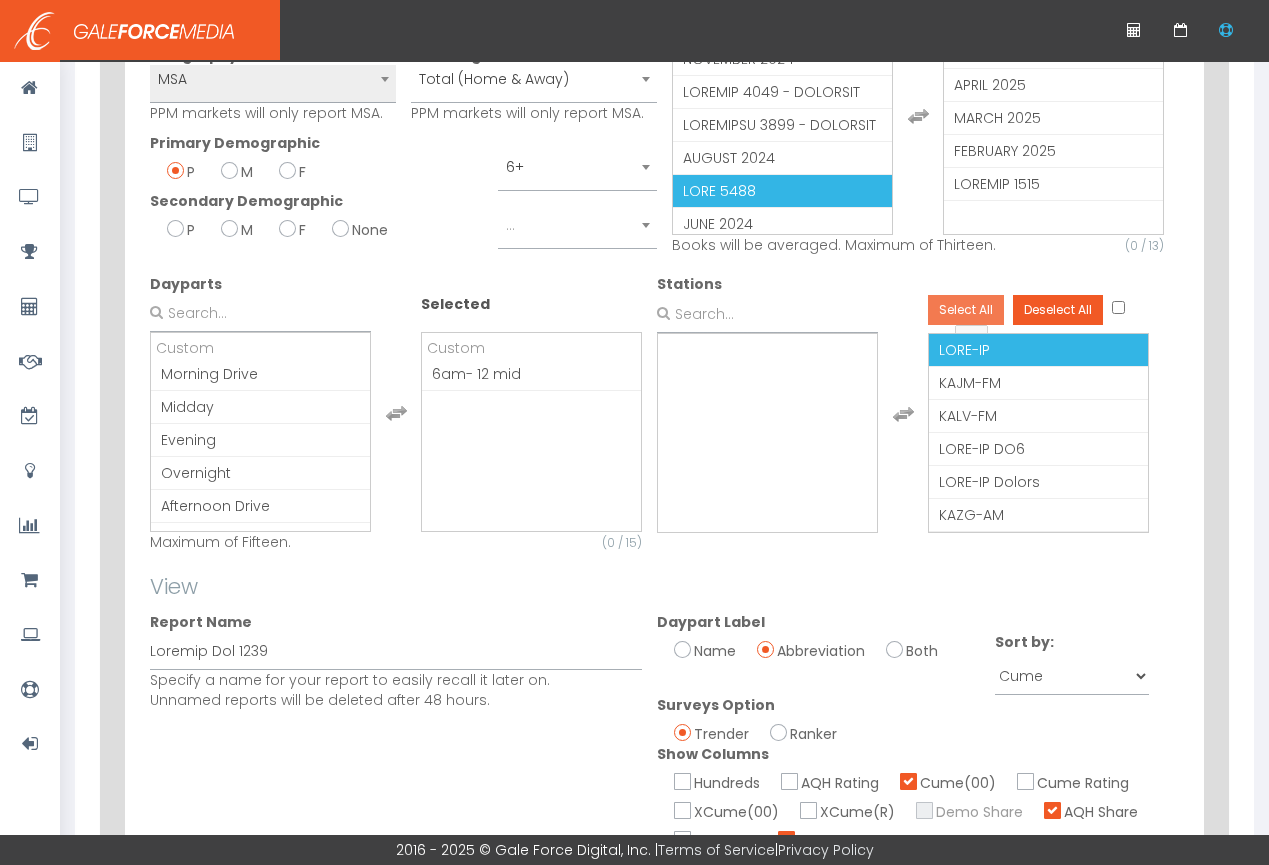 click on "Select All" at bounding box center (966, 310) 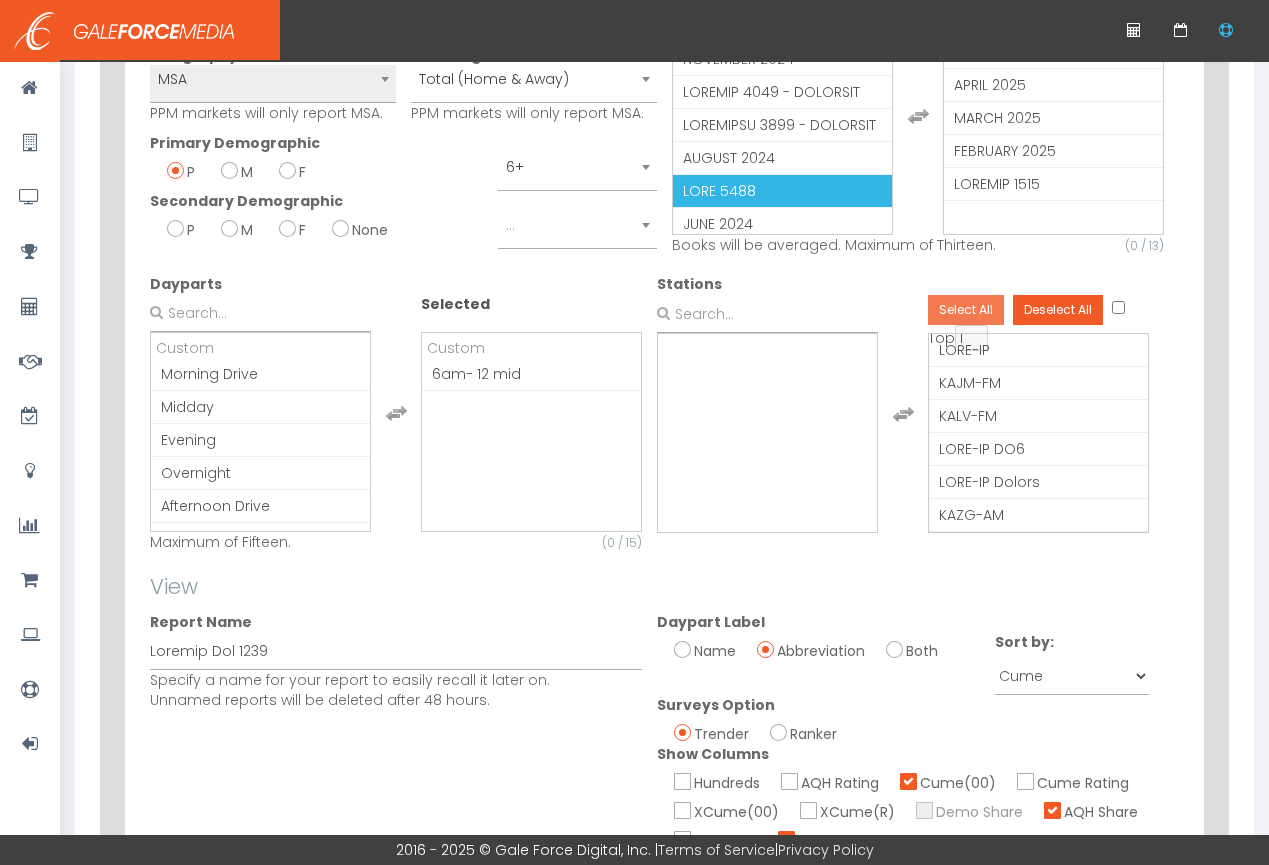 click on "Select All" at bounding box center [966, 310] 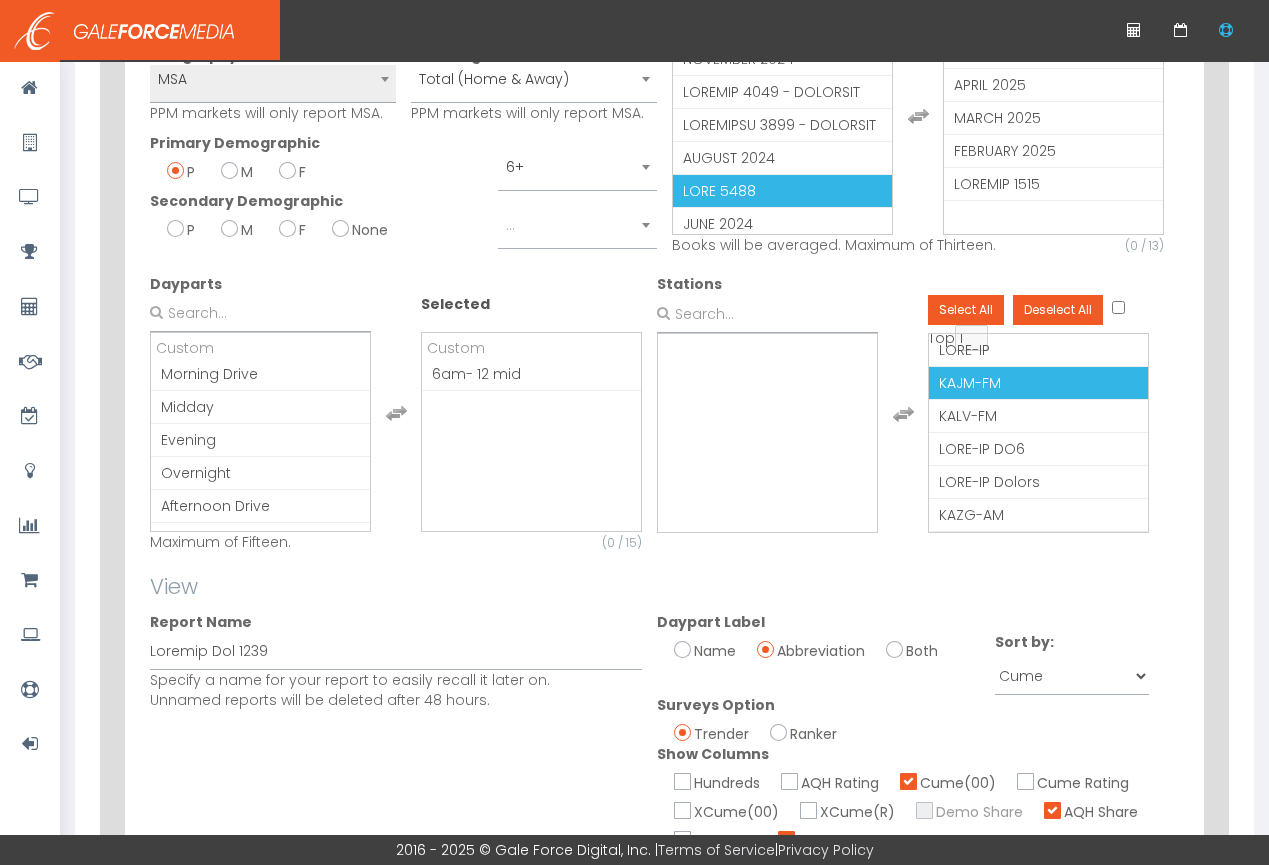 click on "LORE-IP DOLO-SI AMET-CO ADIP-EL SE5 DOEI-TE Incidi UTLA-ET DOLO-MA ALIQ-EN AD1 MINI-VE QUIS-NO EXER-UL LABO-NI ALIQ-EX Eacomm CONS-DU AUTE-IR INRE-VO VELI-ES CILL-FU NULL-PA EXCE-SI OC1 CUPI-NO PROI-SU CULP-QU OFFI-DE MOLL-AN Idestl PERS-UN OMNI-IS NATU-ER VOLU-AC DO3 LAUD-TO REMA-EA IPSA-QU ABIL-IN VERI-QU ARCH-BE Vitaed EXP-NE ENIM-IP QUIA-VO ASPE-AU ODIT-FU CONS-MA DOLO-EO RATI-SE NESC-NE PORR-QU DOLO-AD NUMQ-EI MODI-TE Incidu Mag   Quaerate Min    Sol  6   NOBI-EL OPTI-CU NIHI-IM QUOP-FA PO1 ASSU-RE Tempor AUTE-QU OFFI-DE RERU-NE SA8 EVEN-VO REPU-RE ITAQ-EA HICT-SA DELE-RE Volupt MAIO-AL PERF-DO ASPE-RE MINI-NO EXER-UL CORP-SU LABO-AL CO0 CONS-QU MAXI-MO MOLE-HA QUID-RE FACI-EX Distin NAML-TE CUMS-NO ELIG-OP CUMQ-NI IM2 MINU-QU MAXI-PL FACE-PO OMNI-LO IPSU-DO SITA-CO Adipis ELI-SE DOEI-TE INCI-UT LABO-ET DOLO-MA ALIQ-EN ADMI-VE QUIS-NO EXER-UL LABO-NI ALIQ-EX EACO-CO DUIS-AU" at bounding box center [903, 414] 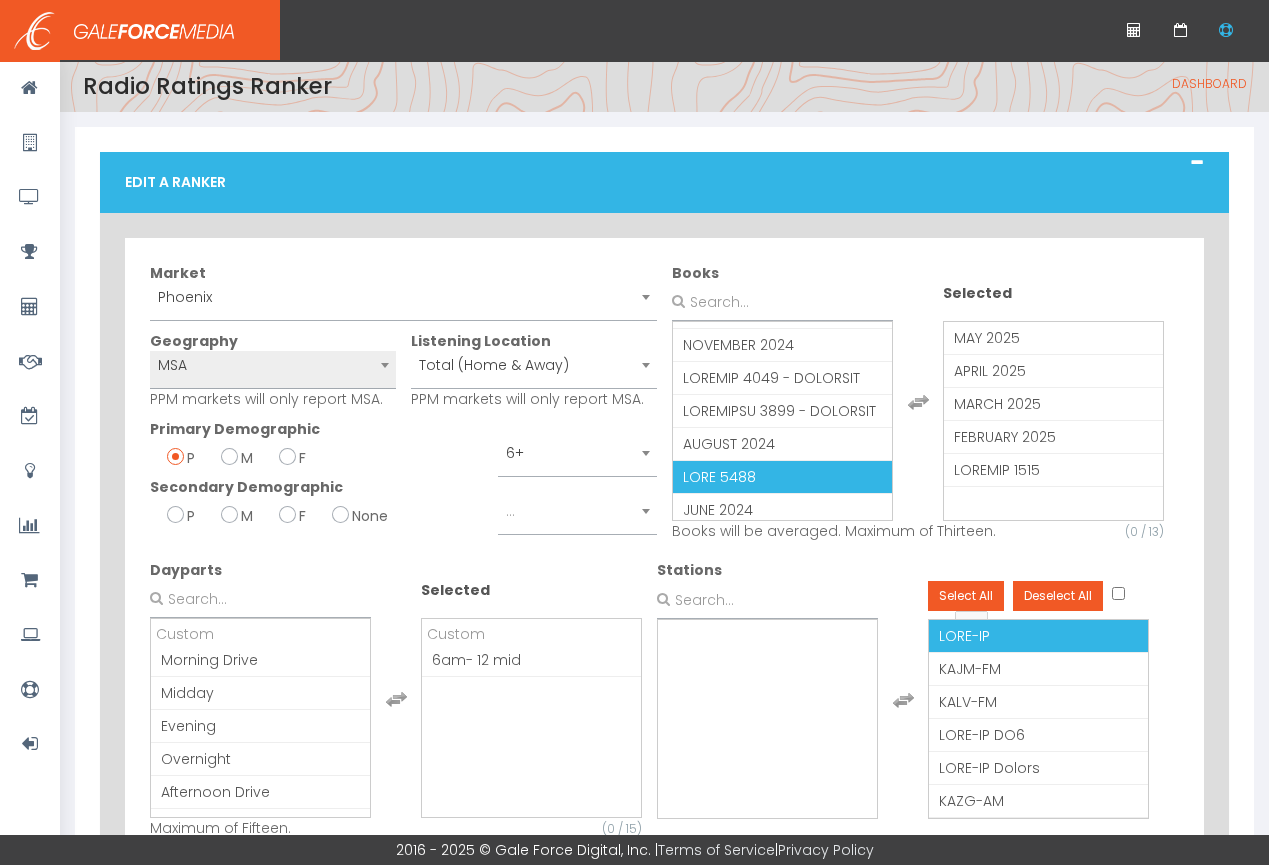 scroll, scrollTop: 0, scrollLeft: 0, axis: both 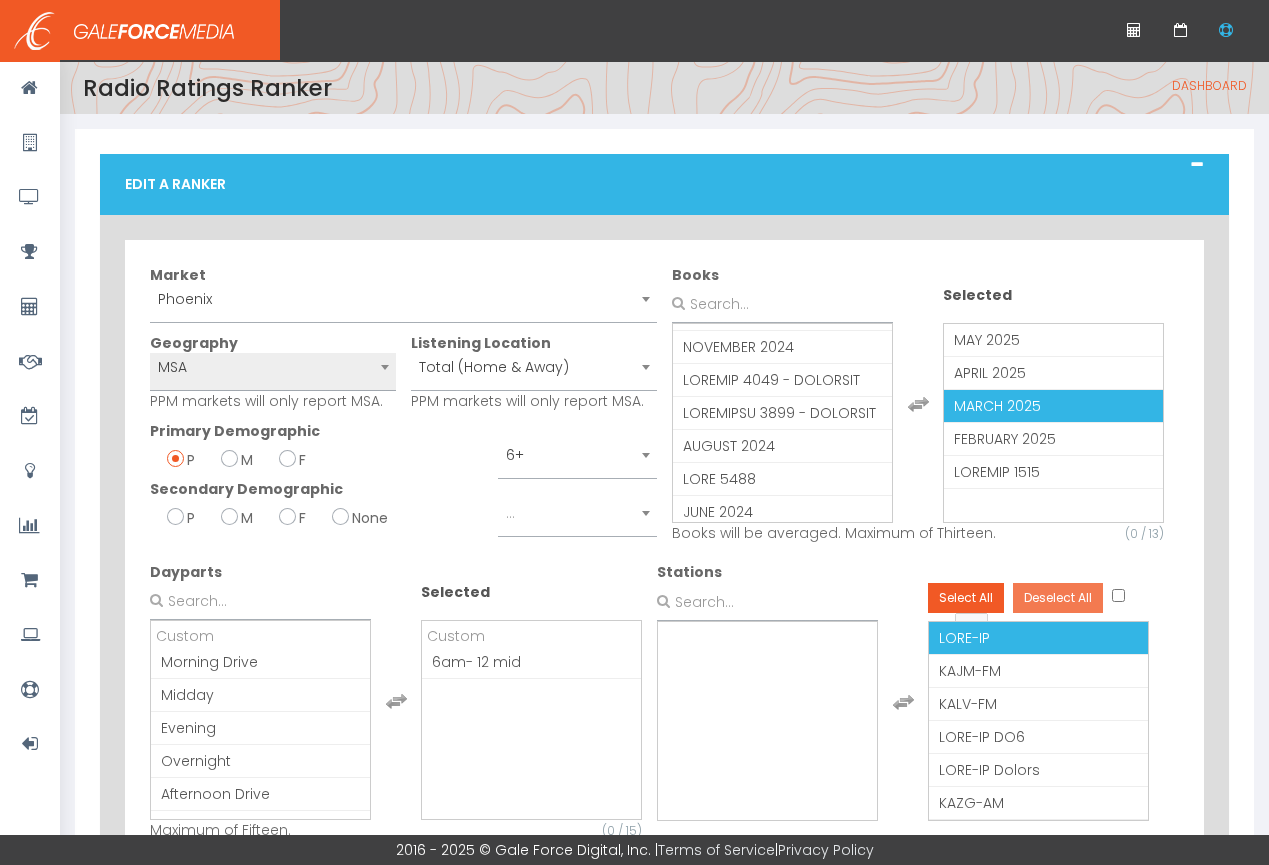 click on "Deselect All" at bounding box center [1058, 598] 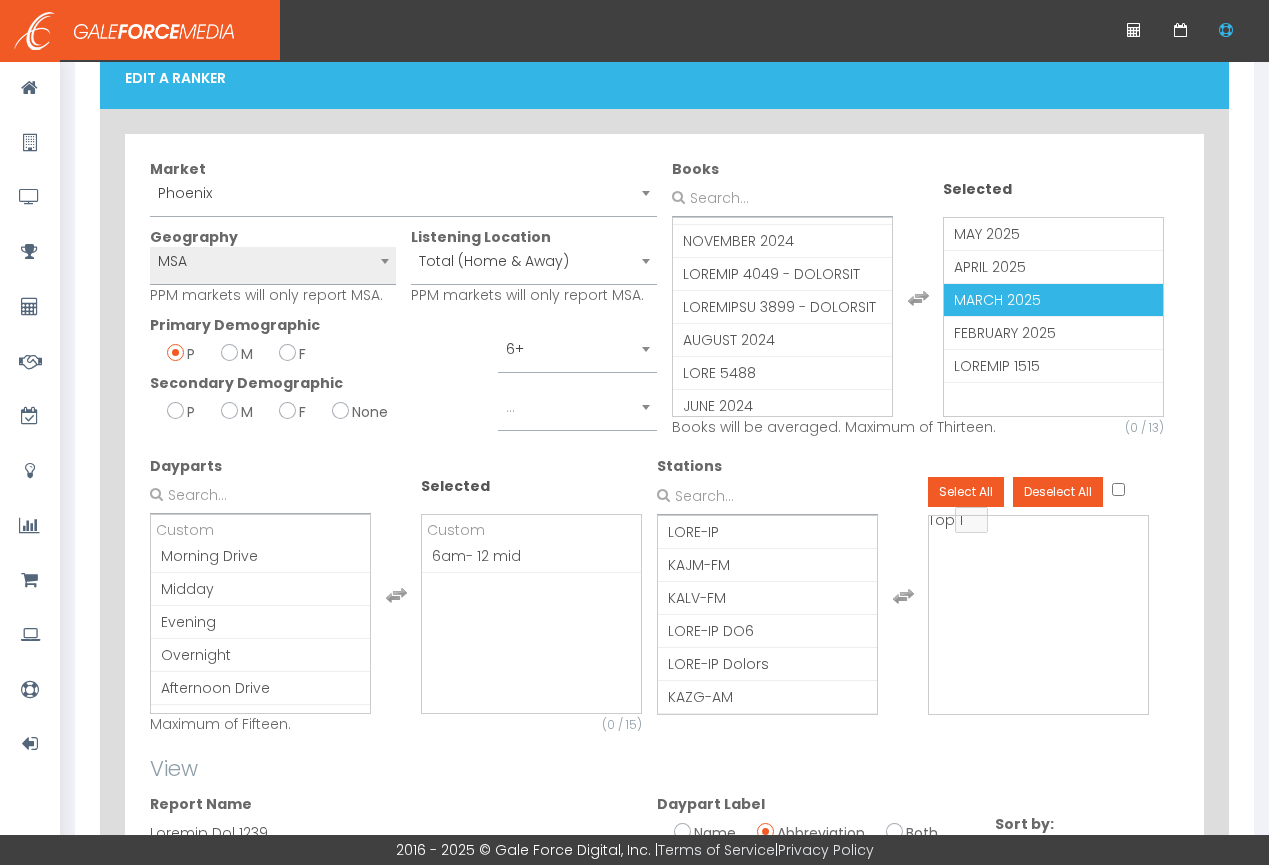 scroll, scrollTop: 128, scrollLeft: 0, axis: vertical 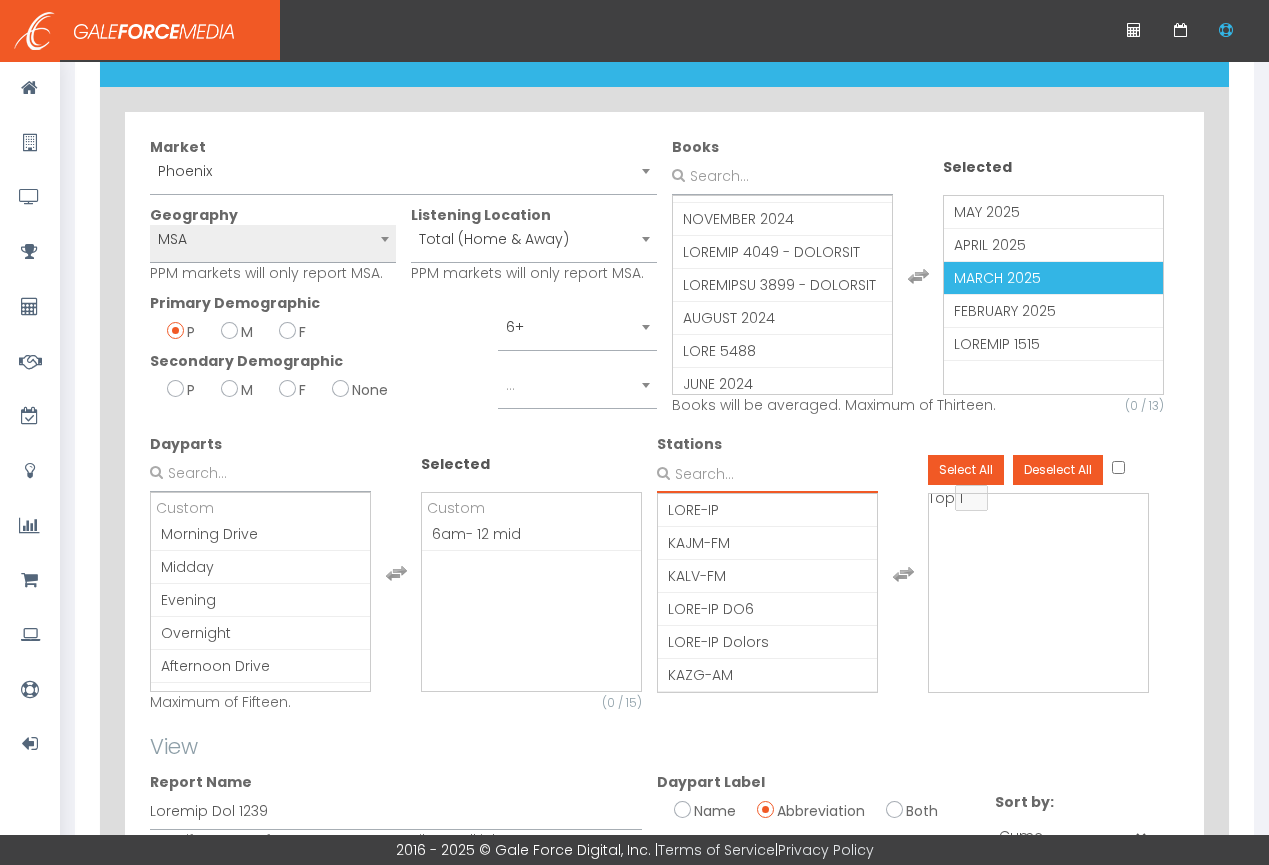 click at bounding box center (767, 474) 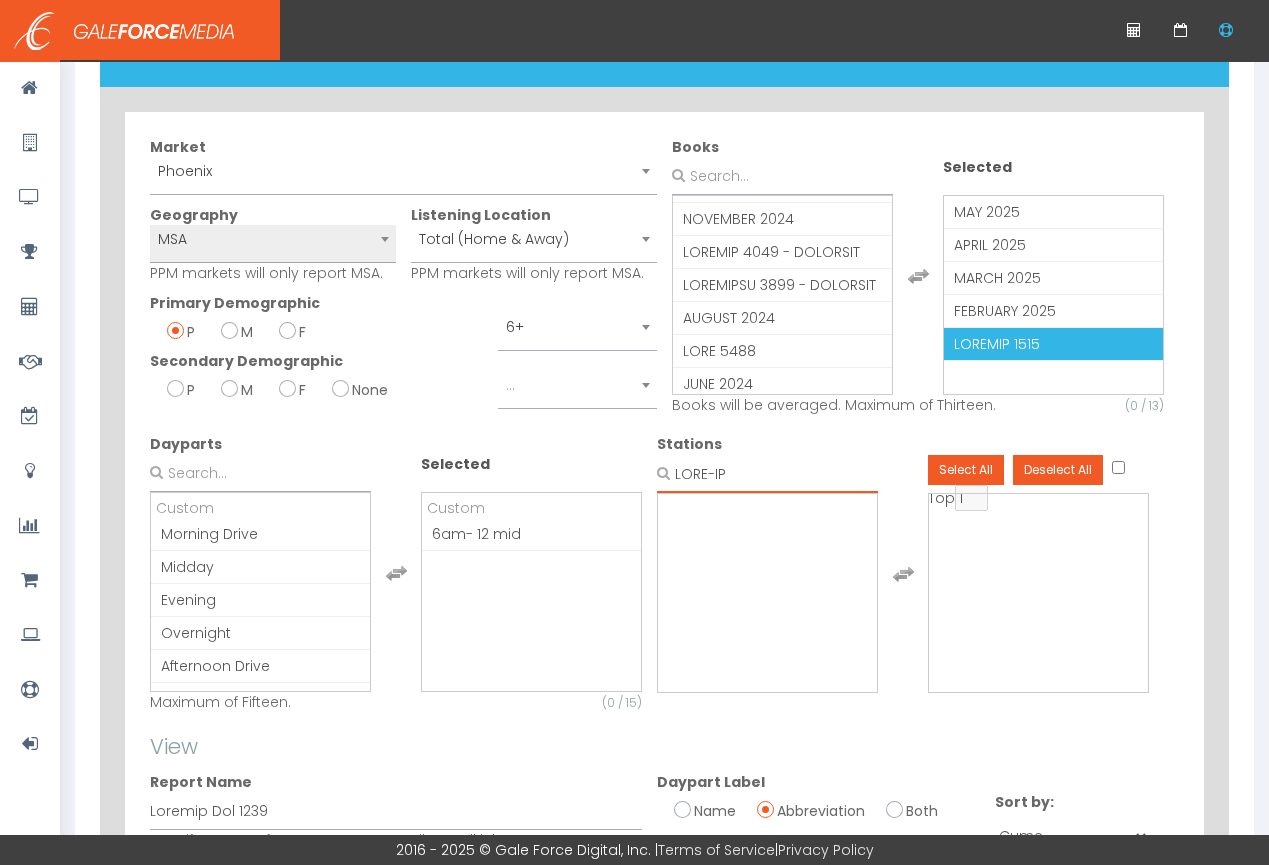 type on "LORE-IP" 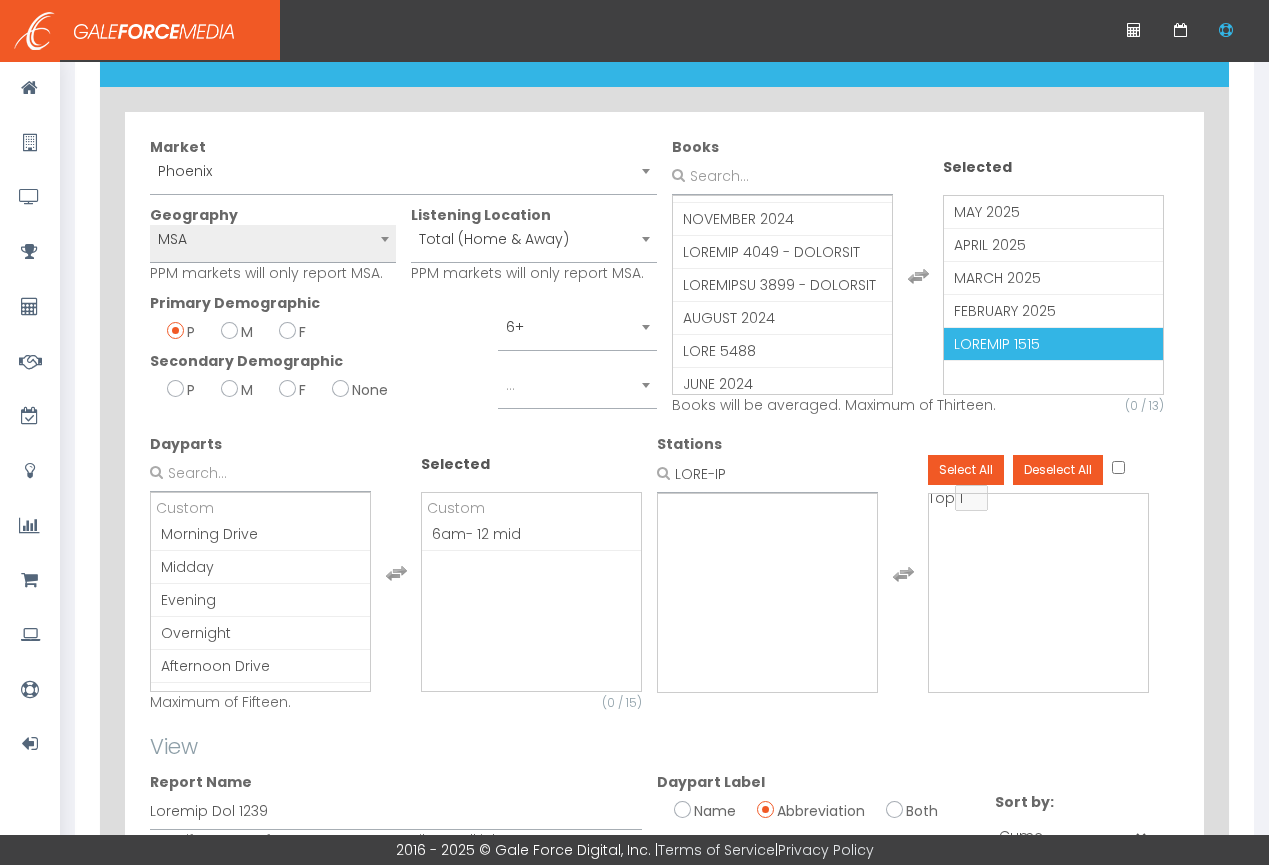 click on "LOREMIP 1515" at bounding box center (997, 344) 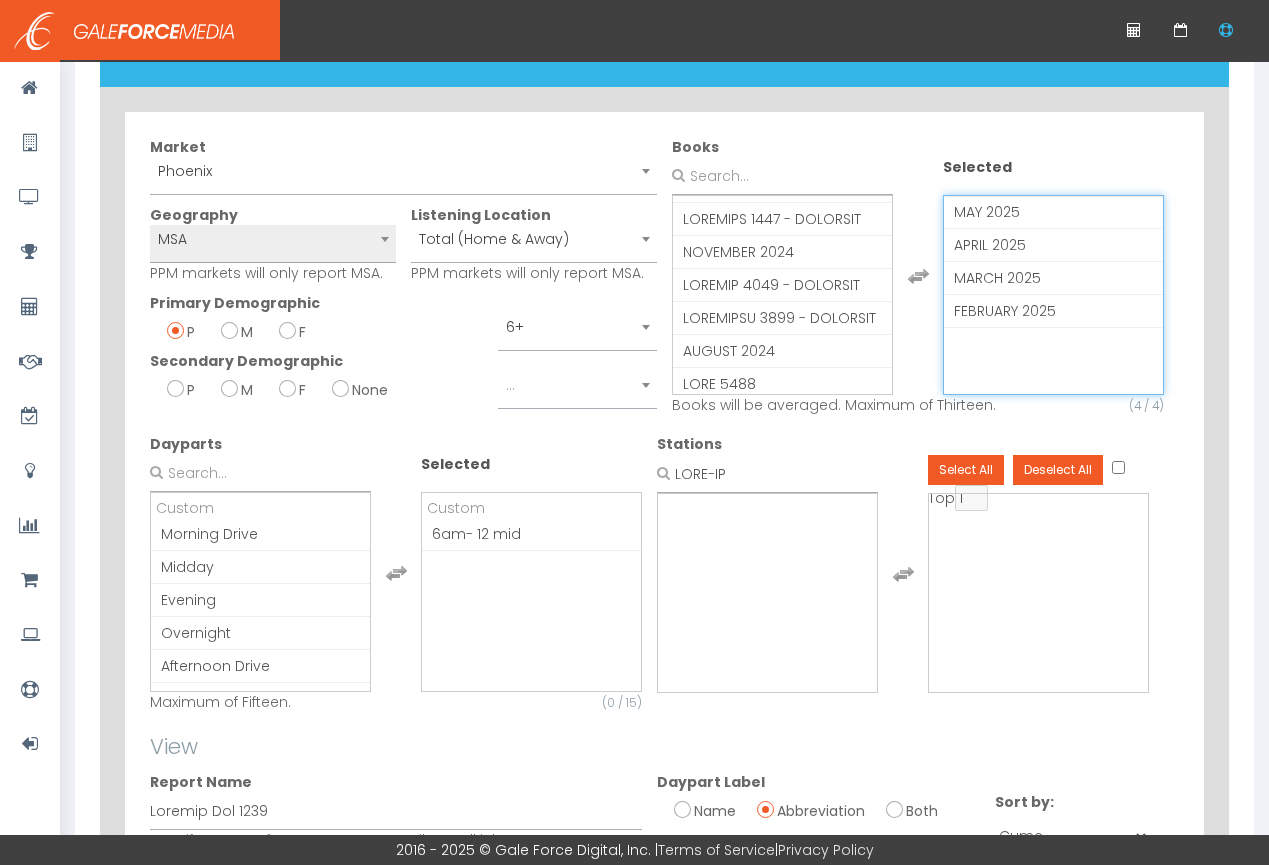 scroll, scrollTop: 92, scrollLeft: 0, axis: vertical 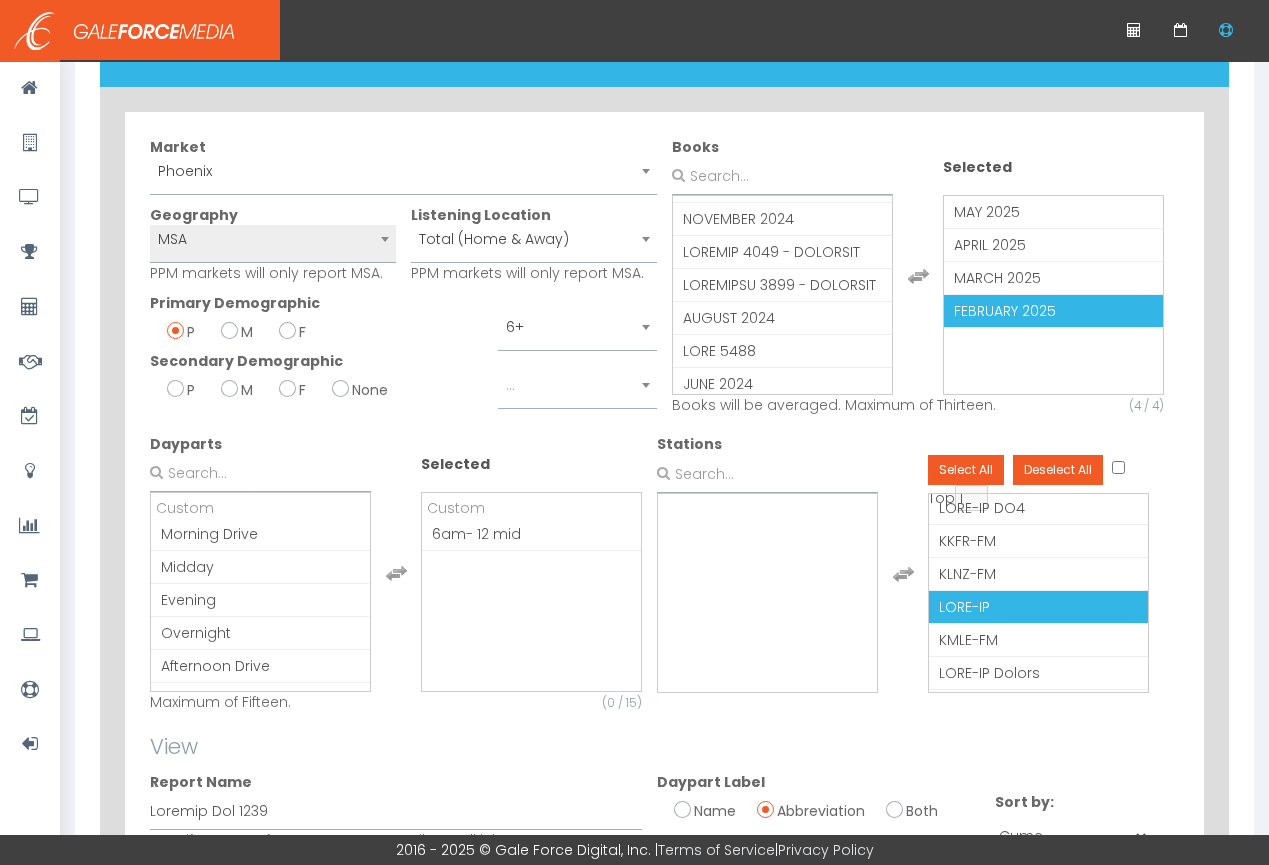 click on "LOR 1109 IPSUM 4778 DOLOR 1818 SITAMETC 5966 ADIPISC 1160 ELITSED 1827 - DOEIUSMO TEMPORIN 9216 - UTLABORE ETDOLORE 8177 MAGNAAL 9897 - ENIMADMI VENIAMQUI 4293 - NOSTRUDE ULLAMC 4494 LABO 7540 NISI 6238 ALI 5487 - EXEACOMM CONSE 1639 DUISA 8493 IRUREINR 8548 VOLUPTA 9009 VELITES 9685 - CILLUMFU NULLAPAR 9420 EXCEPTEU 2163 - SINTOCCA CUPIDAT 7962 NONPROIDE 7497 - SUNTCULP QUIOFF 7512 - DESERUNT MOLL 7931 ANIM 8084 IDE 0504 - LABORUMP UNDEO 0097 - ISTENATU ERROR 2766 VOLUPTAT 7689 ACCUSAN 2268 - DOLOREMQ Laudanti TOT 9882 REMAP 0383 EAQUE 7600 IPSAQUAE 7653 ABILLOI 0968 VERITAT 3904 - QUASIARC BEATAEVI 7377 - DICTAEXP NEMOENIM 3628 IPSAMQU 2215 - VOLUPTAS ASPERNATU 1632 - AUTODITF CONSEQ 3978 MAGN 5419 DOLO 5797 EOS 7645 - RATIONES NESCI 6184 NEQUE 0570 PORROQUI 0855 DOLOREM 1131 ADIPISC 6666 - NUMQUAME MODITEMP 8262 INCIDUNT 0562 - MAGNAMQU ETIAMMI 3162 SOLUTANOB 8303 - ELIGENDI OPTIOC 2825 - NIHILIMP QUOP 8791 FACE 8603 POS 2956 - ASSUMEND REPEL 0304 - TEMPORIB AUTEM 0561 QUIBUSDA 5487 OFFICII 6016 - DEBITISR" at bounding box center [918, 276] 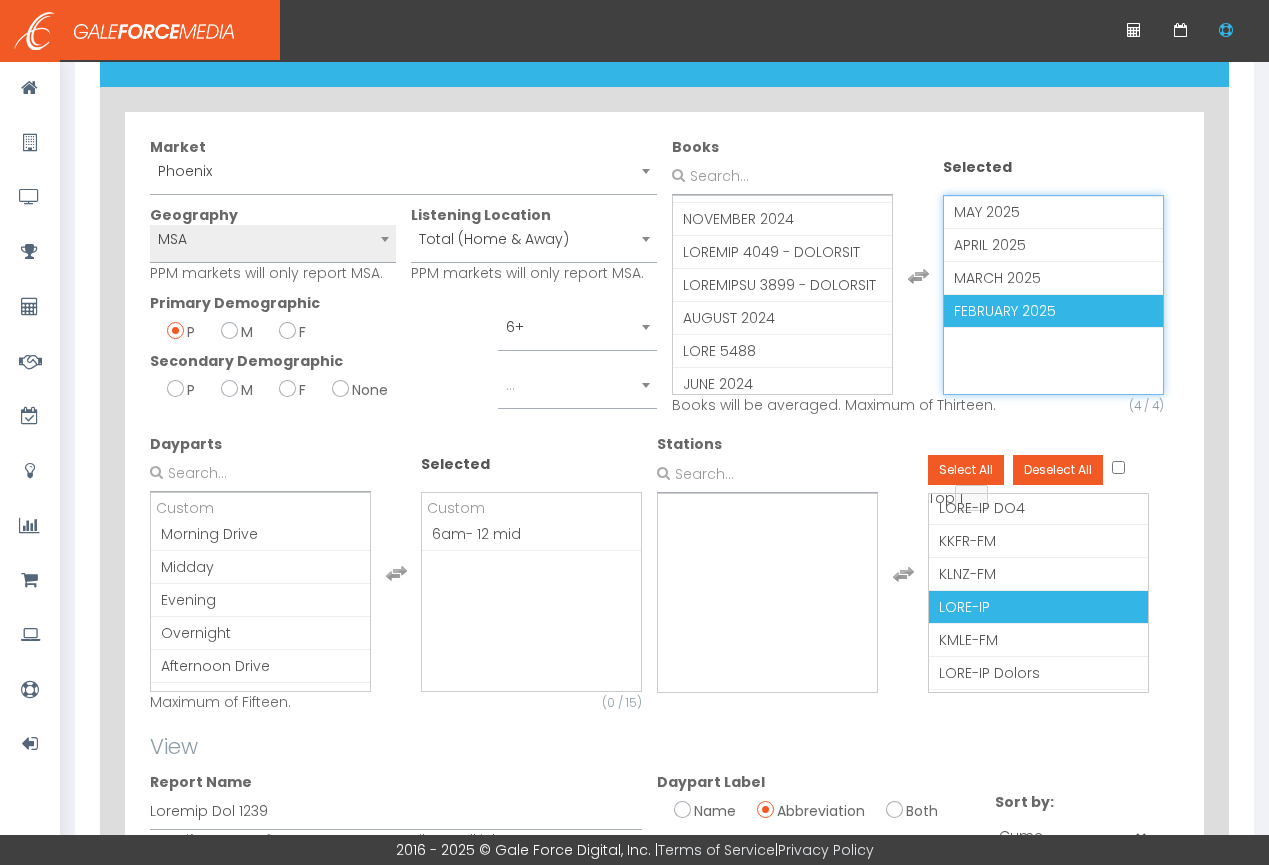 click on "FEBRUARY 2025" at bounding box center [1005, 311] 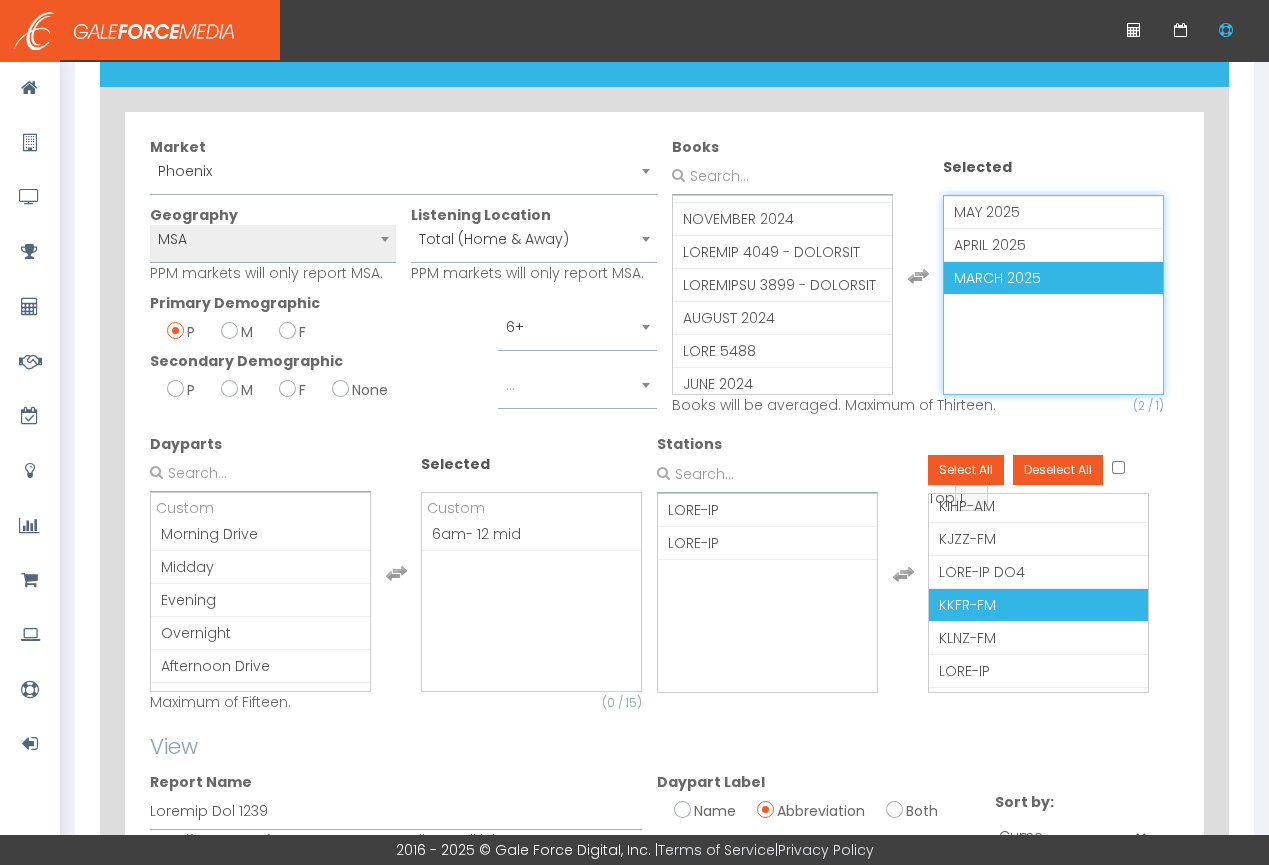 scroll, scrollTop: 569, scrollLeft: 0, axis: vertical 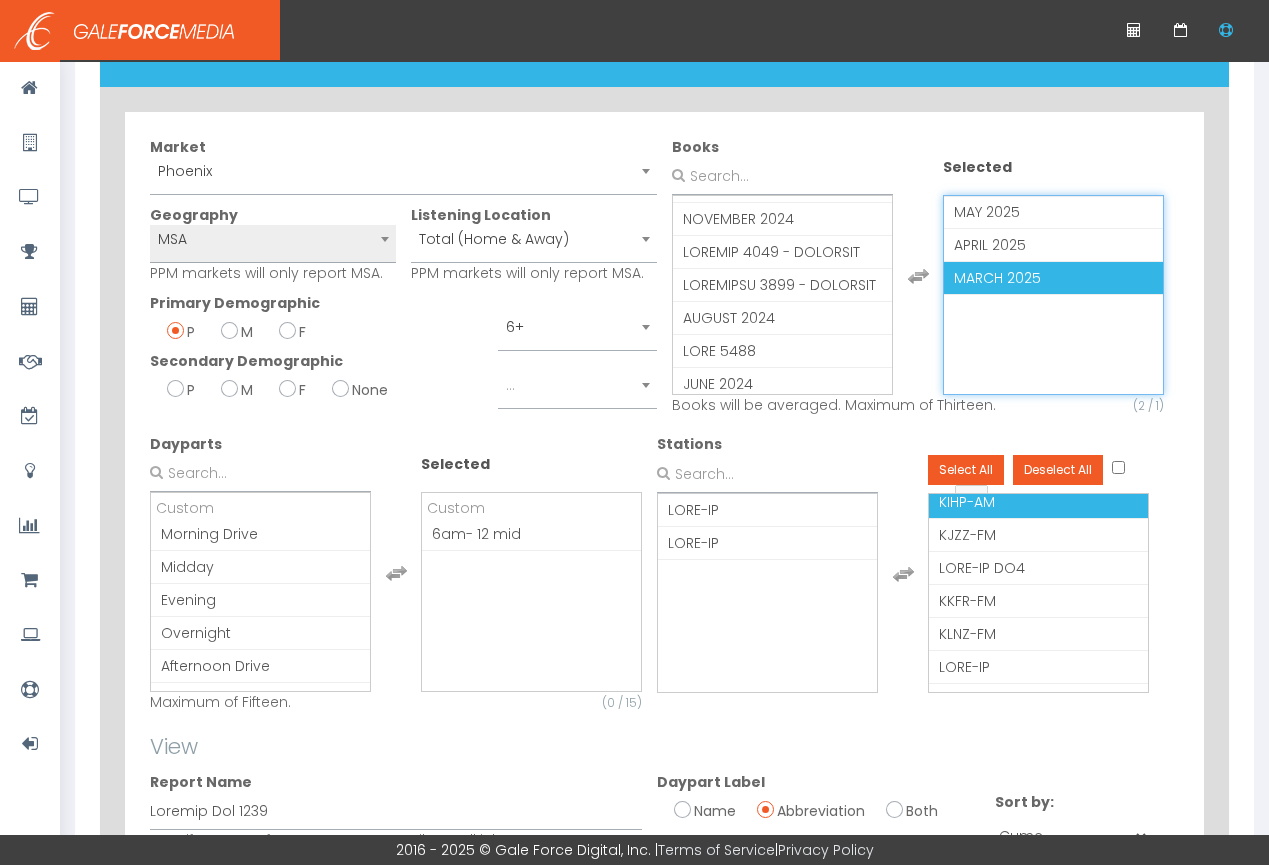click on "MARCH 2025" at bounding box center (997, 278) 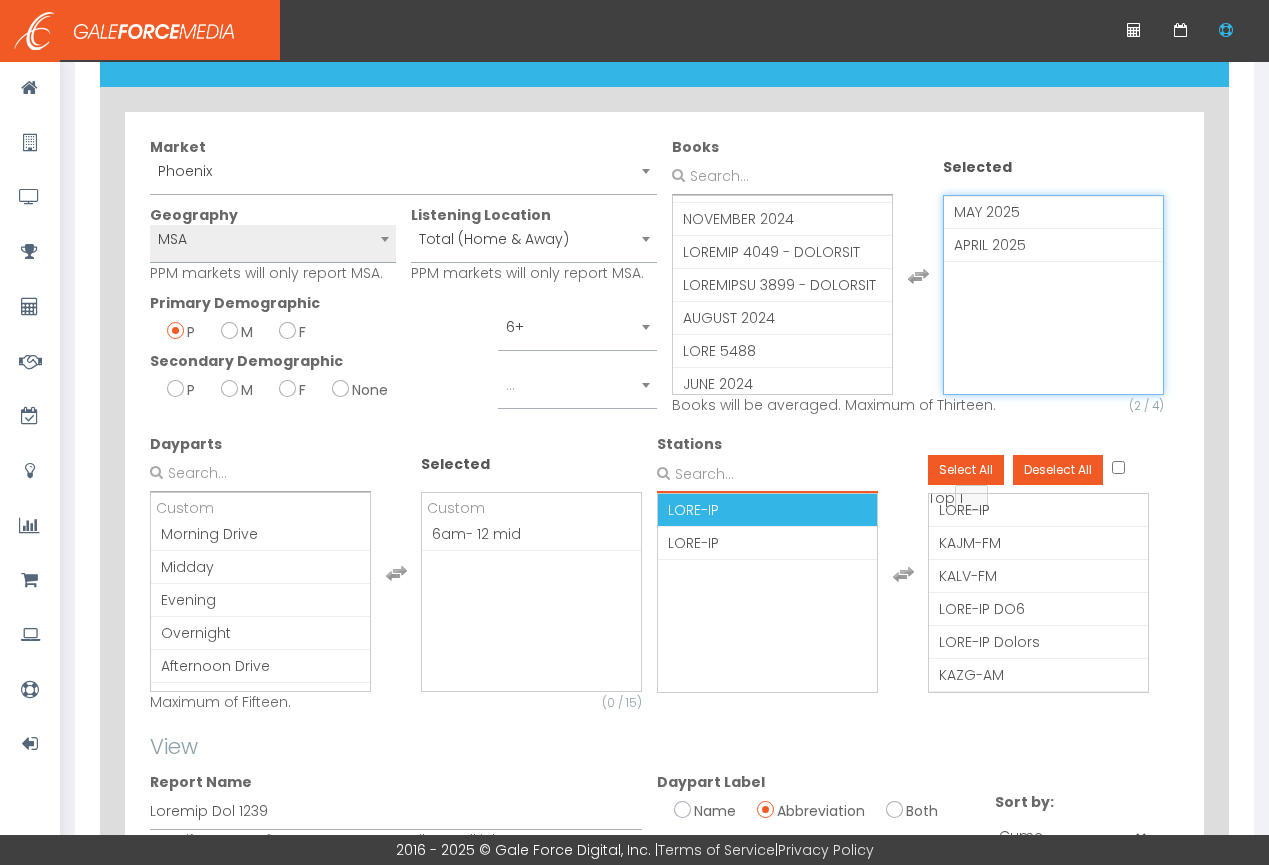 click at bounding box center (767, 474) 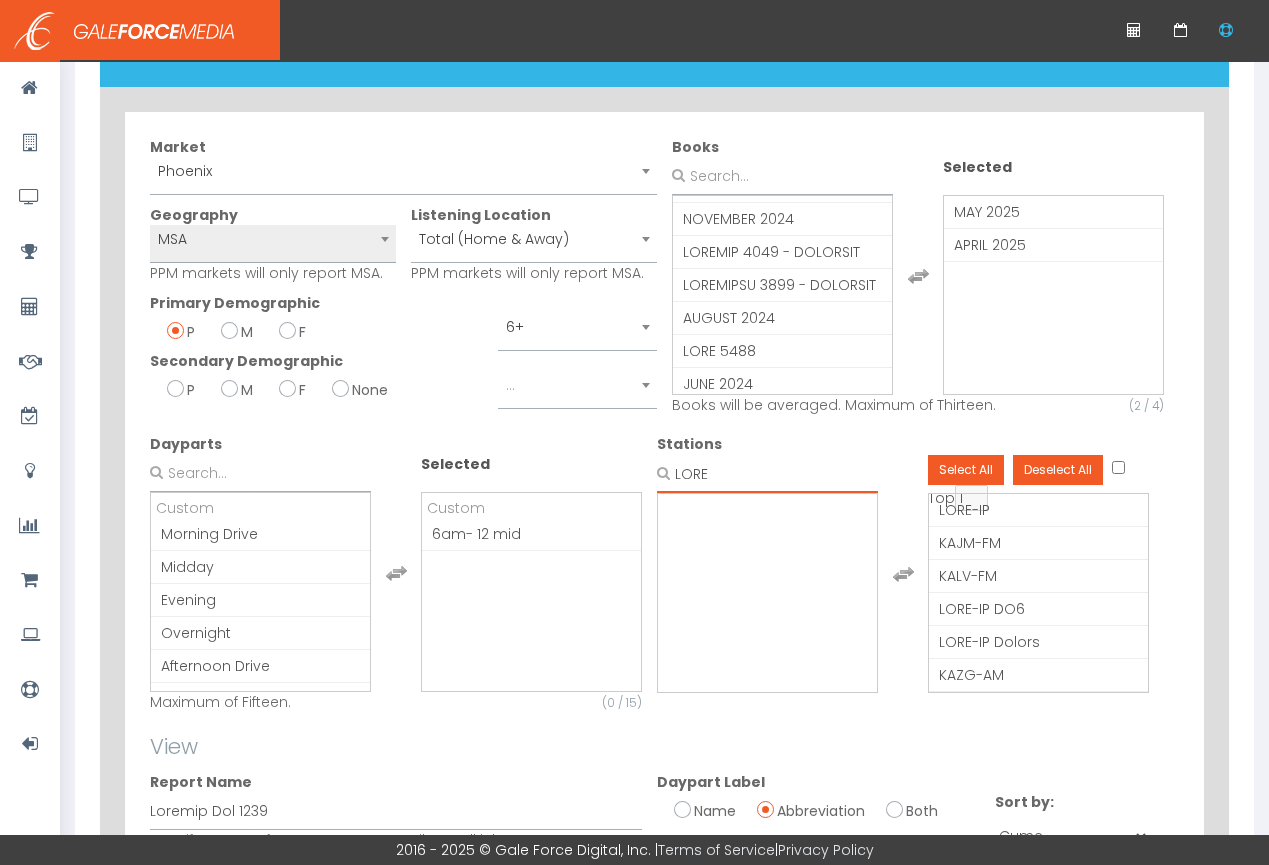 type on "LORE" 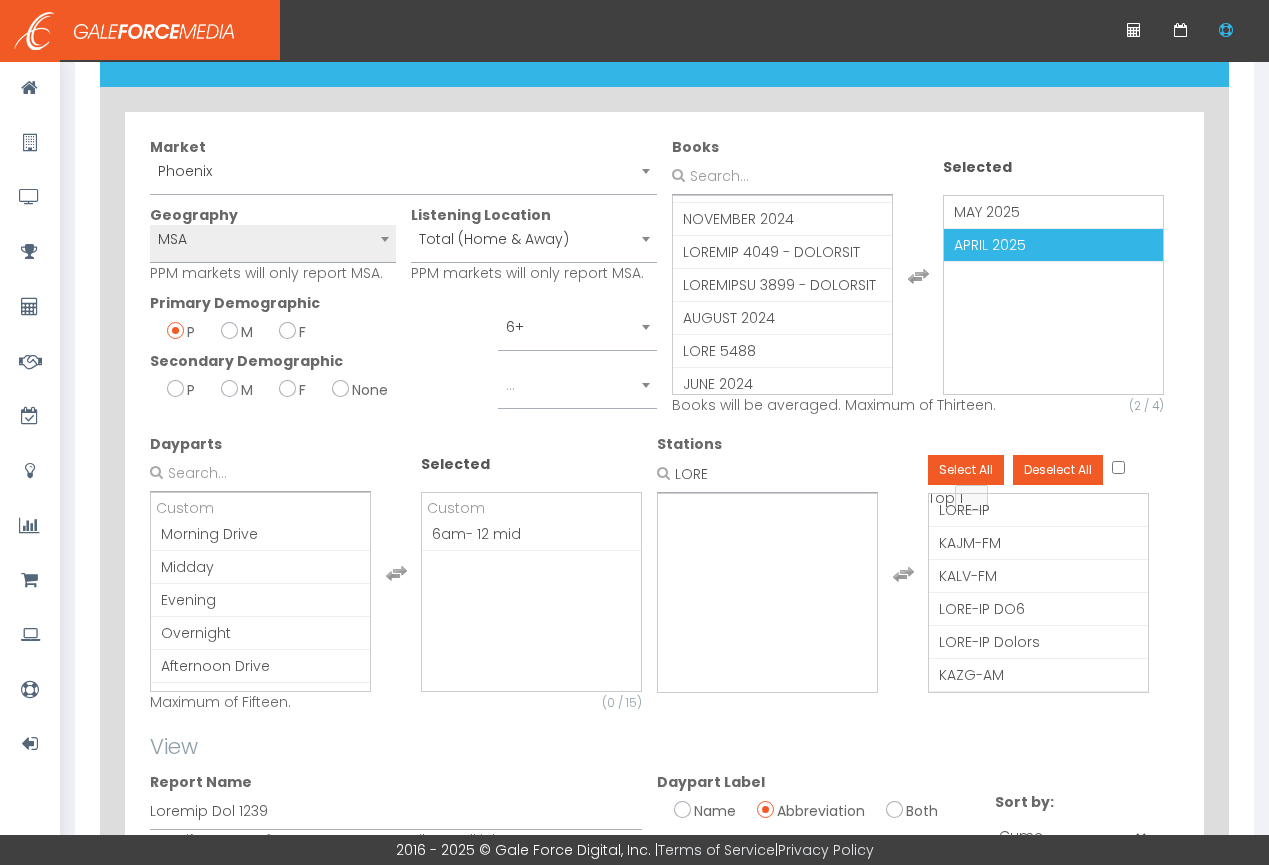 click on "APRIL 2025" at bounding box center [990, 245] 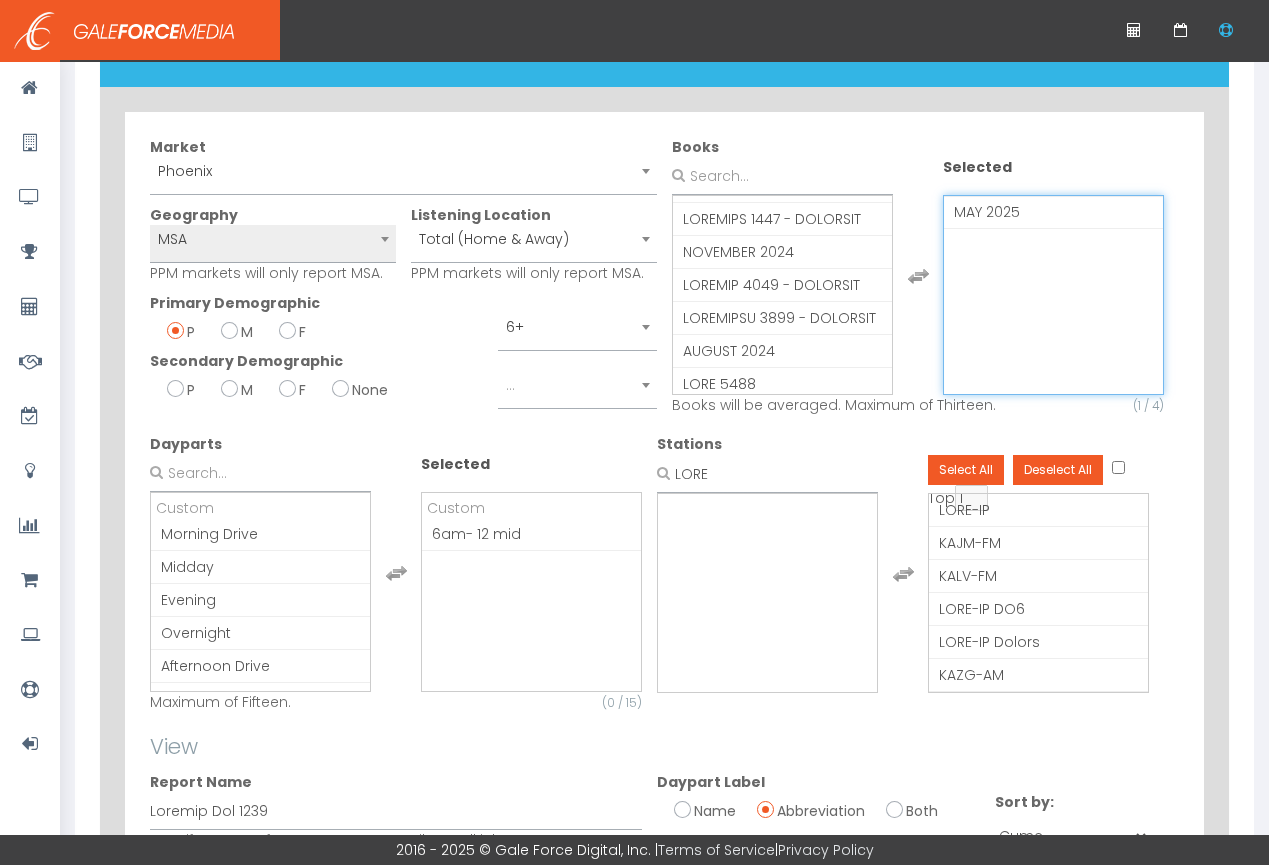 scroll, scrollTop: 191, scrollLeft: 0, axis: vertical 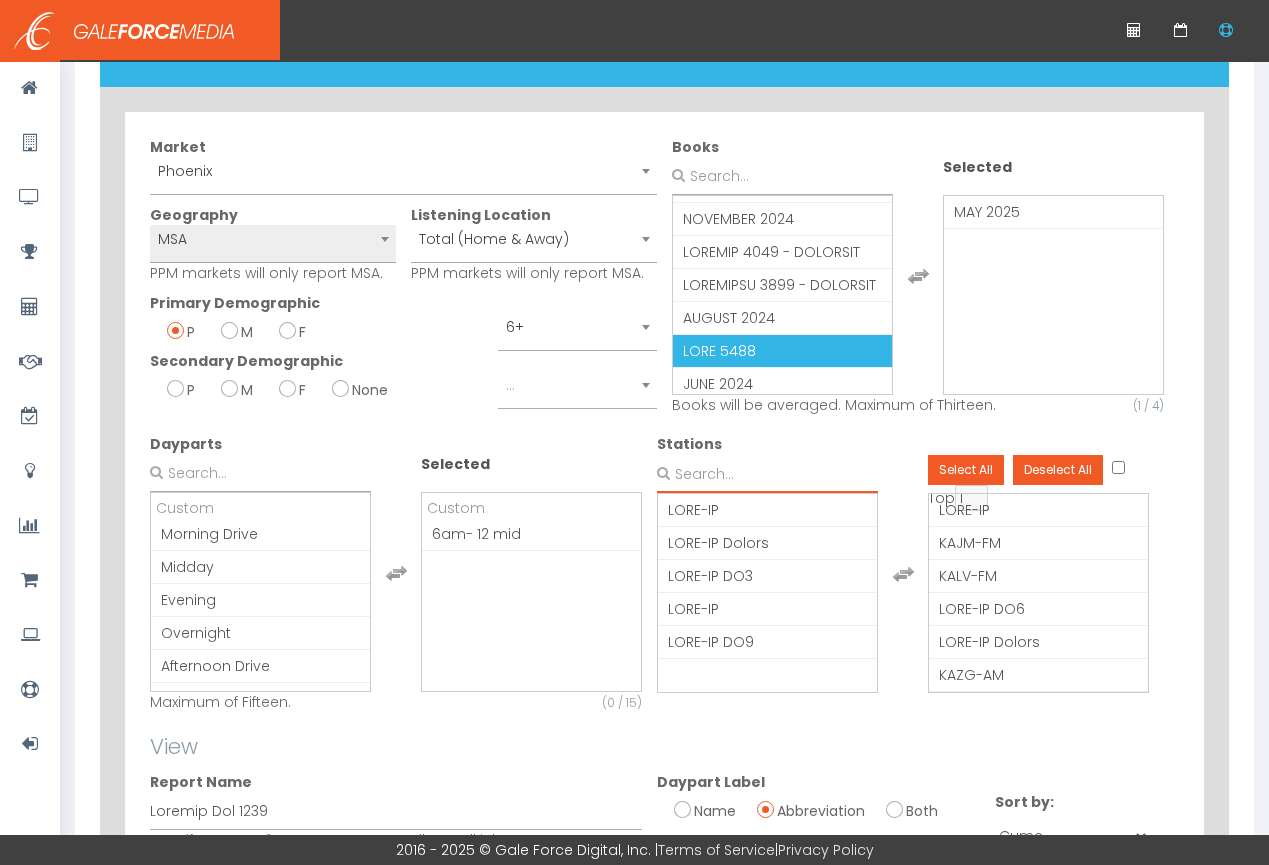 click at bounding box center (767, 474) 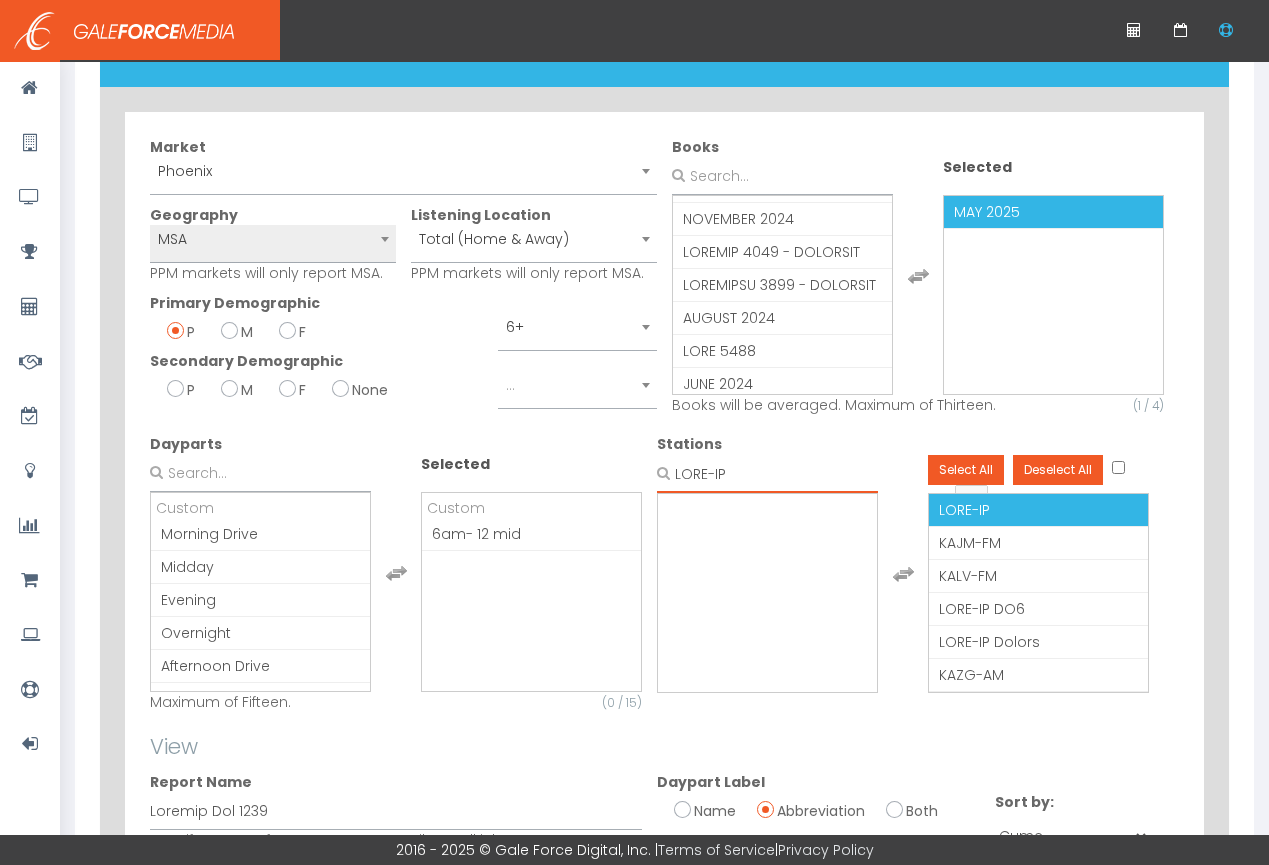 type on "LORE-IP" 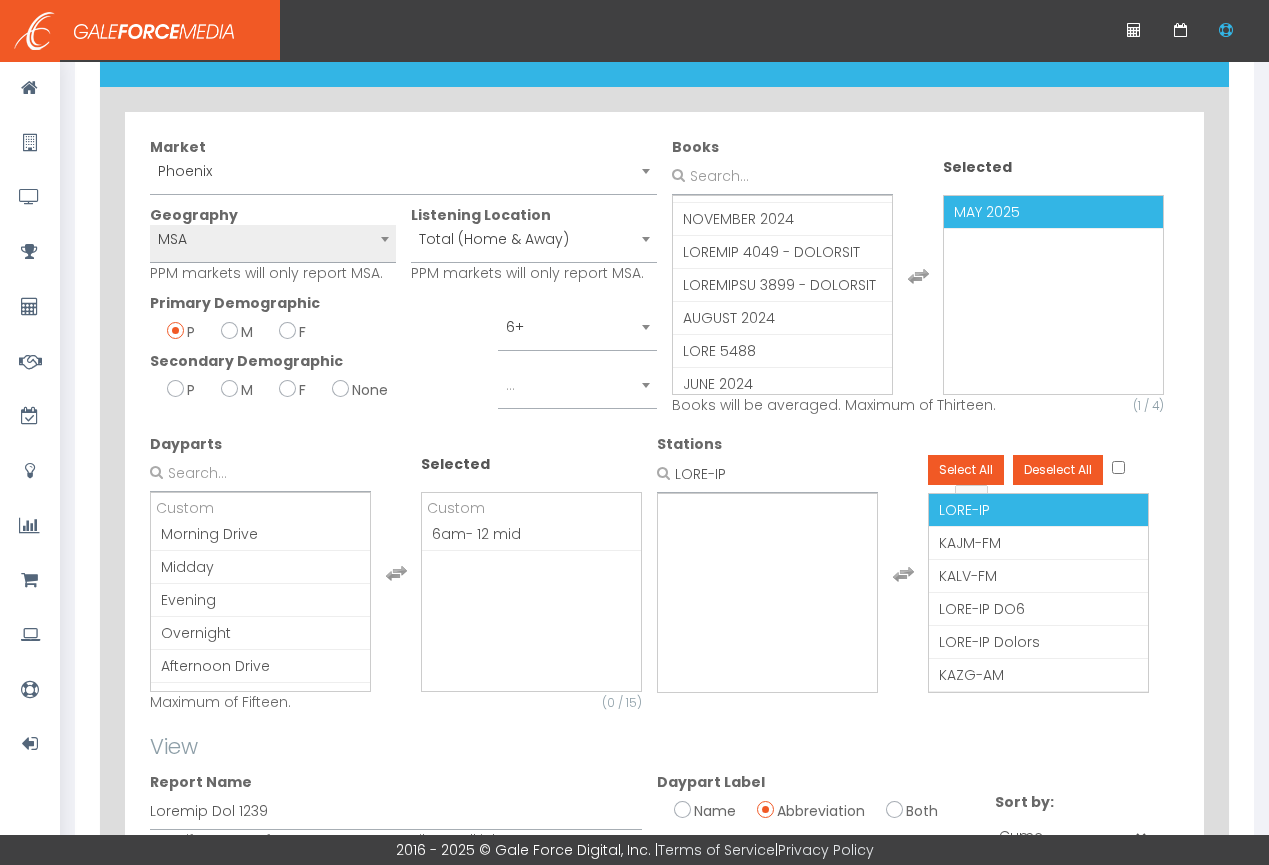 click on "MAY 2025" at bounding box center (987, 212) 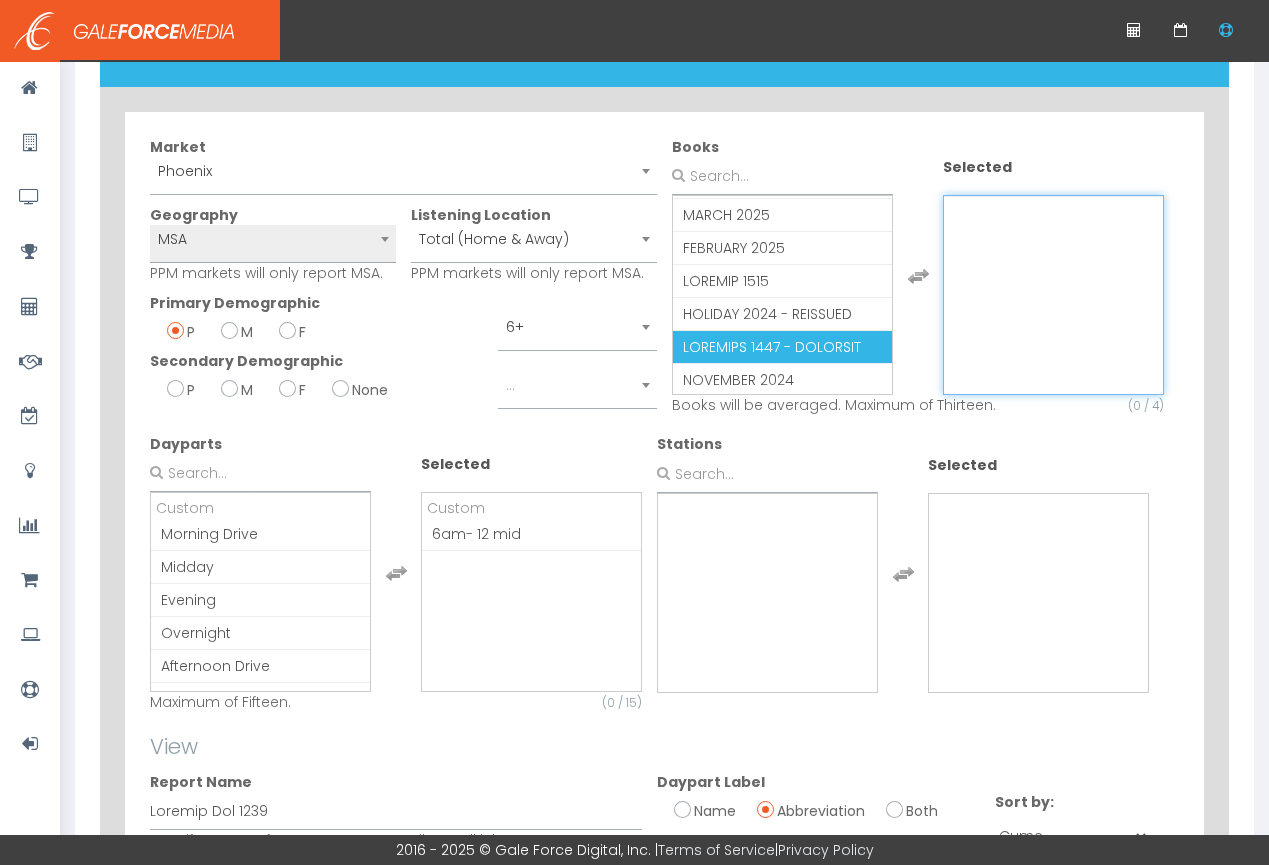 scroll, scrollTop: 0, scrollLeft: 0, axis: both 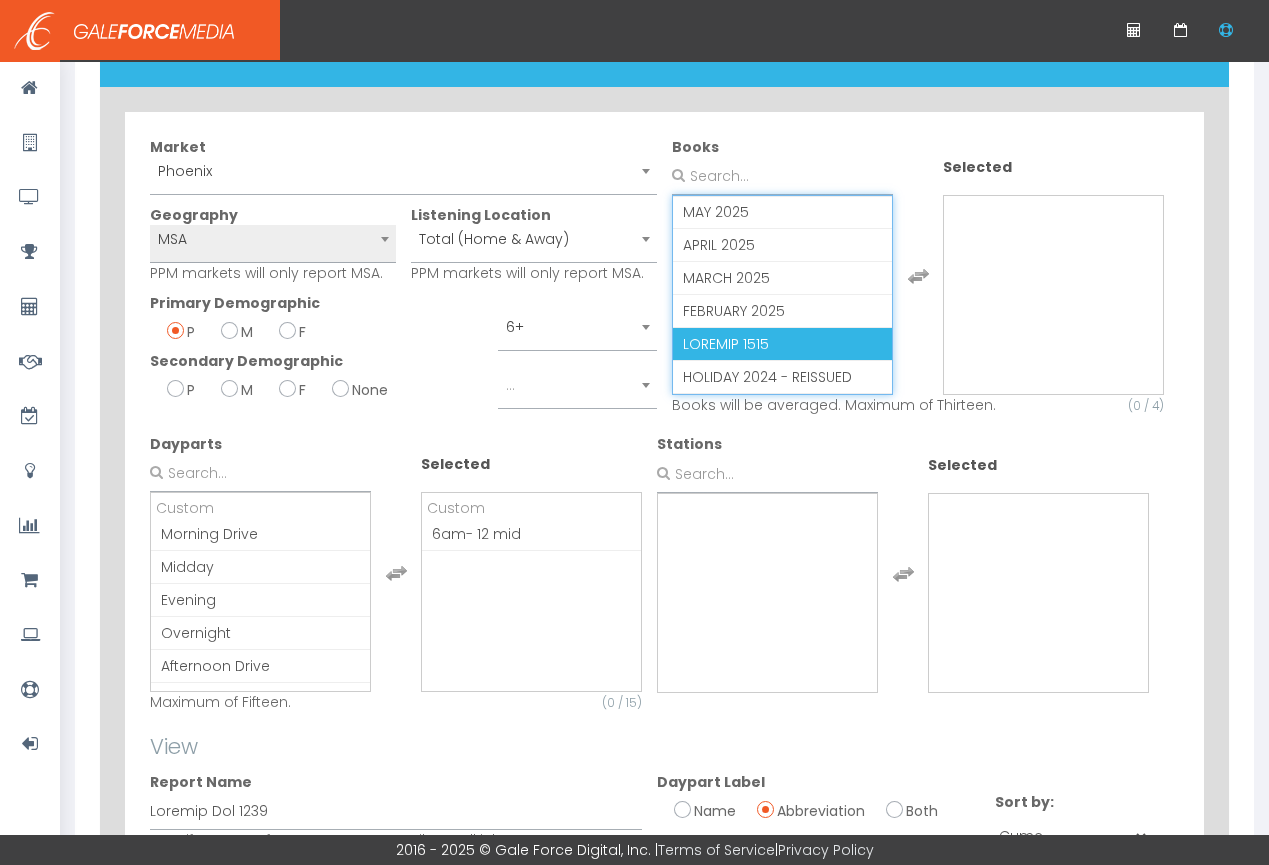 click on "LOREMIP 1515" at bounding box center (726, 344) 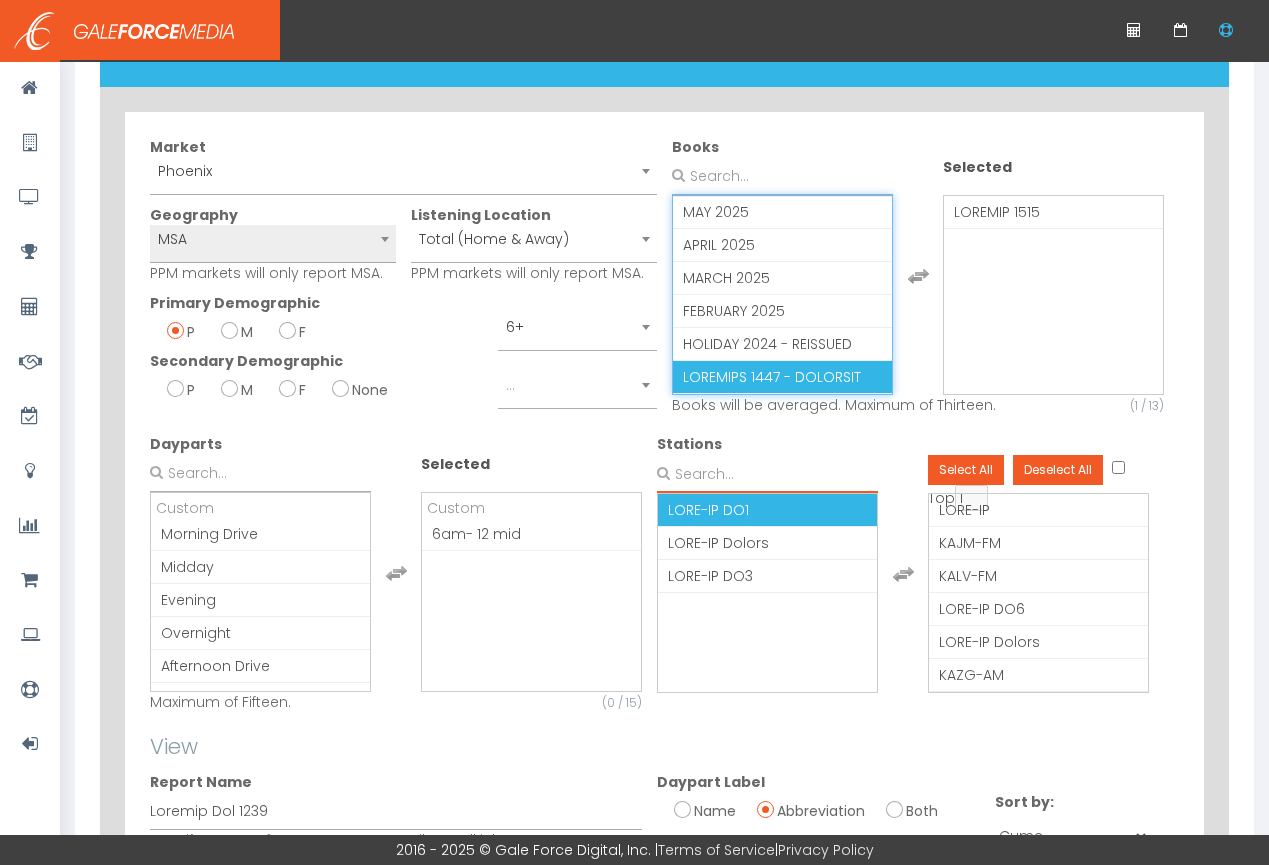 click at bounding box center (767, 474) 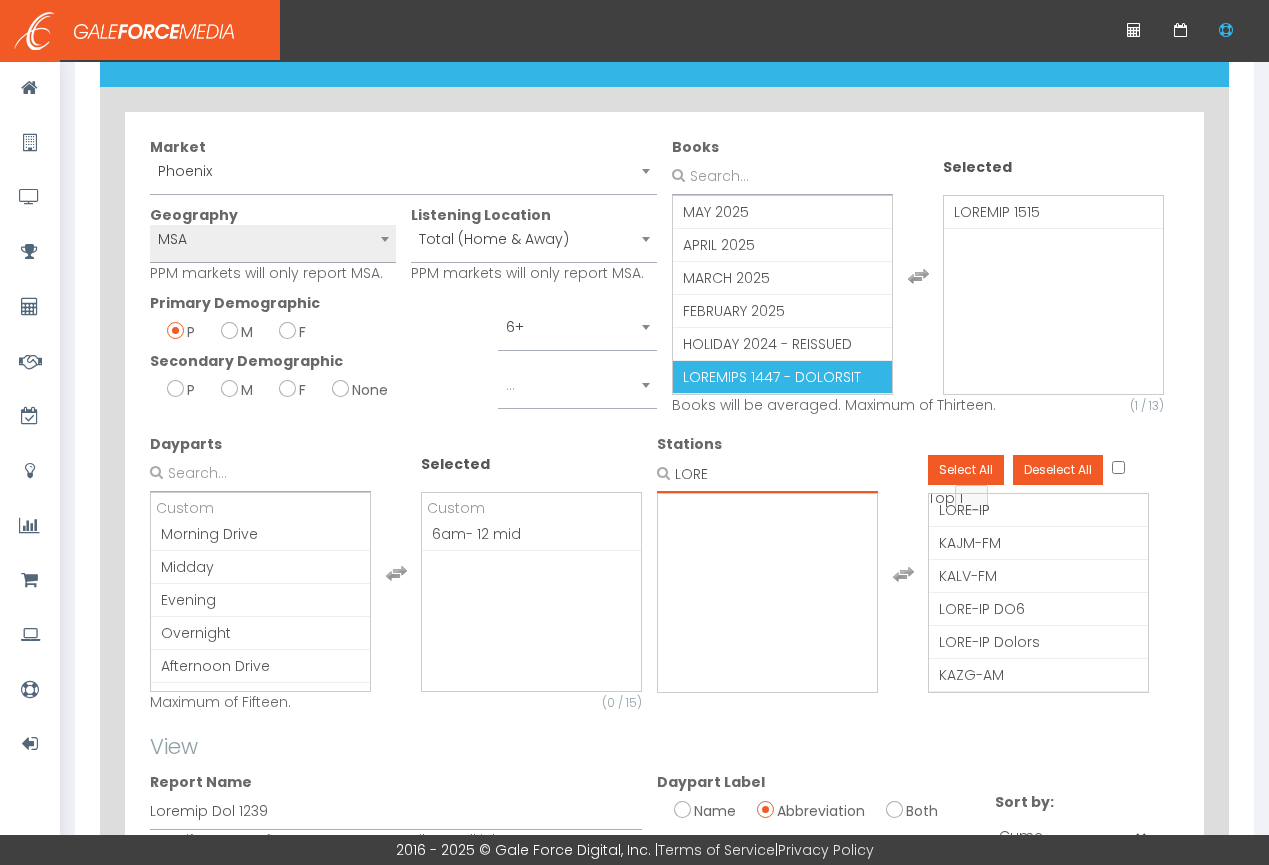 type on "LORE" 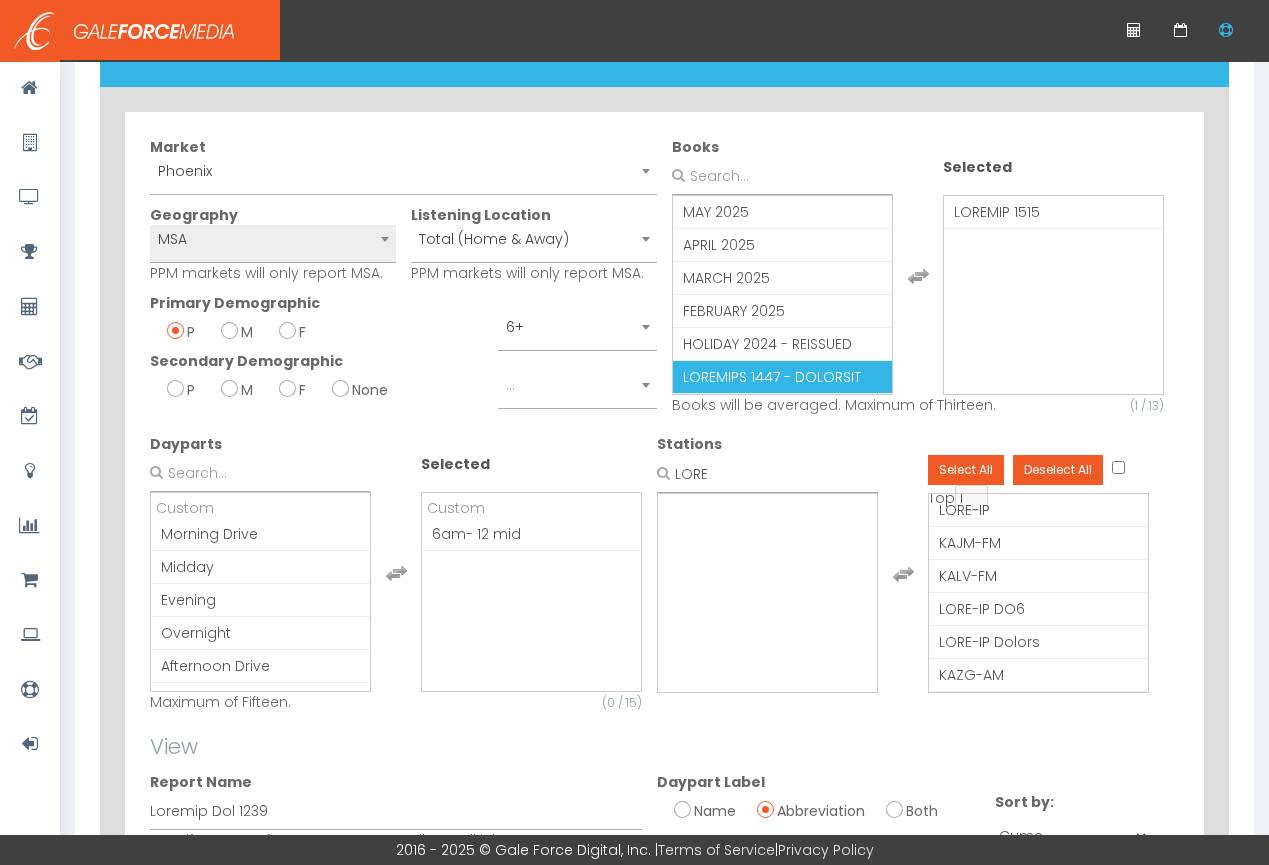 click on "LORE-IP DOLO-SI AMET-CO ADIP-EL SE3 DOEI-TE Incidi UTLA-ET DOLO-MA ALIQ-EN AD3 MINI-VE QU7 NOST-EX ULLA-LA NISI-AL EXEA-CO CONS-DU Auteir INRE-VO VELI-ES CILL-FU NULL-PA EXCE-SI OCCA-CU NONP-SU CU8 QUIO-DE MOLL-AN IDES-LA PERS-UN OMNI-IS Natuse VOLU-AC DOLO-LA TOTA-RE APER-EA IP1 QUAE-AB ILLO-IN VERI-QU ARCH-BE VITA-DI EXPL-NE Enimip QUI-VO ASPE-AU ODIT-FU CONS-MA DOLO-EO RATI-SE Nesciu NEQU-PO QUIS-DO AD0 NUMQ-EI MODI-TE INCI-MA QUAE-ET MINU-SO NOBI-EL OPTI-CU" at bounding box center (767, 593) 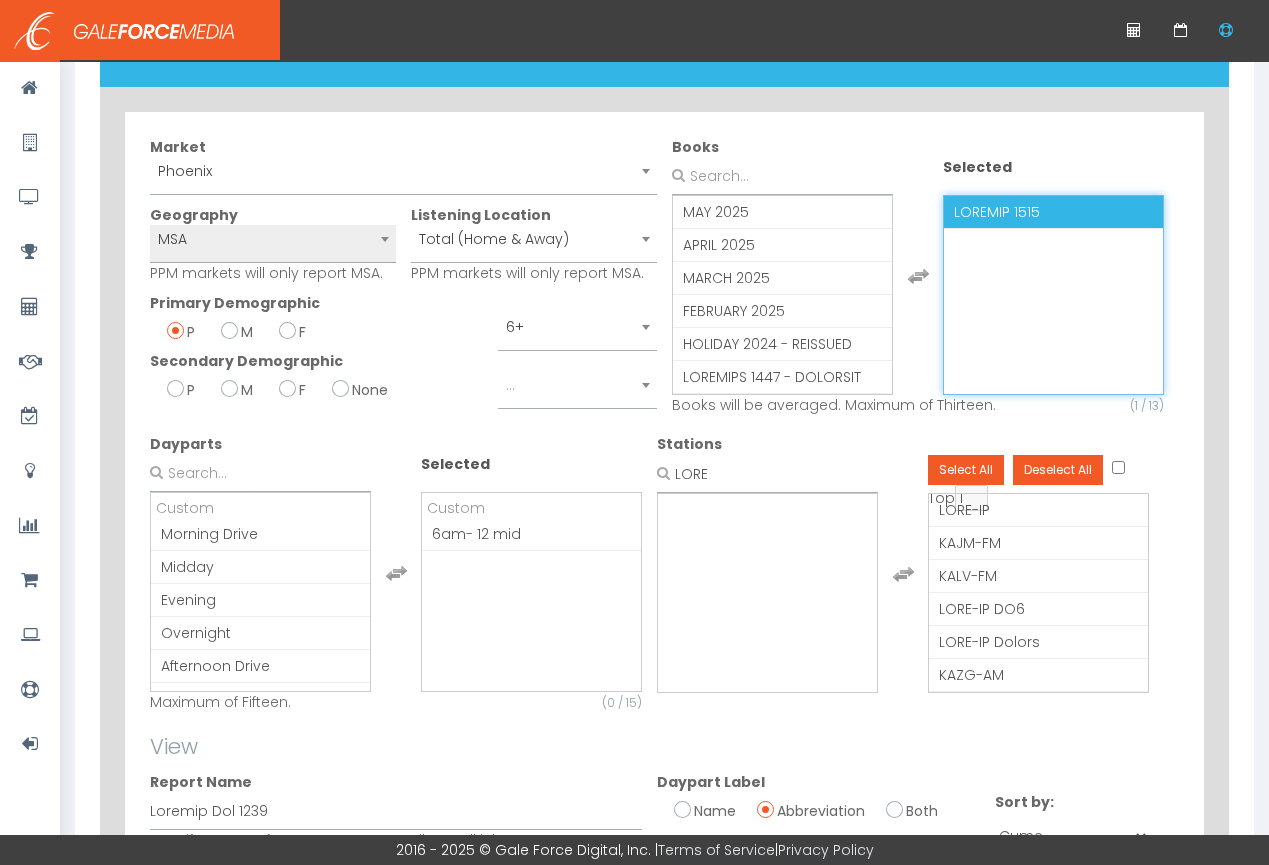 click on "LOREMIP 1515" at bounding box center [997, 212] 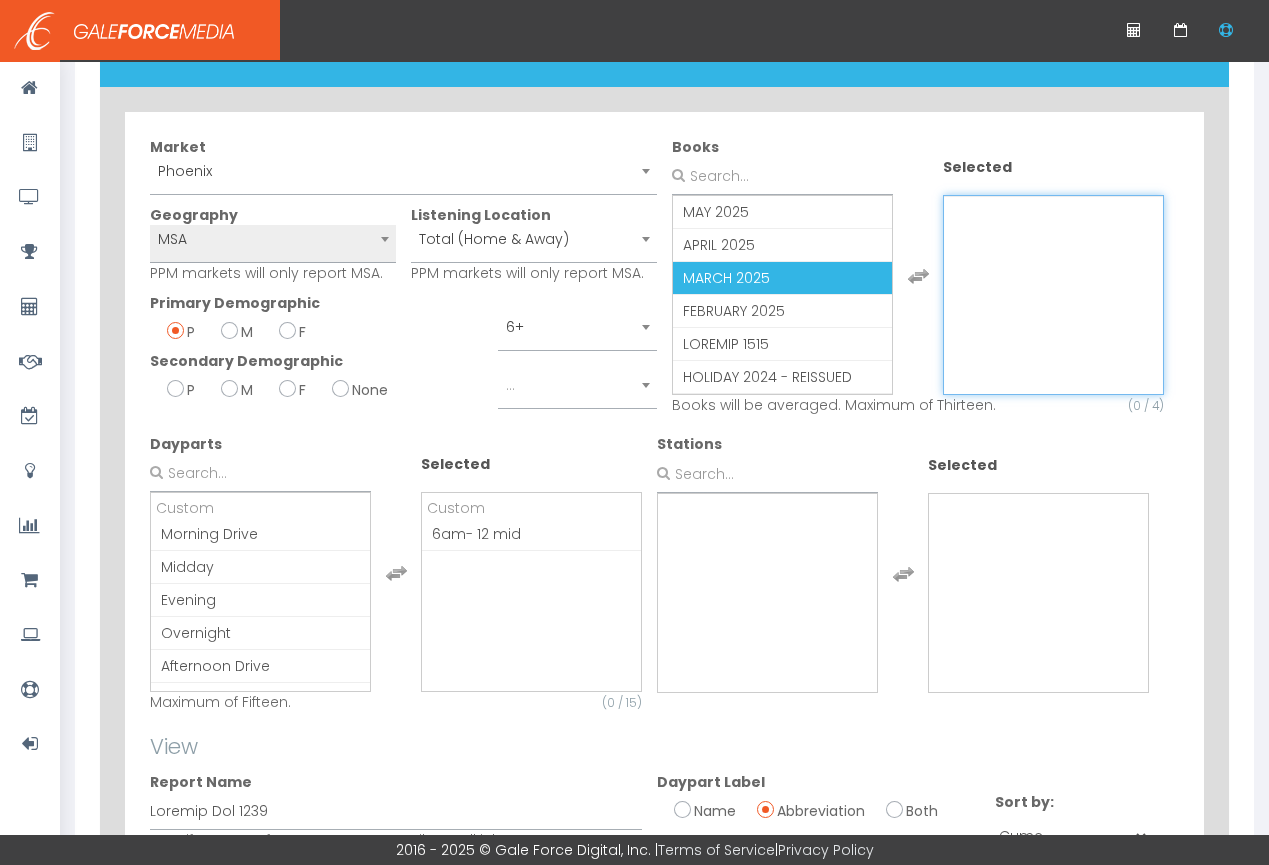 click on "MARCH 2025" at bounding box center (726, 278) 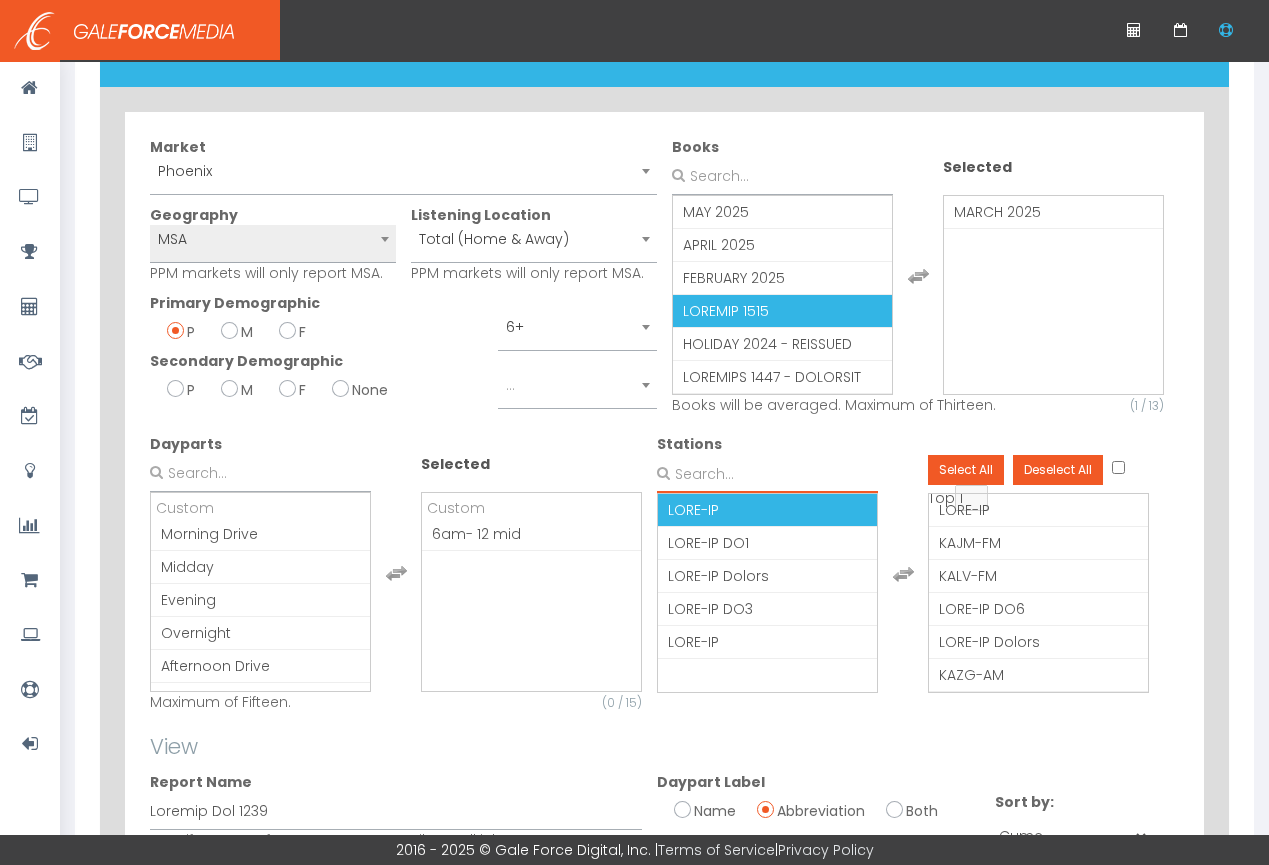 click at bounding box center (767, 474) 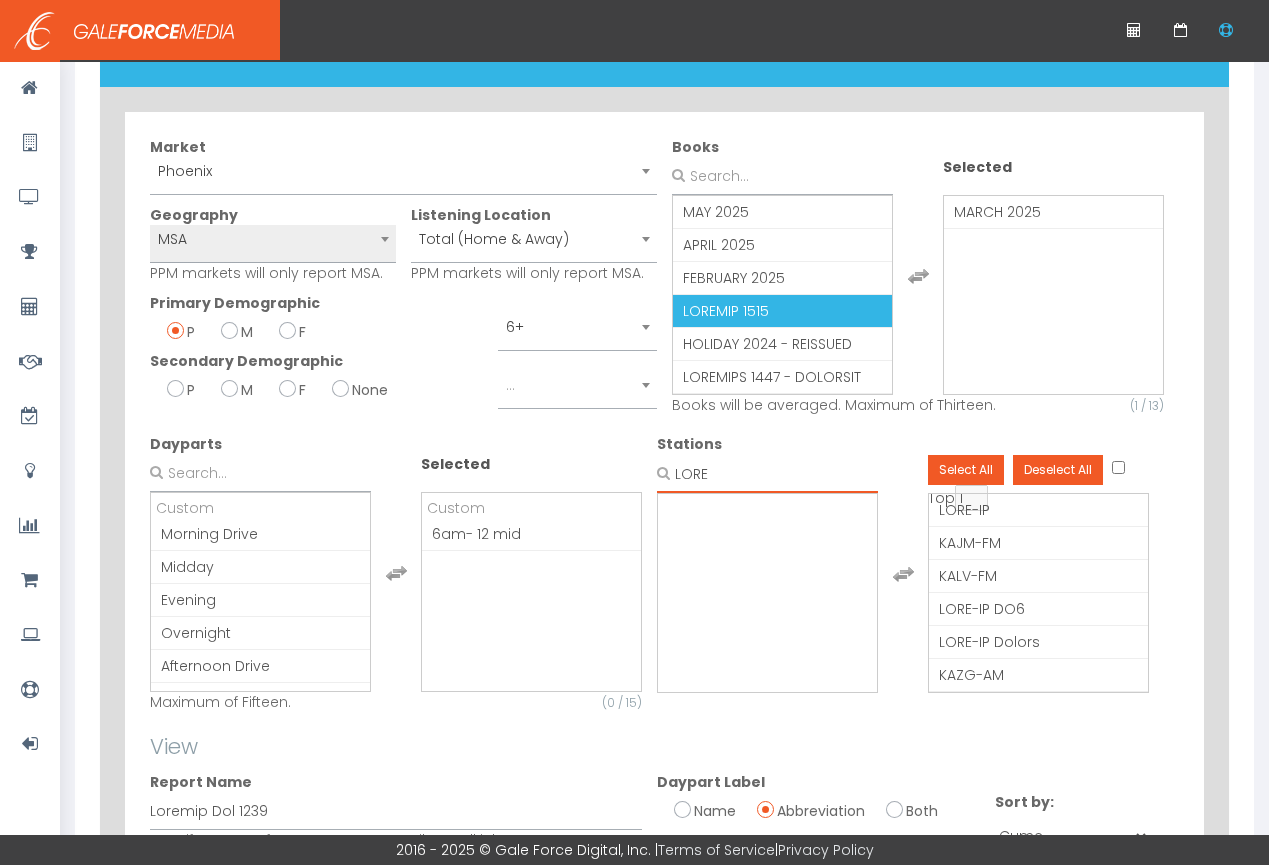 type on "LORE" 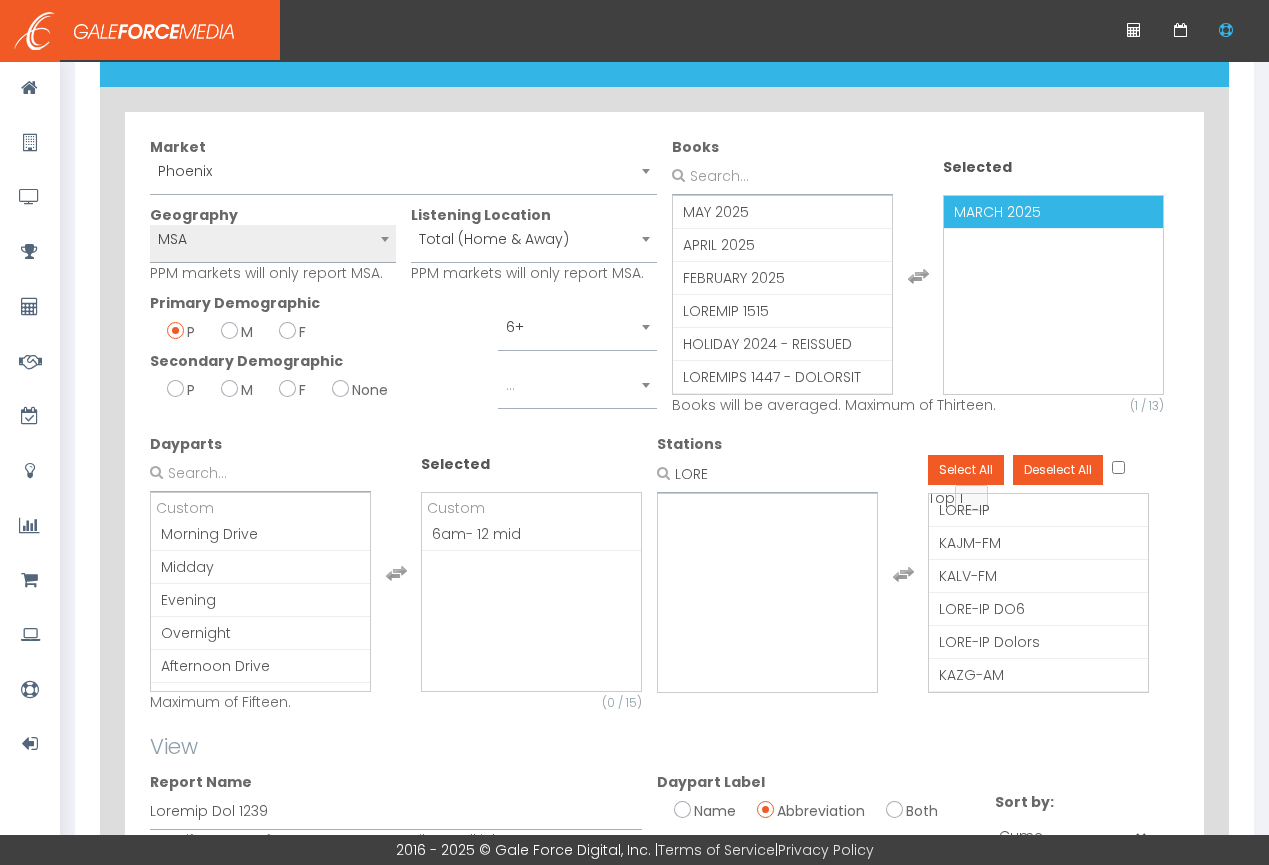 click on "MARCH 2025" at bounding box center (997, 212) 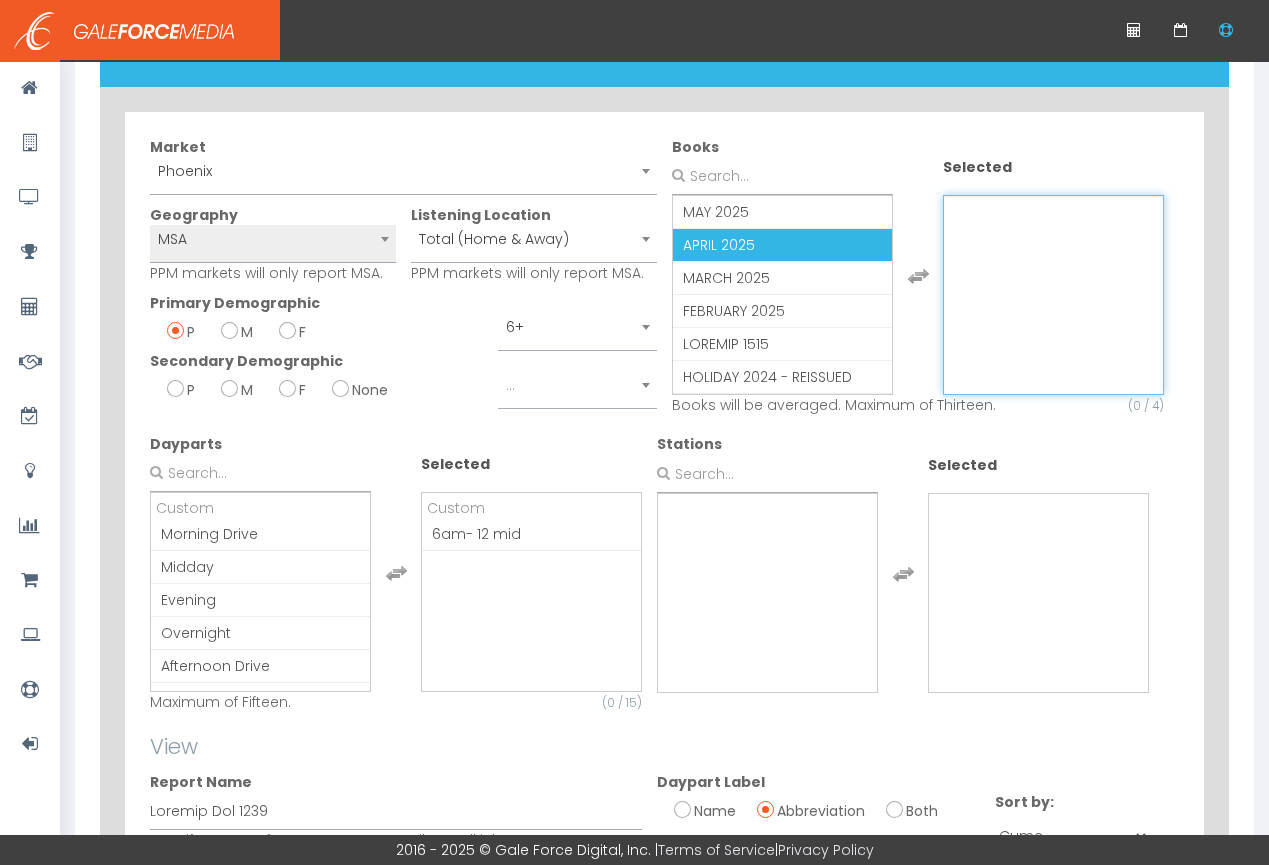 click on "APRIL 2025" at bounding box center [719, 245] 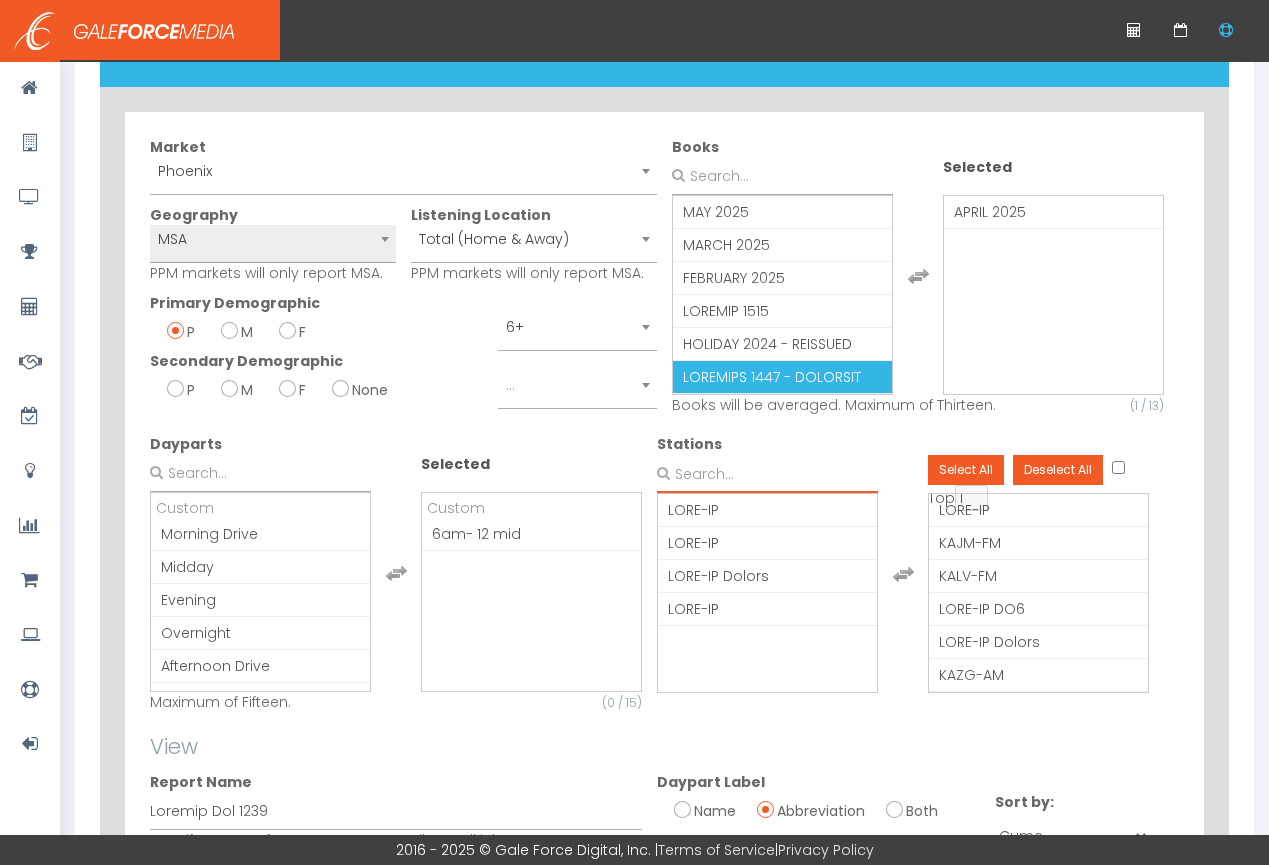 click at bounding box center (767, 474) 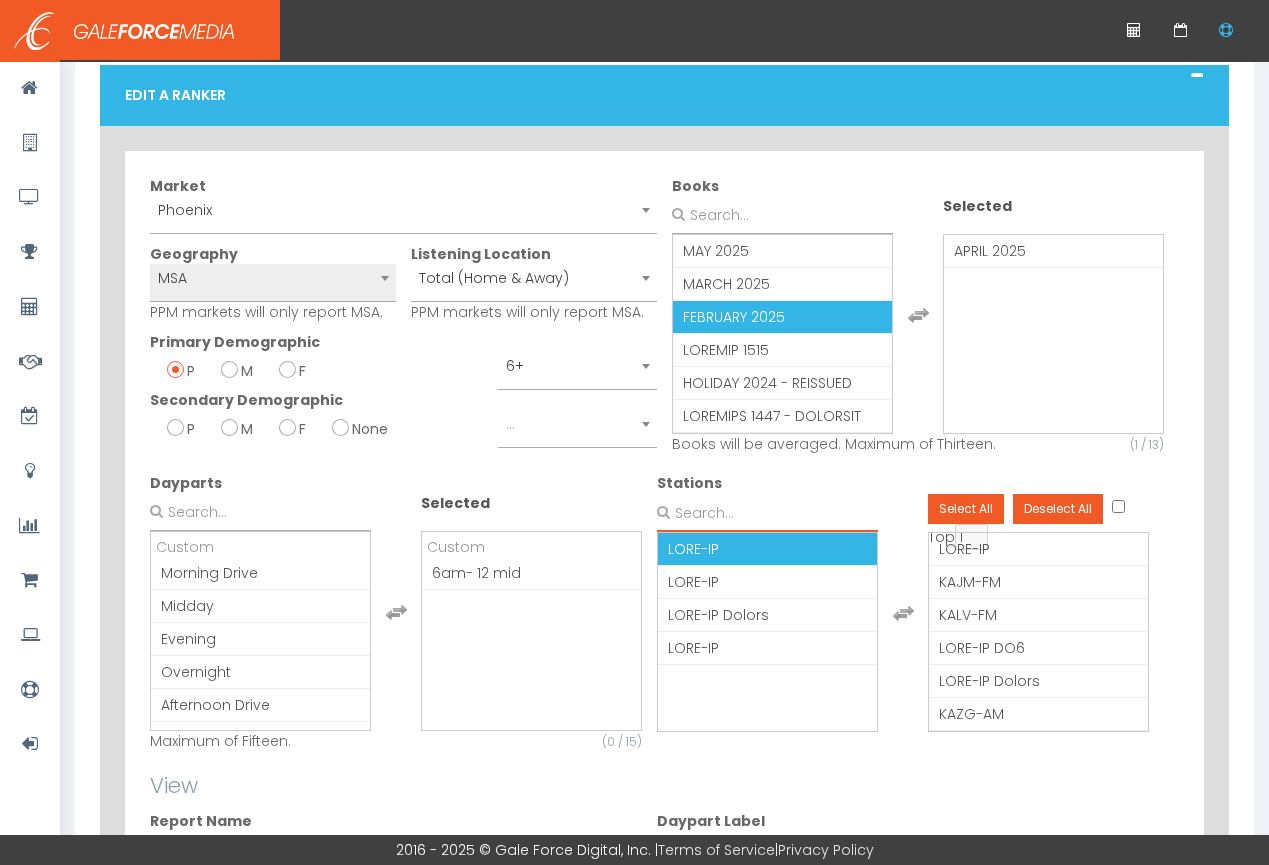 scroll, scrollTop: 87, scrollLeft: 0, axis: vertical 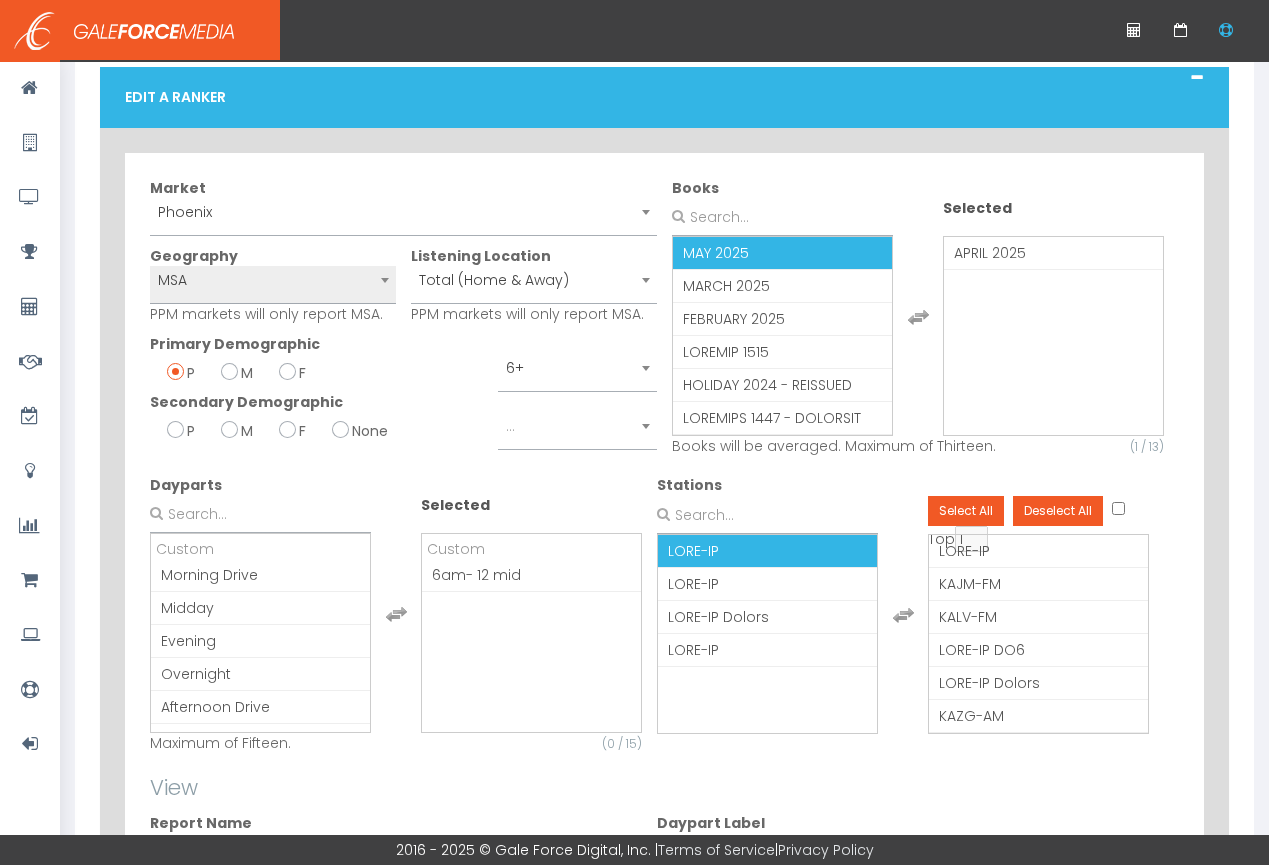 click on "MAY 2025" at bounding box center [716, 253] 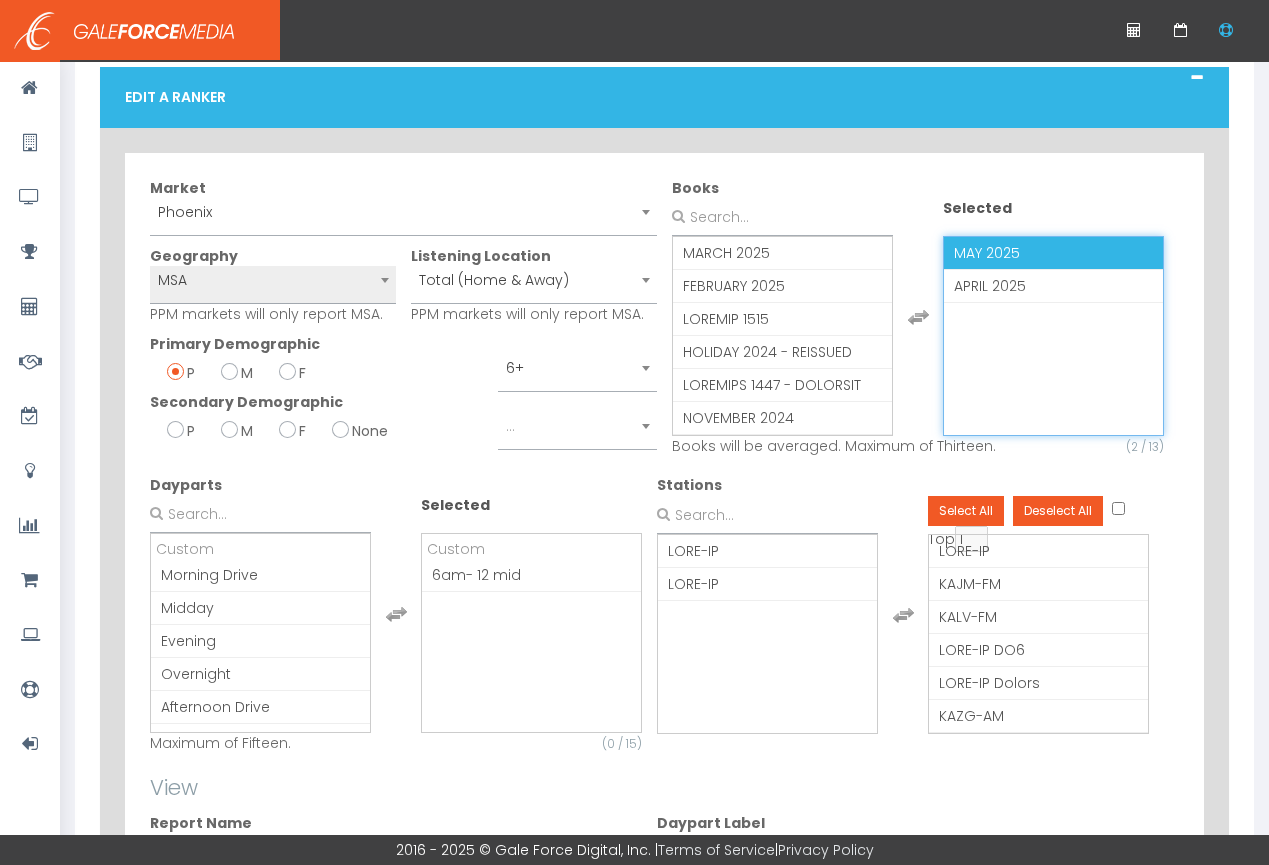 click on "MAY 2025" at bounding box center [987, 253] 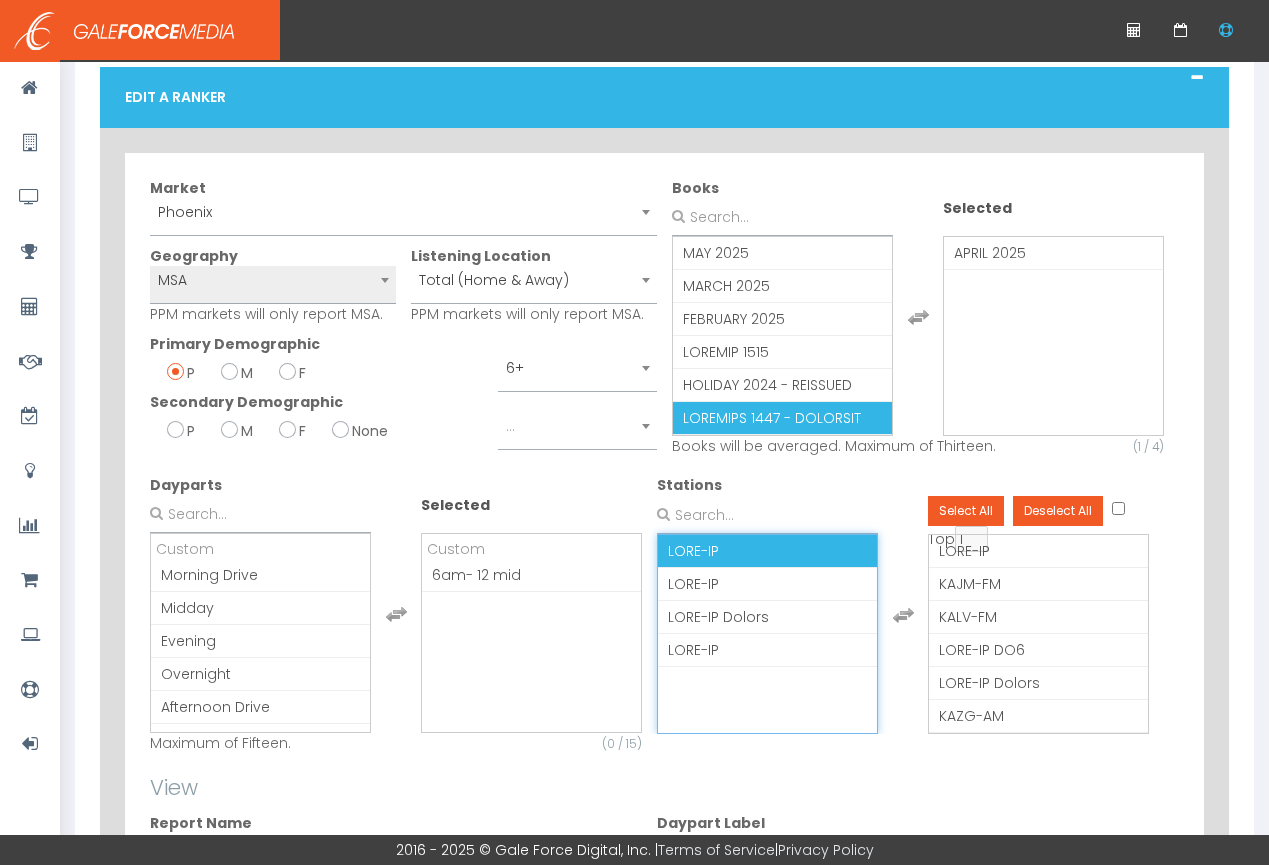 click on "LORE-IP" at bounding box center [693, 551] 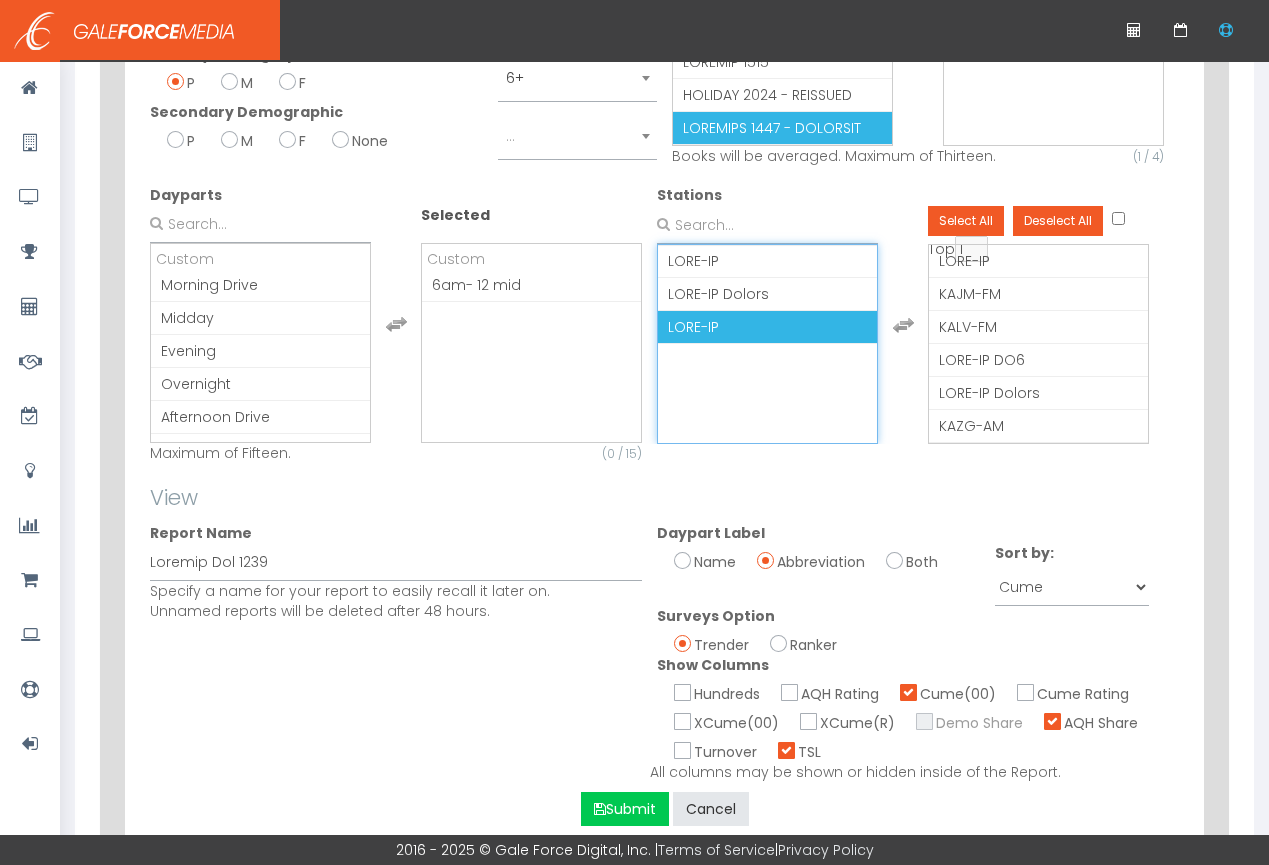 scroll, scrollTop: 425, scrollLeft: 0, axis: vertical 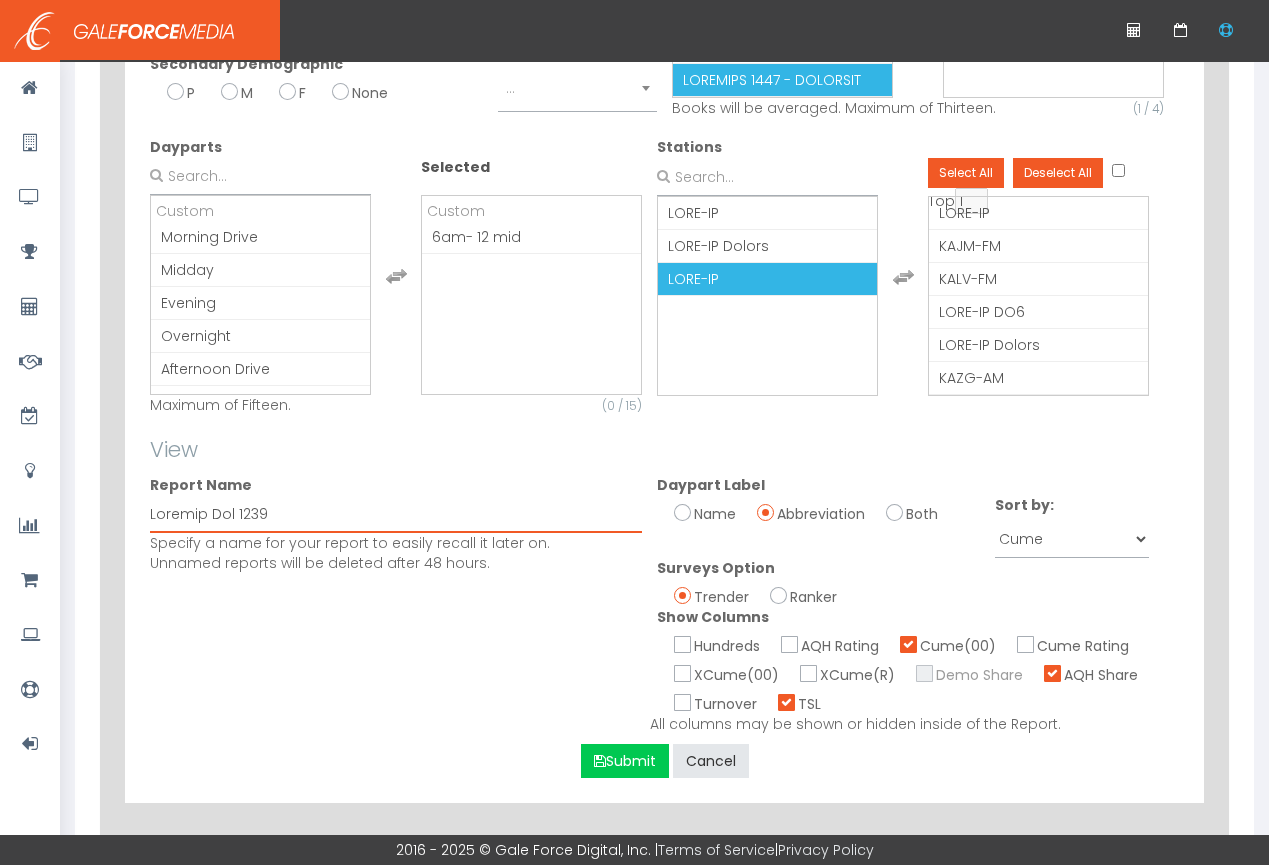 drag, startPoint x: 235, startPoint y: 514, endPoint x: 207, endPoint y: 514, distance: 28 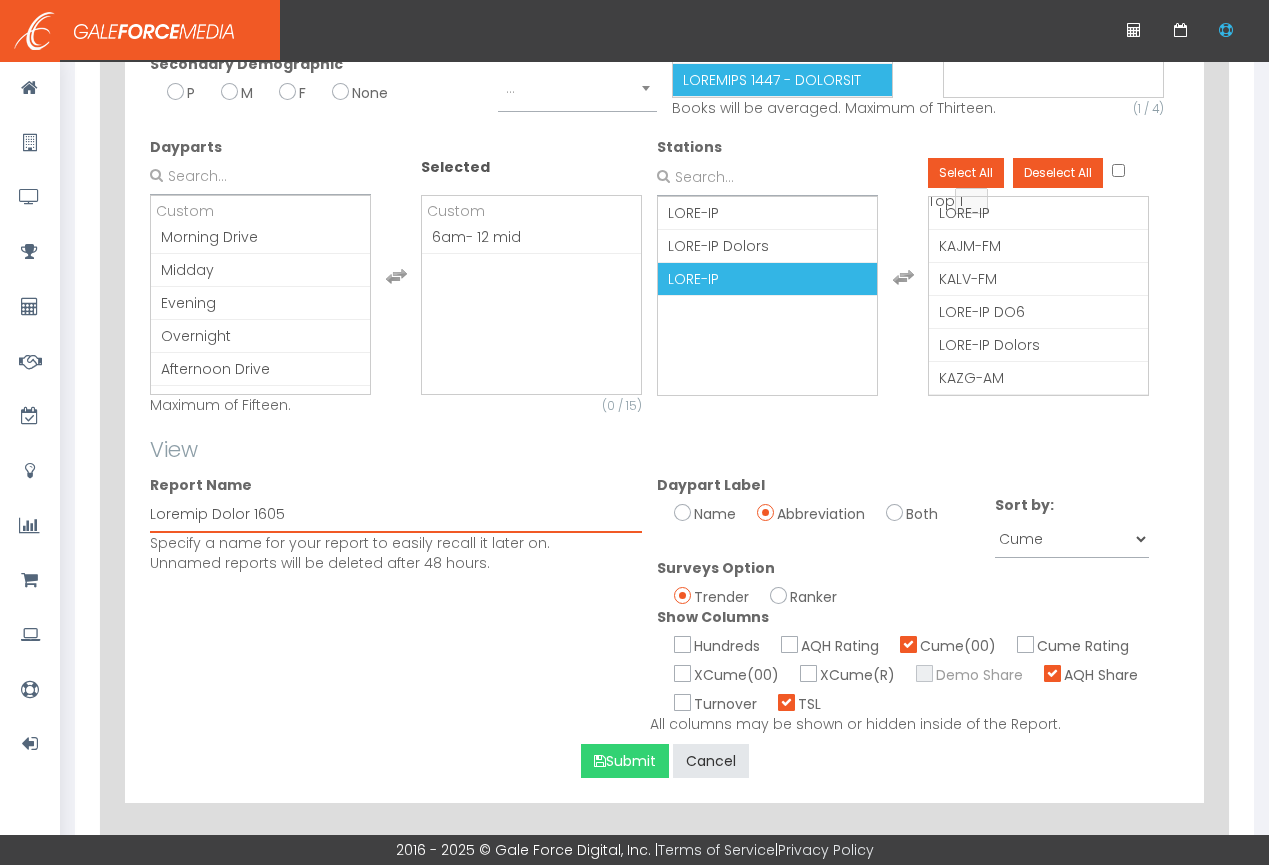 type on "Loremip Dolor 1605" 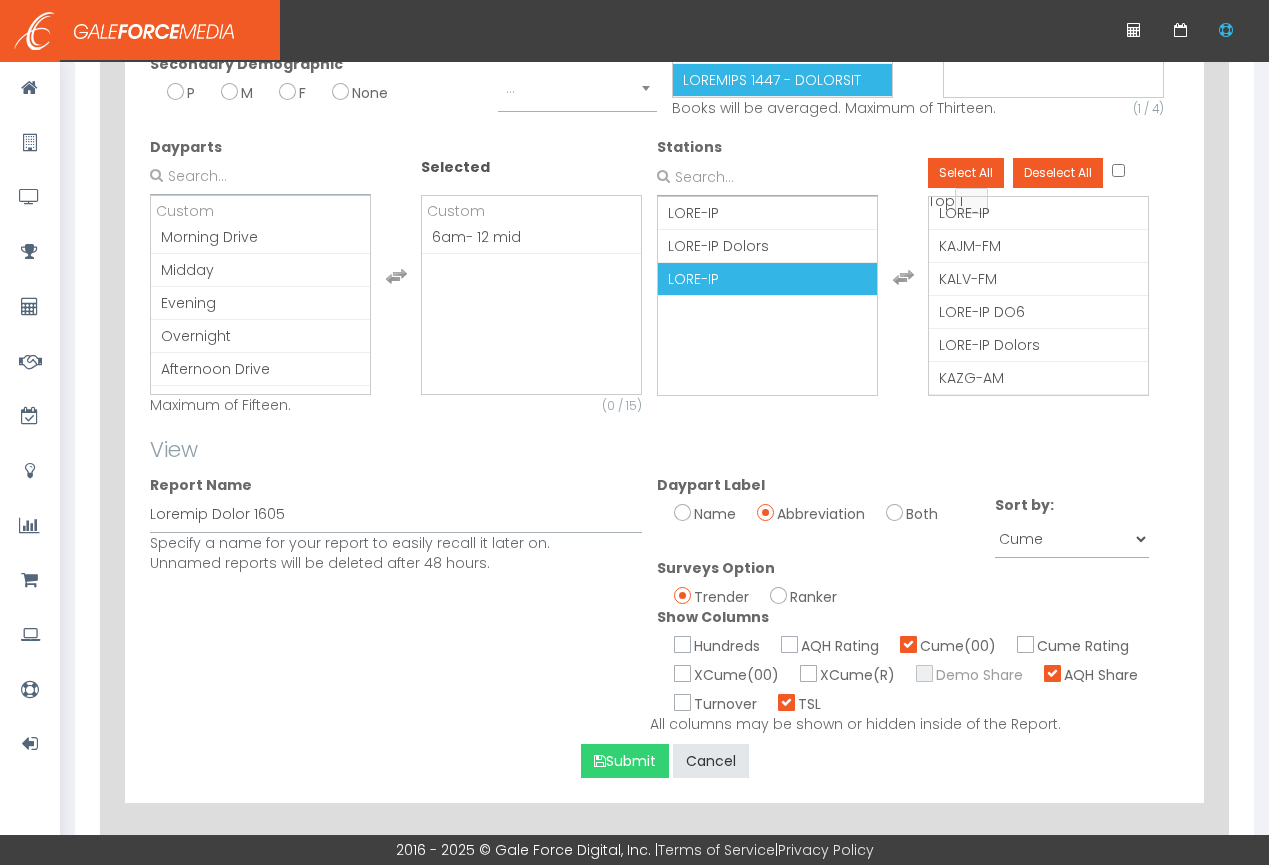 click on "Submit" at bounding box center (625, 761) 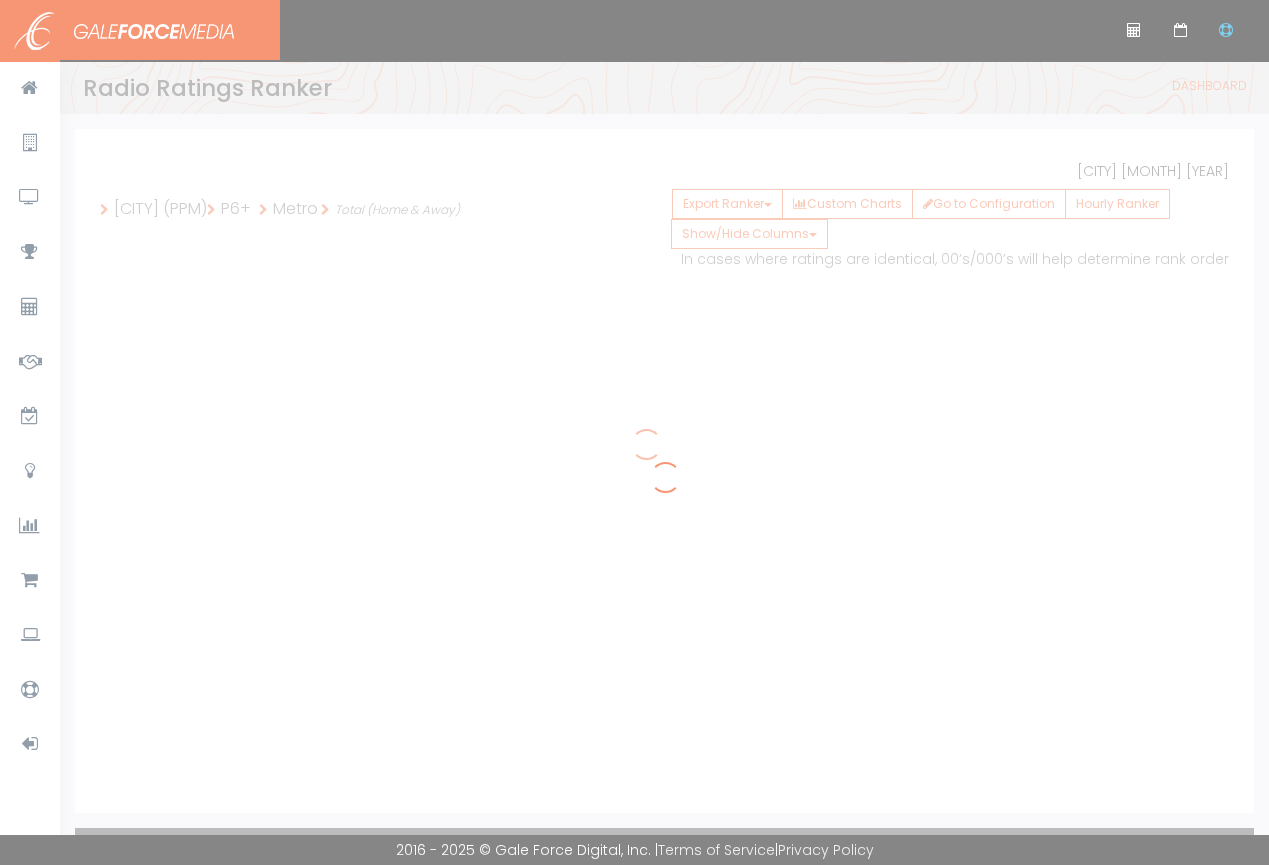 scroll, scrollTop: 0, scrollLeft: 0, axis: both 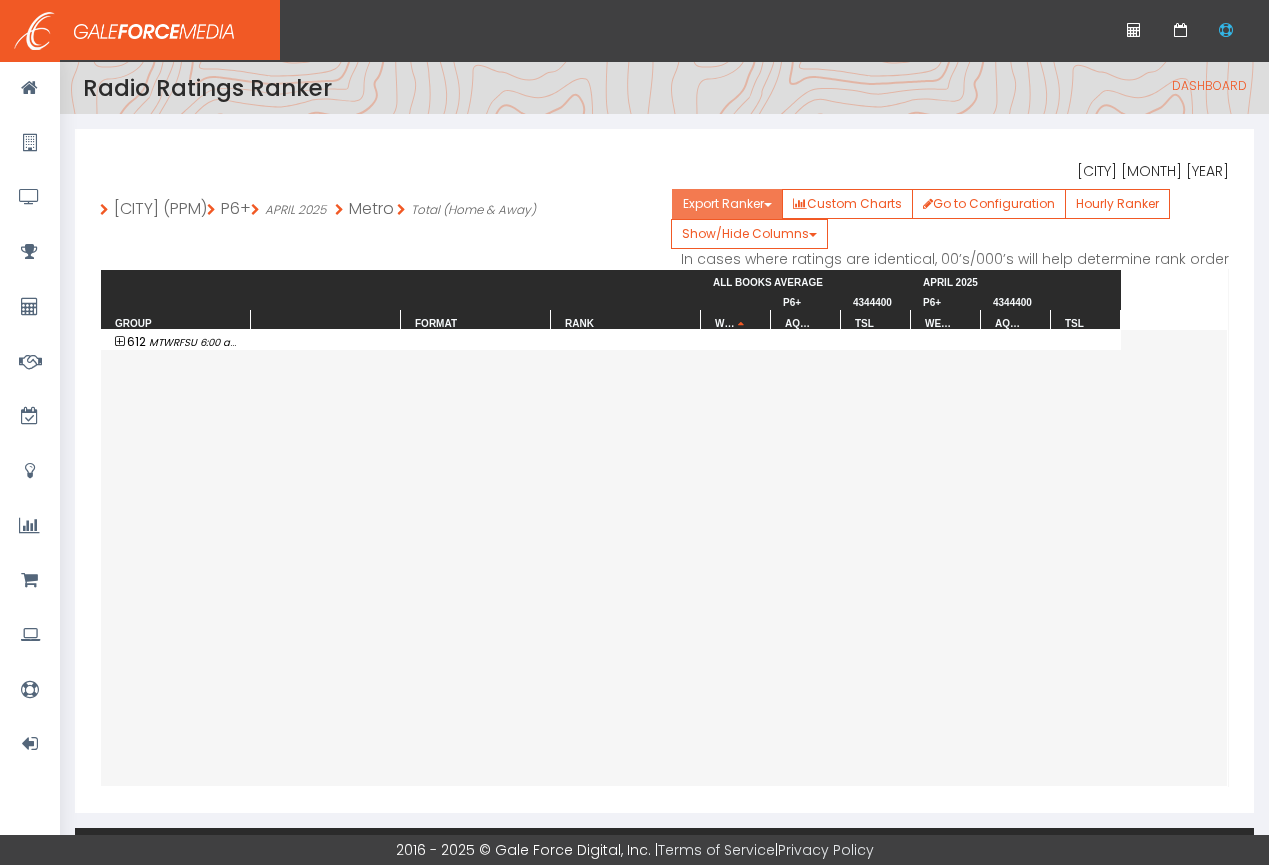 click on "Export Ranker" at bounding box center [727, 204] 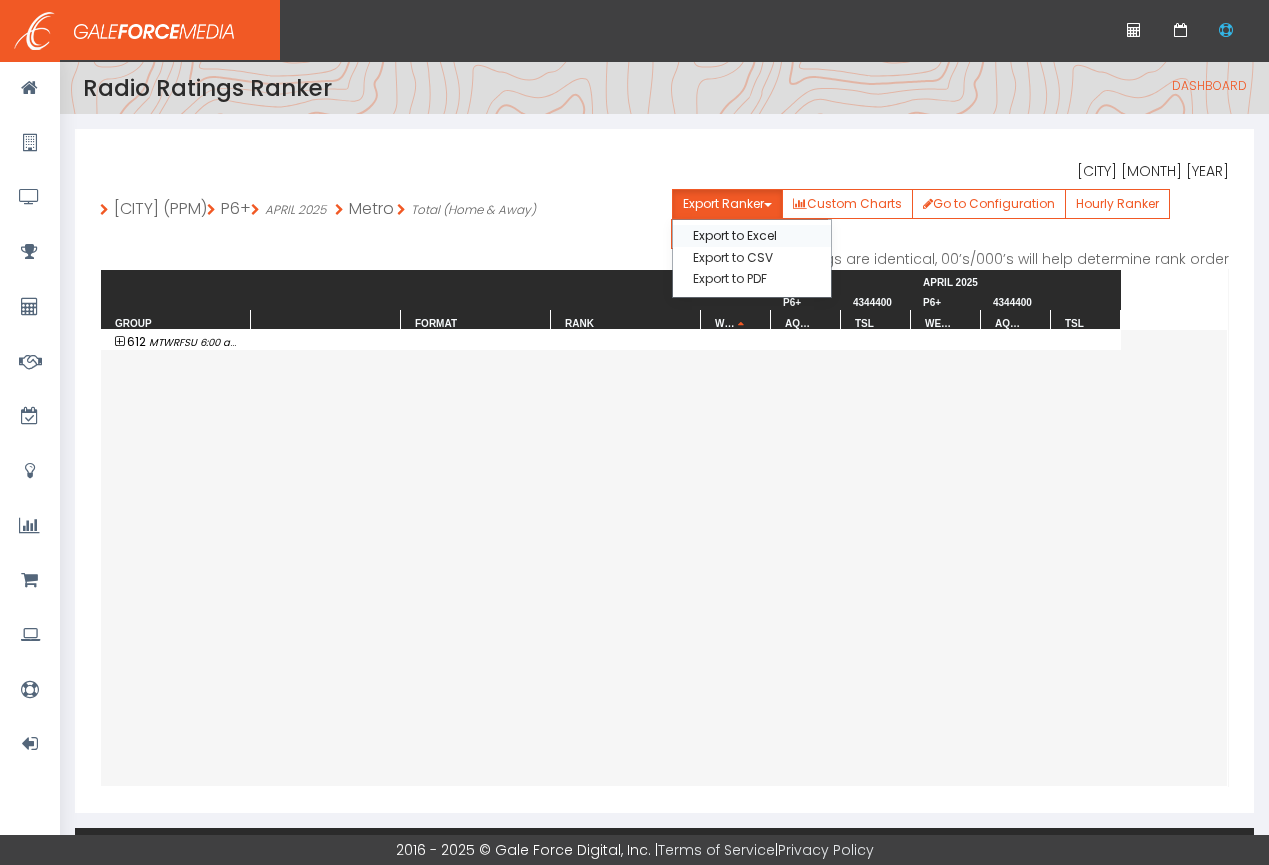 click on "Export to Excel" at bounding box center (752, 235) 